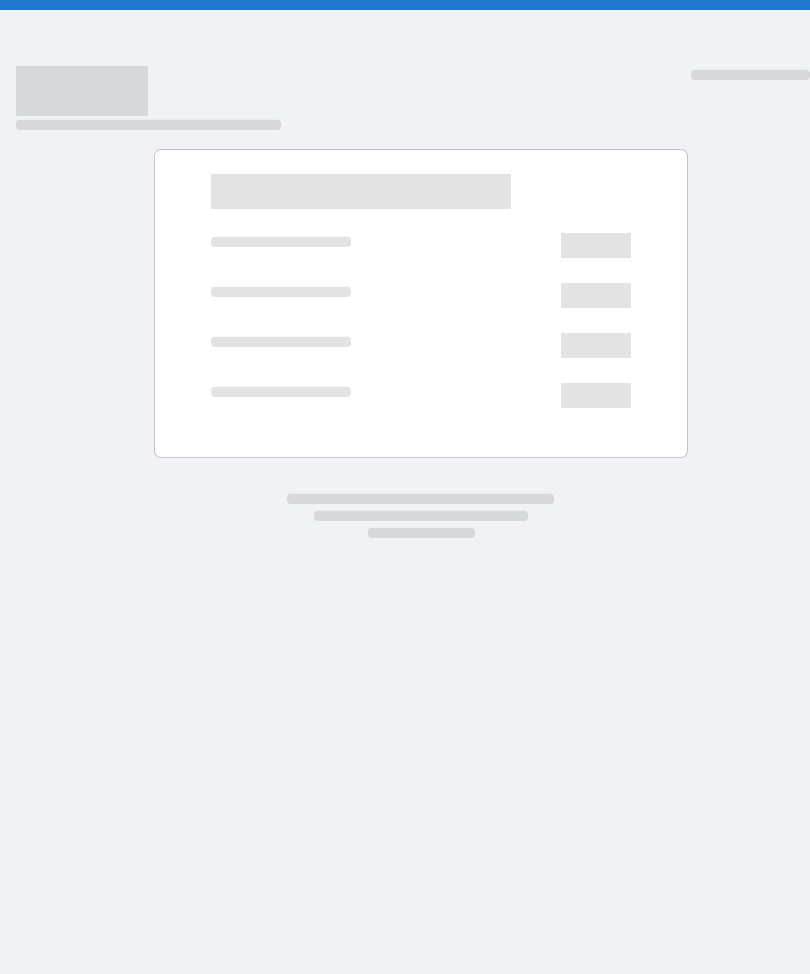 scroll, scrollTop: 0, scrollLeft: 0, axis: both 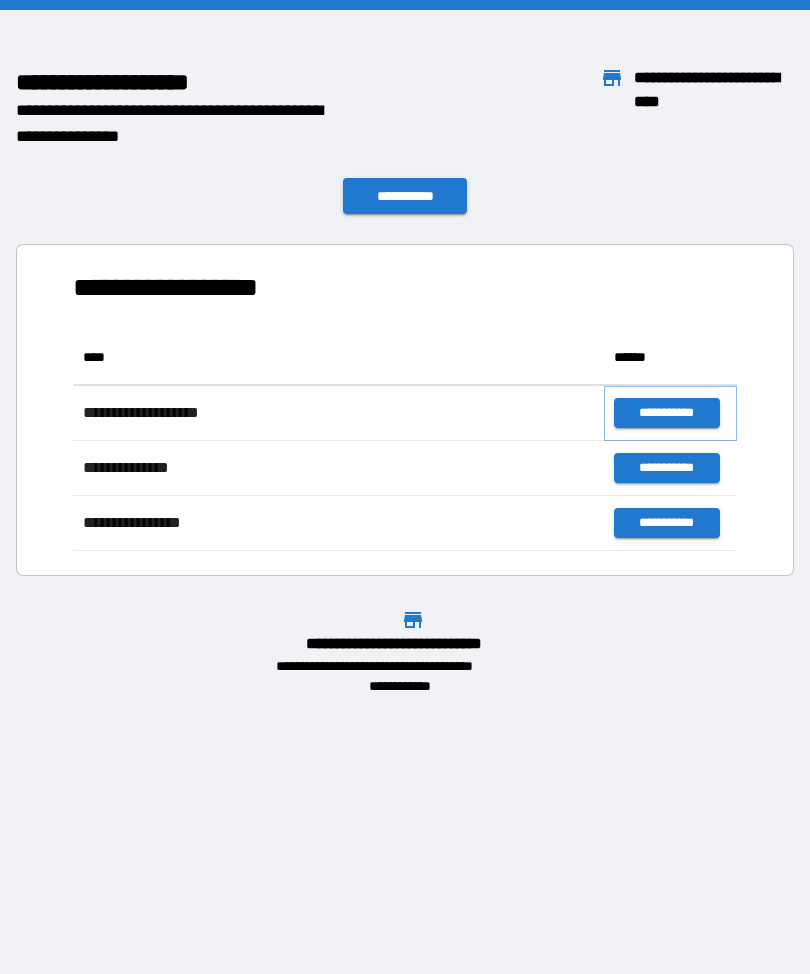 click on "**********" at bounding box center (666, 413) 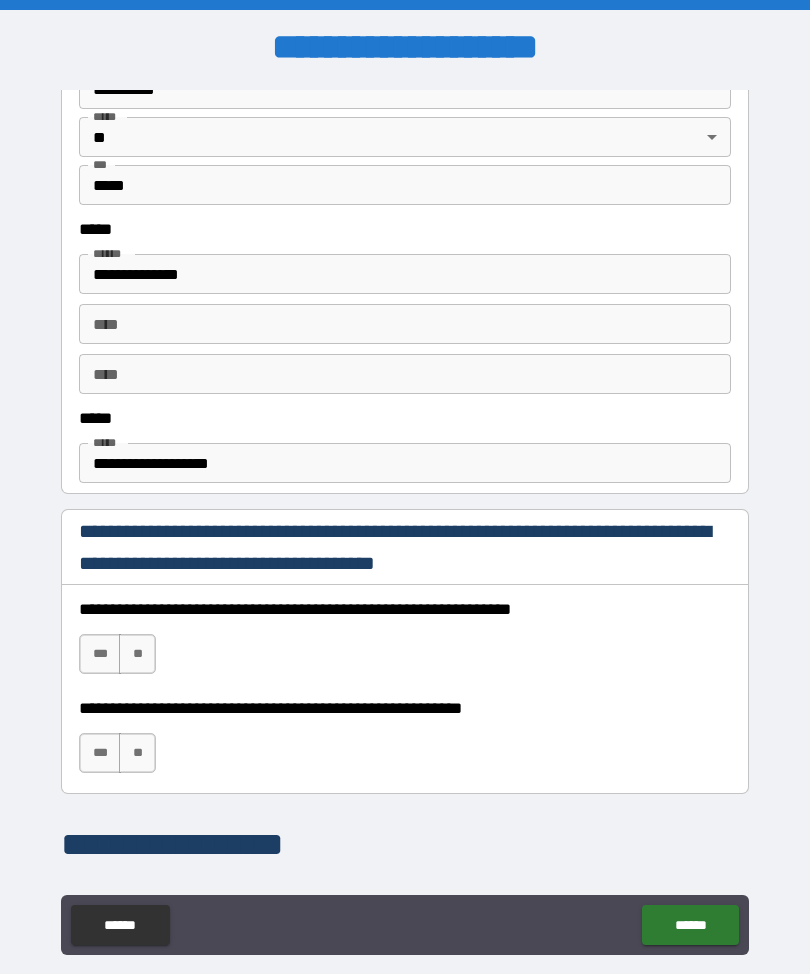 scroll, scrollTop: 960, scrollLeft: 0, axis: vertical 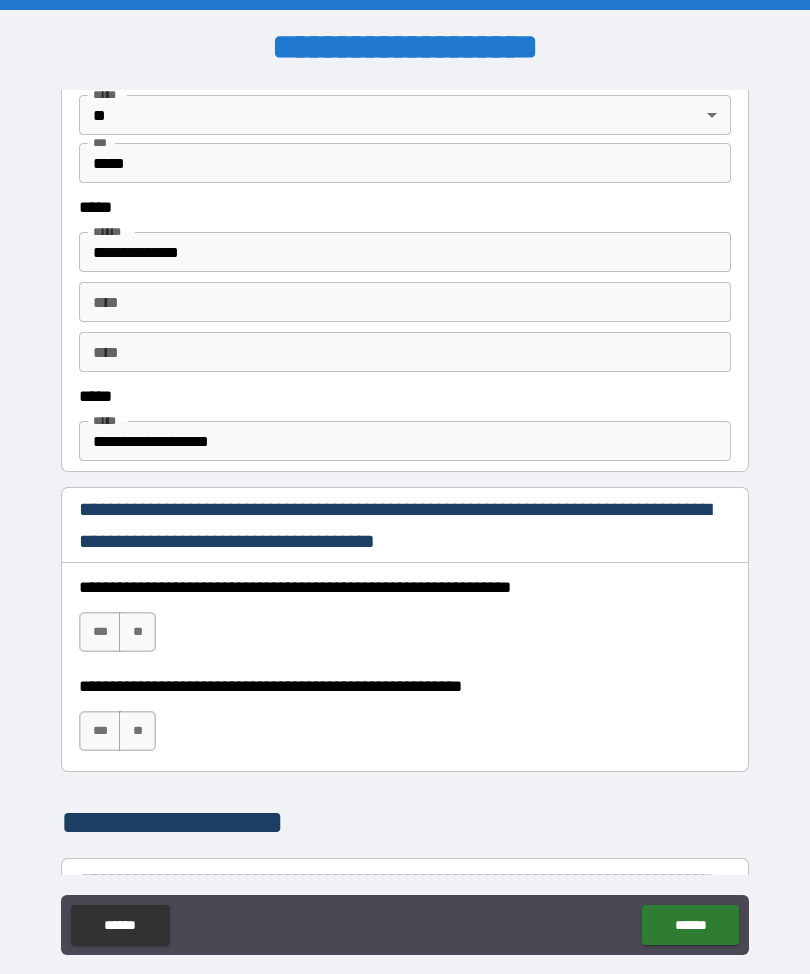 click on "***" at bounding box center [100, 632] 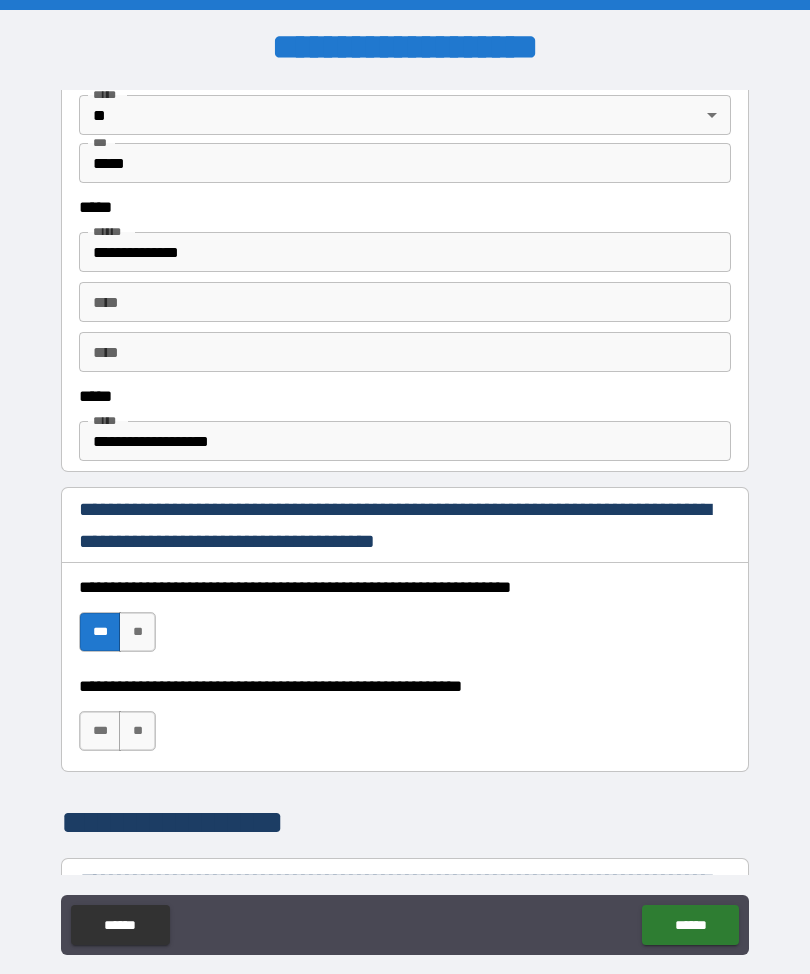 click on "***" at bounding box center (100, 731) 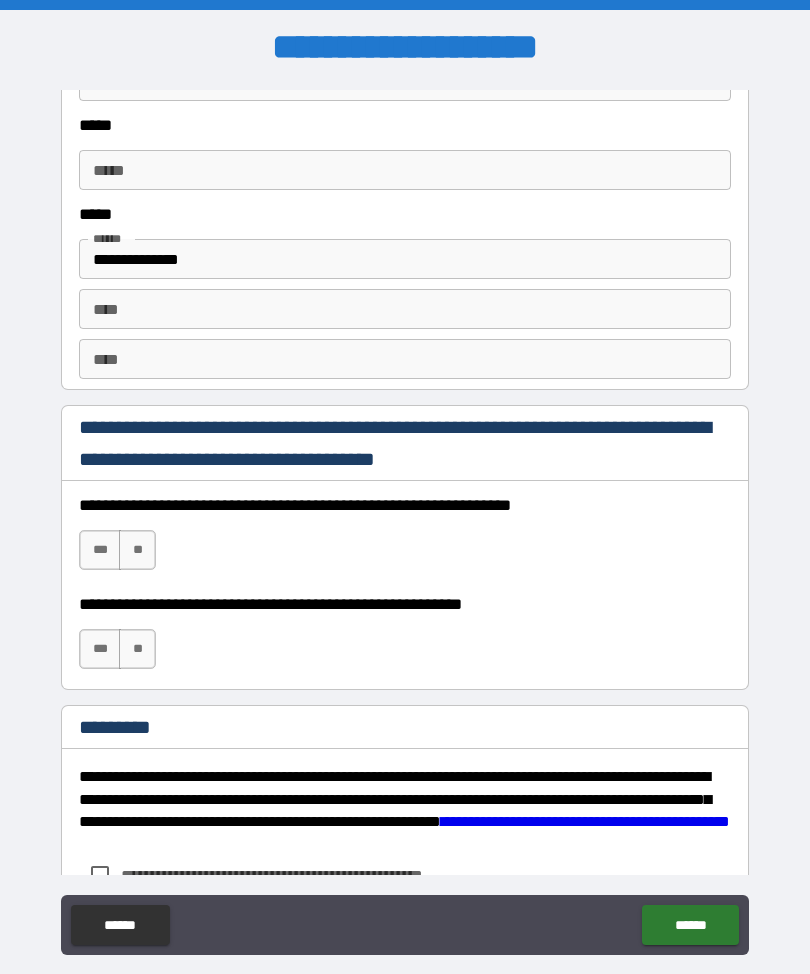 scroll, scrollTop: 2695, scrollLeft: 0, axis: vertical 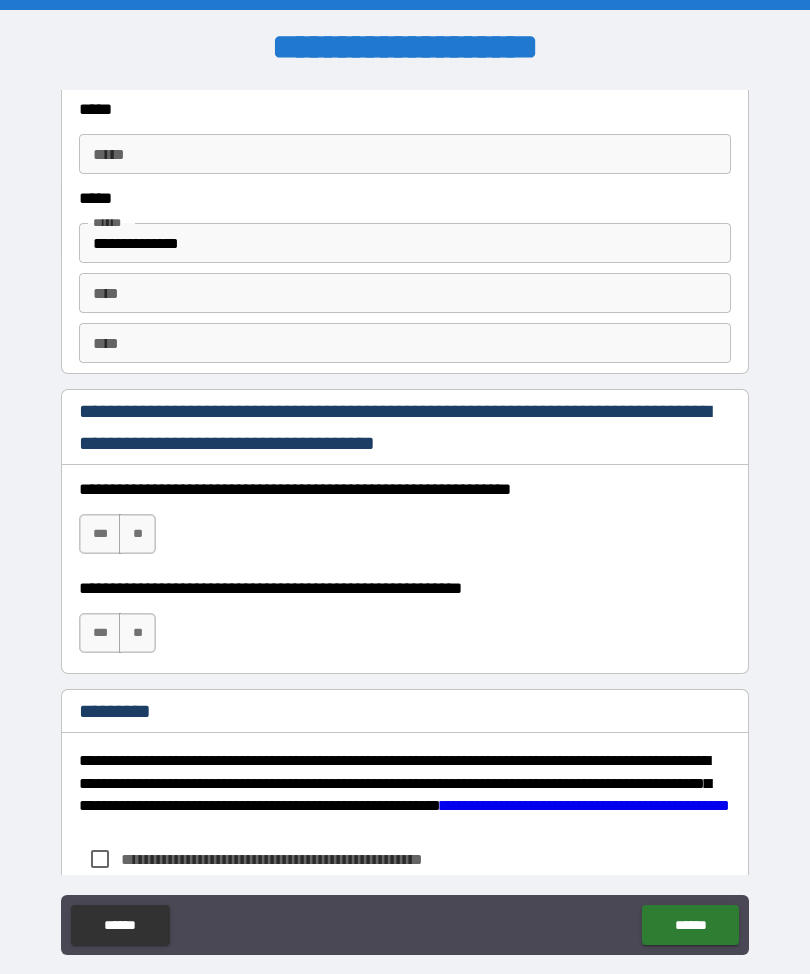 click on "***" at bounding box center (100, 534) 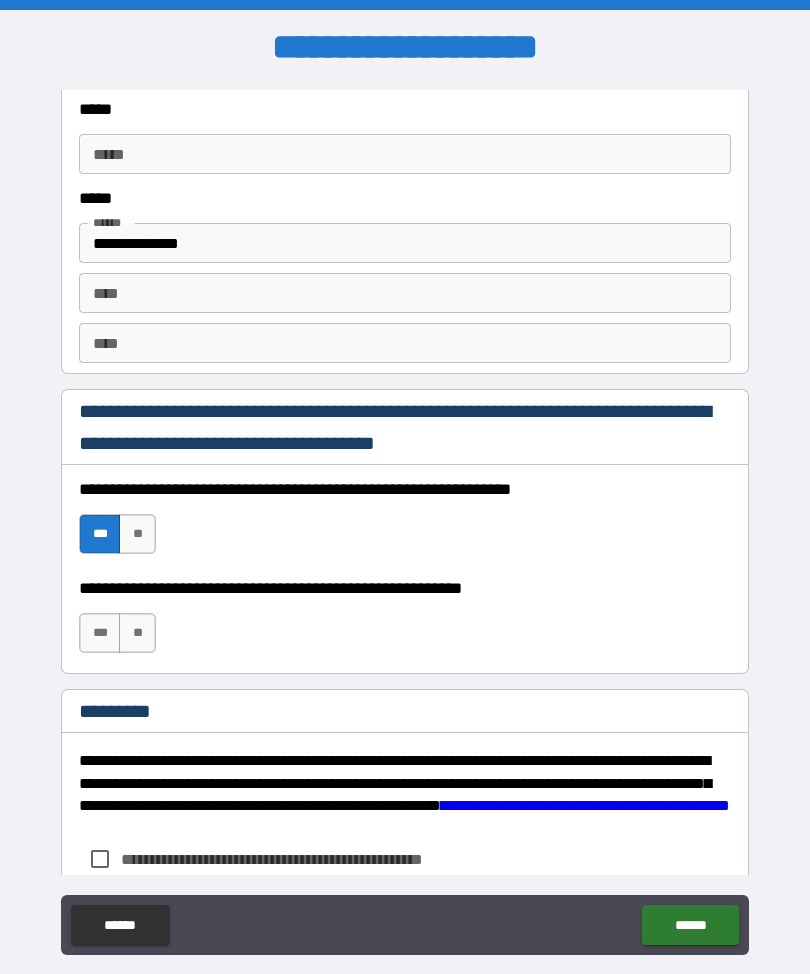 click on "***" at bounding box center [100, 633] 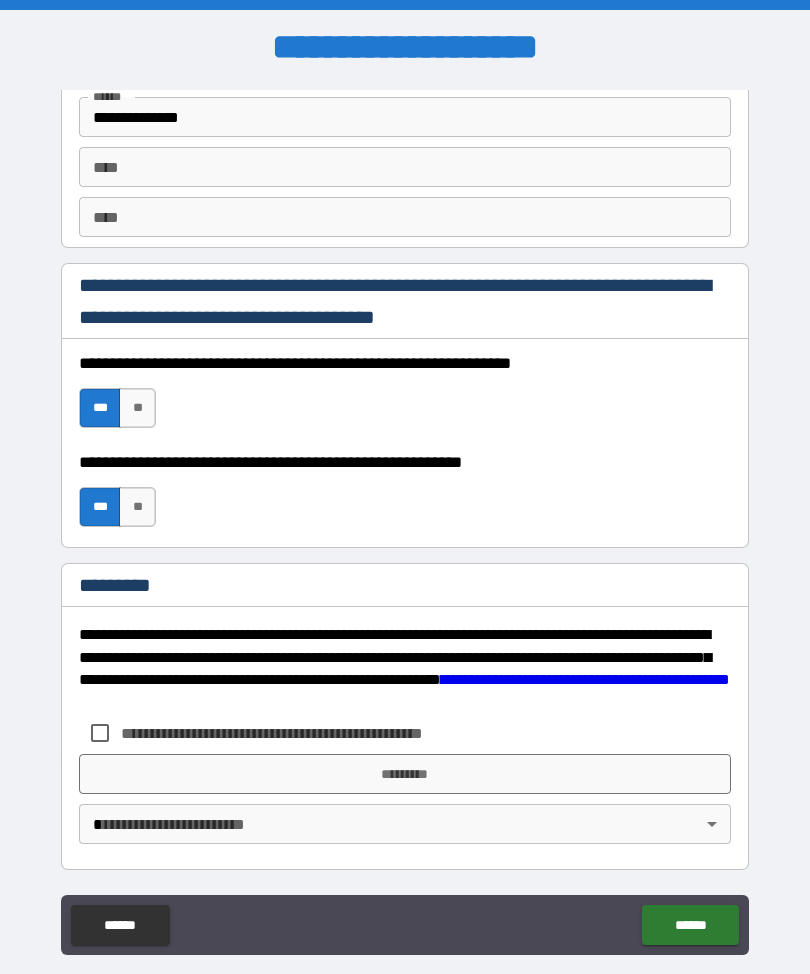 scroll, scrollTop: 2821, scrollLeft: 0, axis: vertical 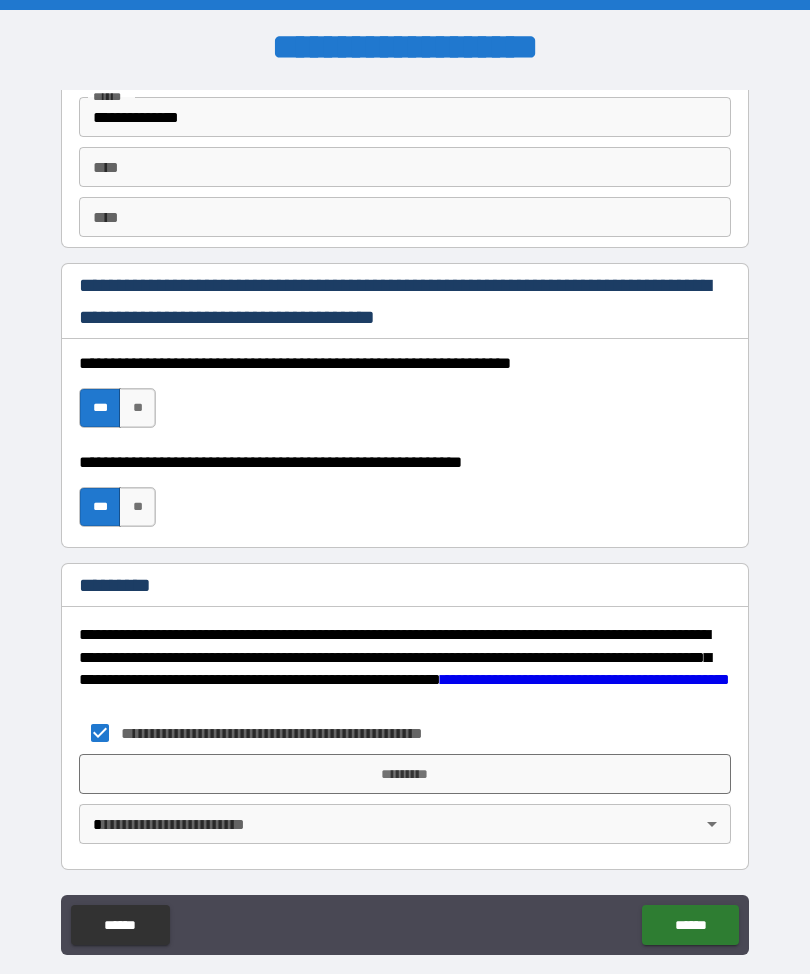click on "*********" at bounding box center [405, 774] 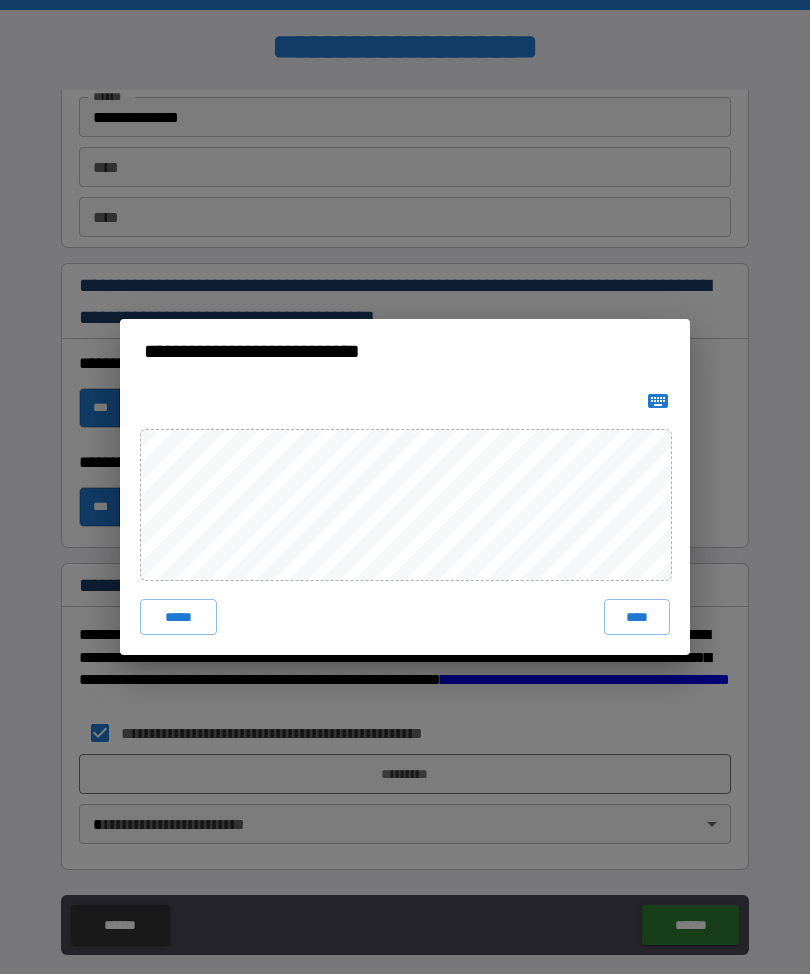click on "****" at bounding box center (637, 617) 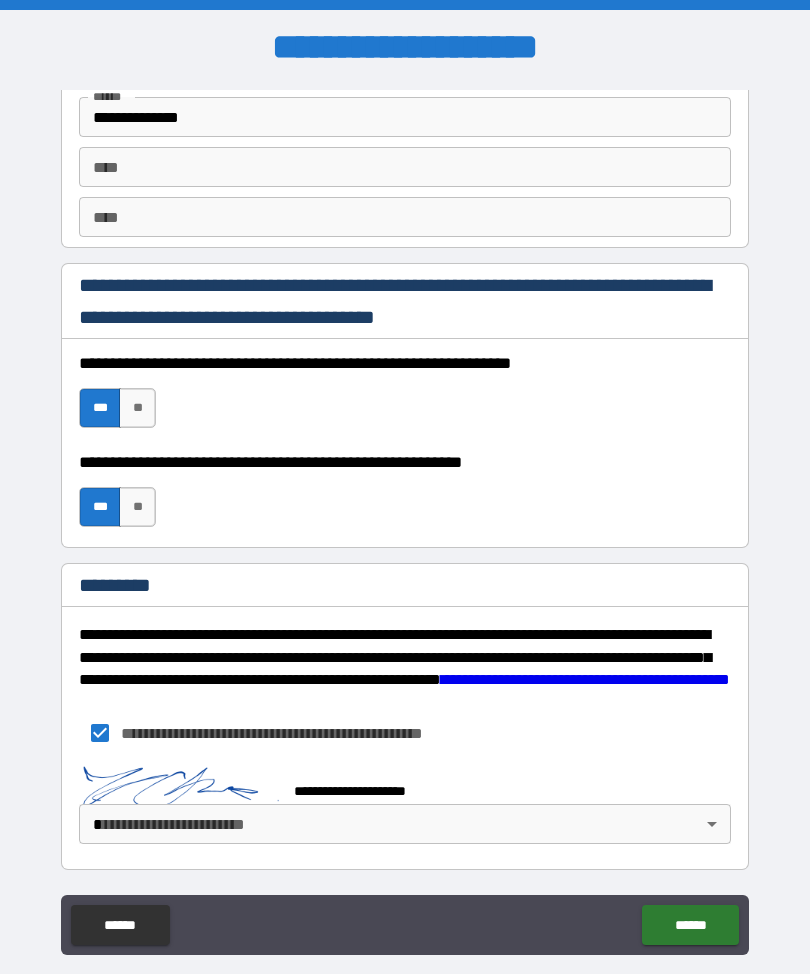 scroll, scrollTop: 2811, scrollLeft: 0, axis: vertical 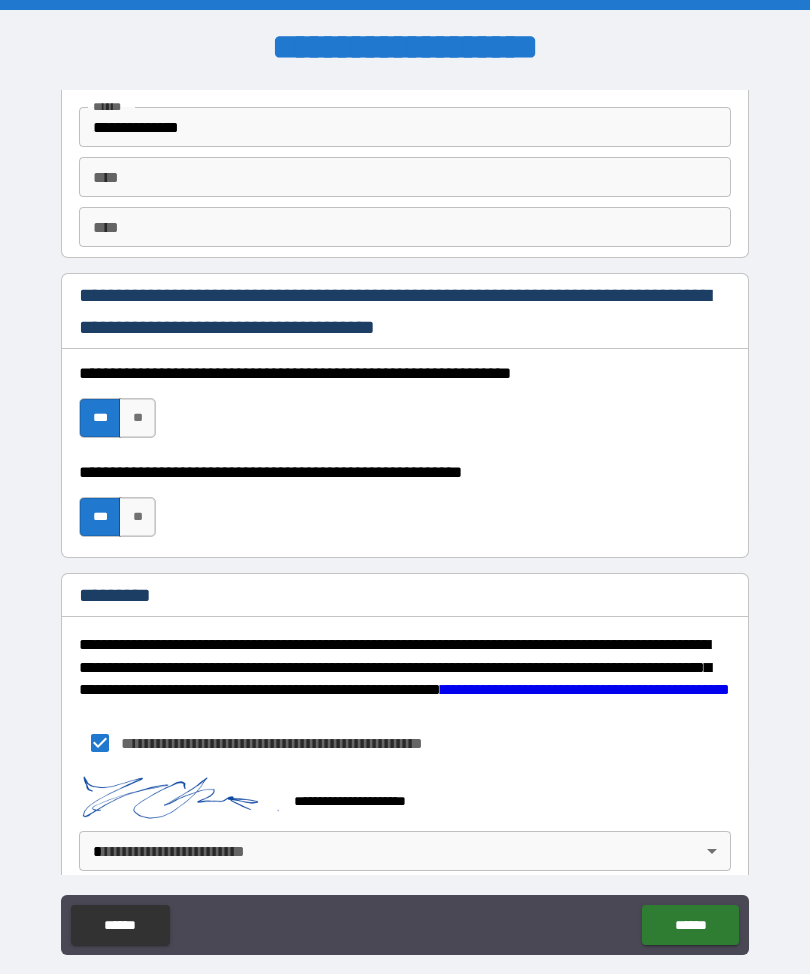 click on "**********" at bounding box center (405, 520) 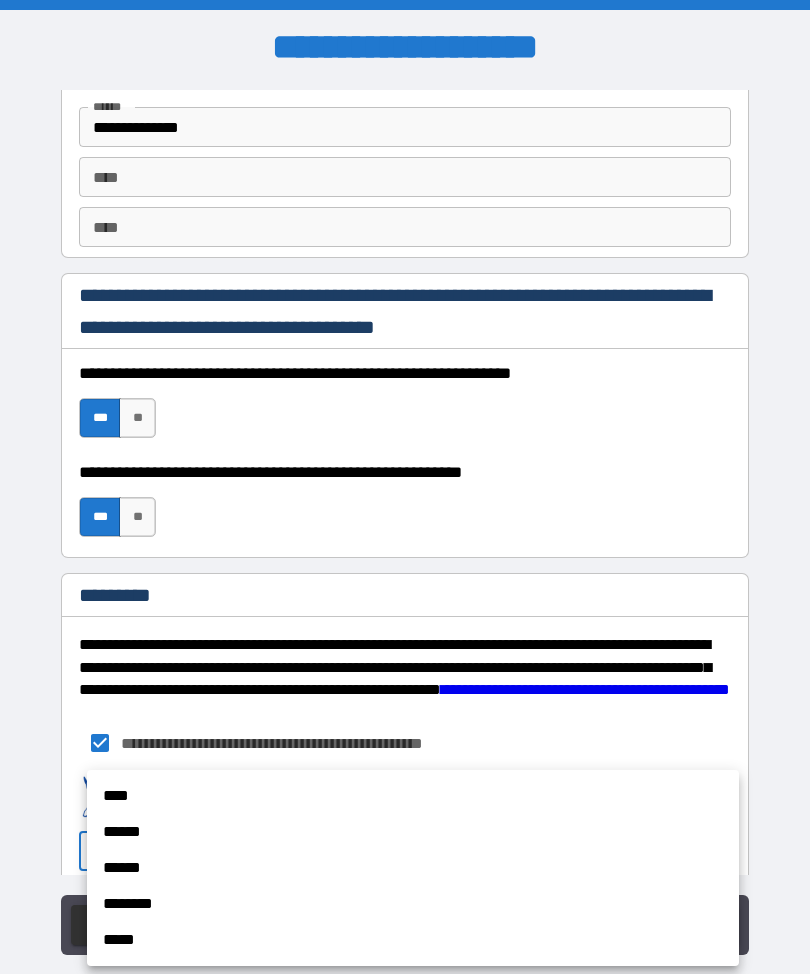 click on "****" at bounding box center [413, 796] 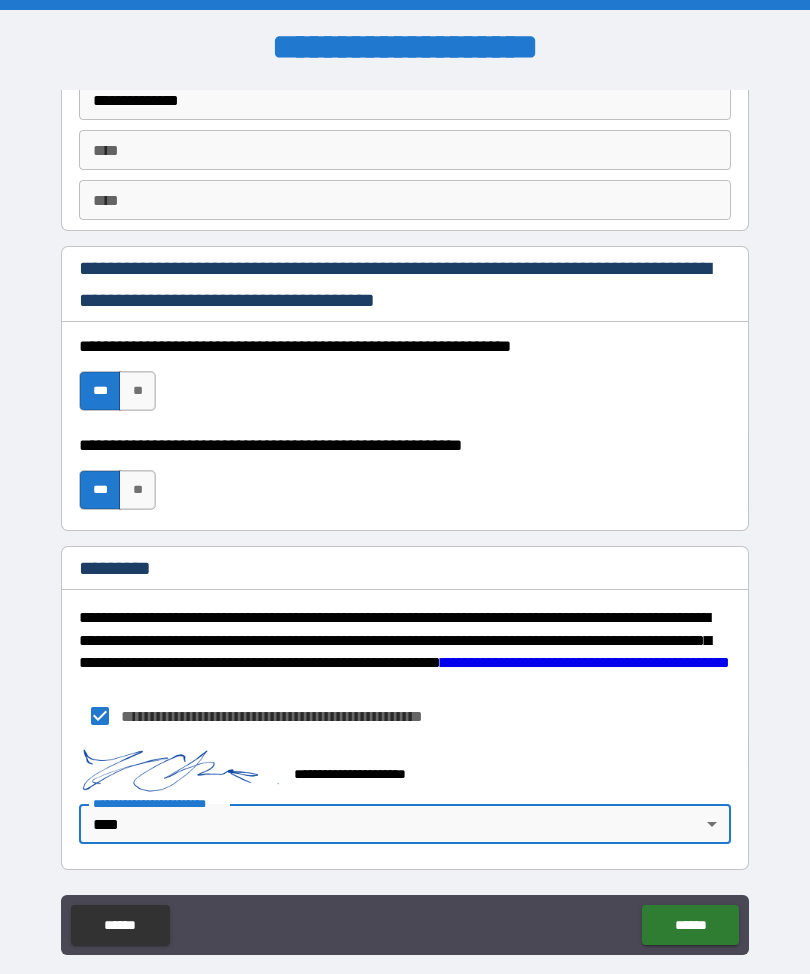 scroll, scrollTop: 2838, scrollLeft: 0, axis: vertical 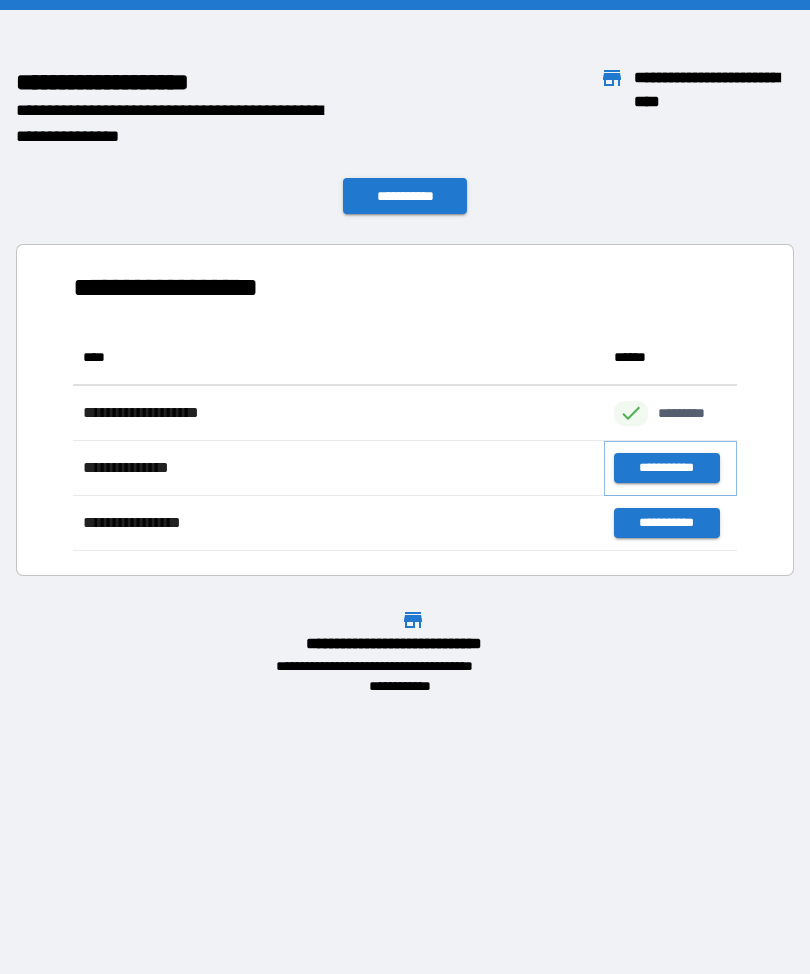 click on "**********" at bounding box center [666, 468] 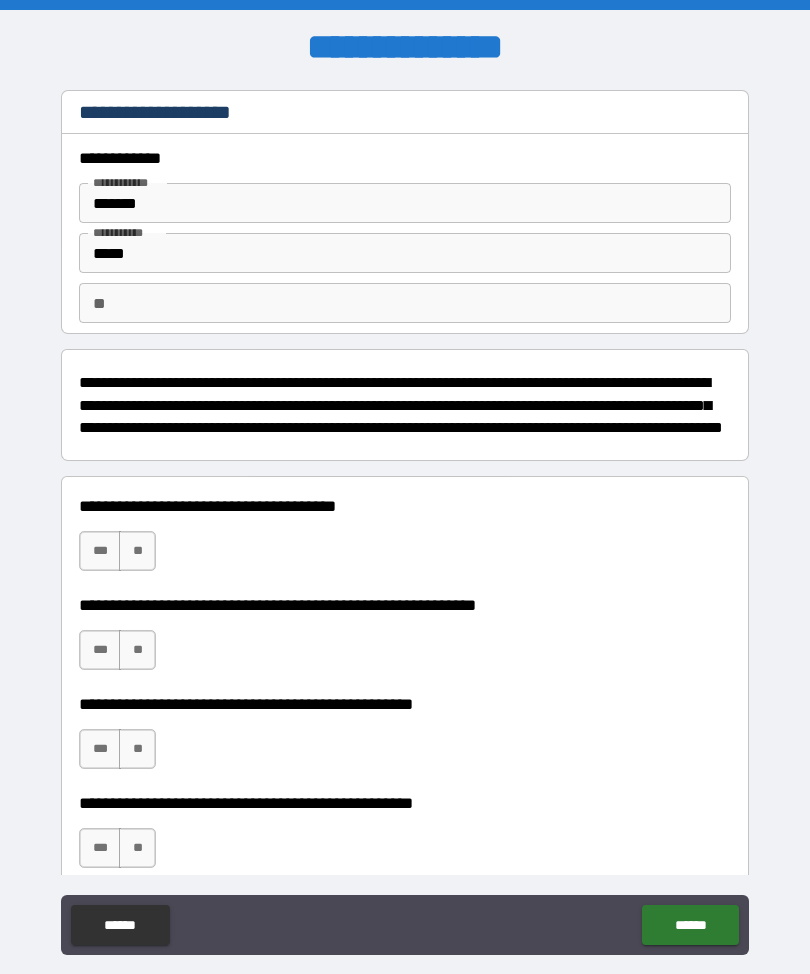 click on "**" at bounding box center [137, 650] 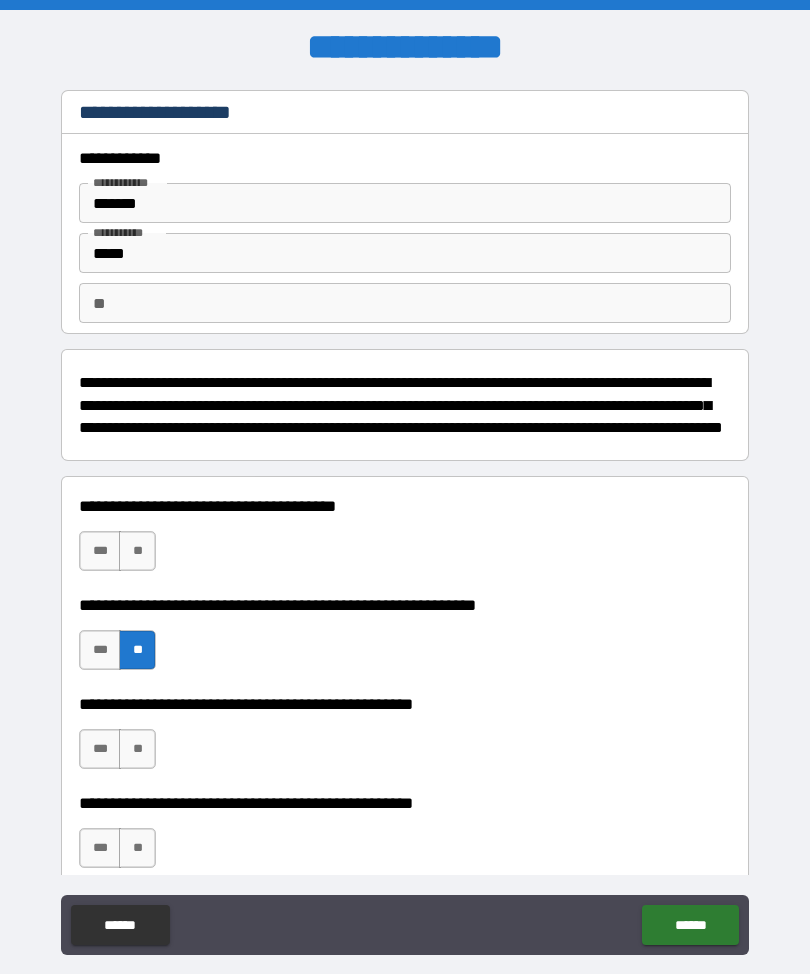 click on "**" at bounding box center (137, 749) 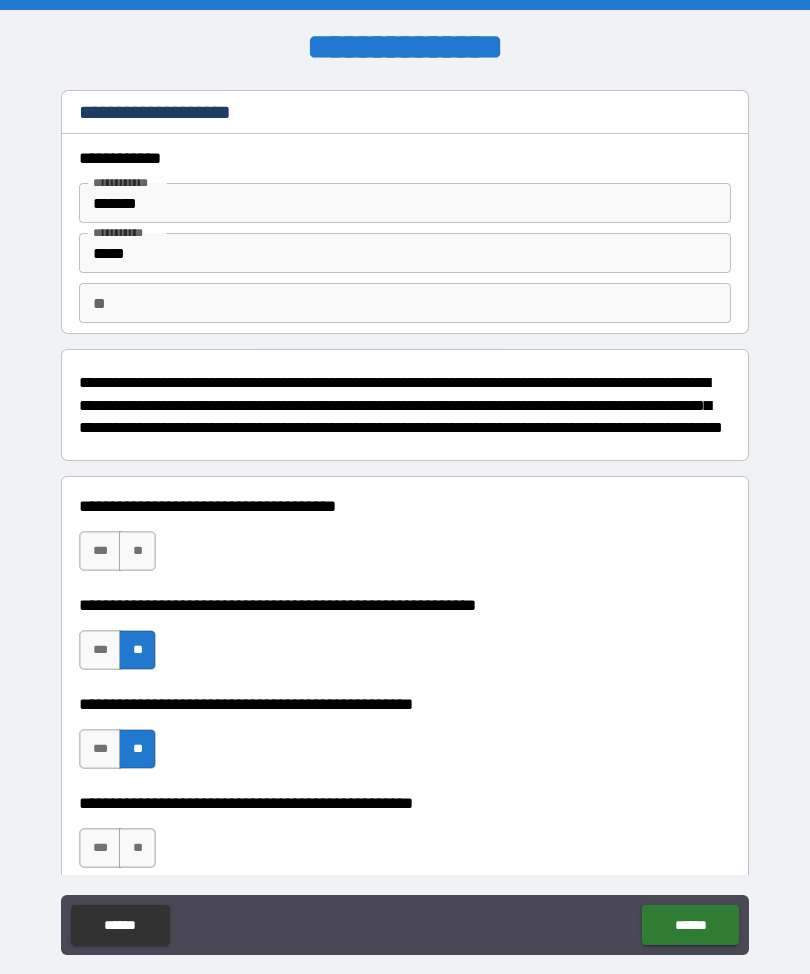 click on "**" at bounding box center (137, 848) 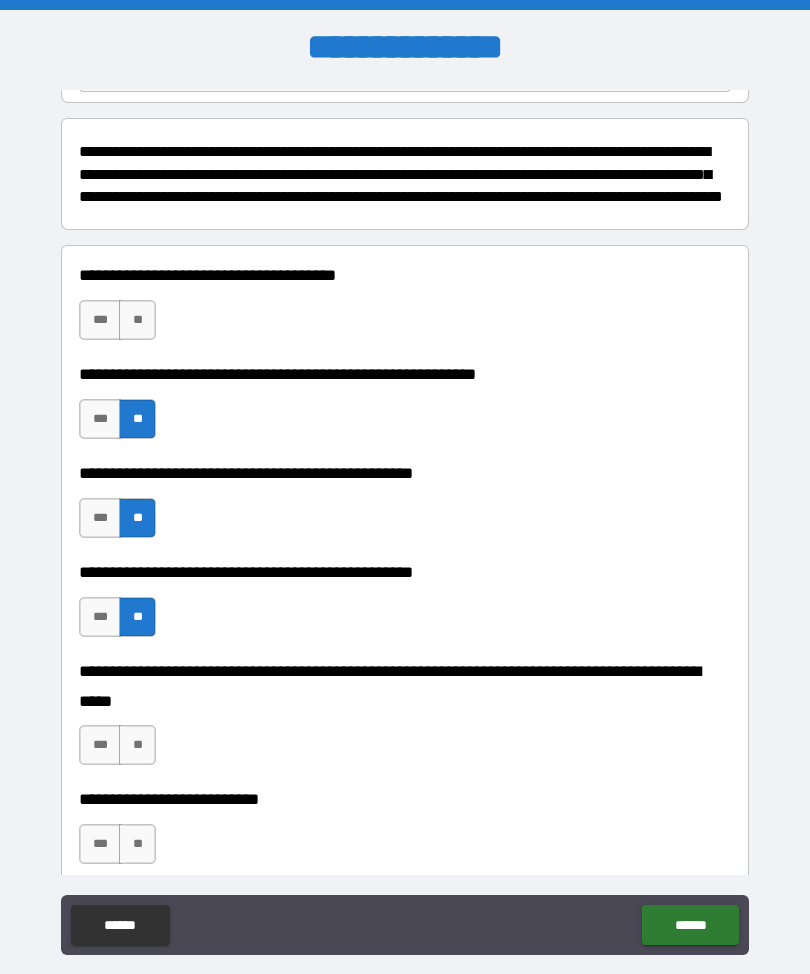 scroll, scrollTop: 232, scrollLeft: 0, axis: vertical 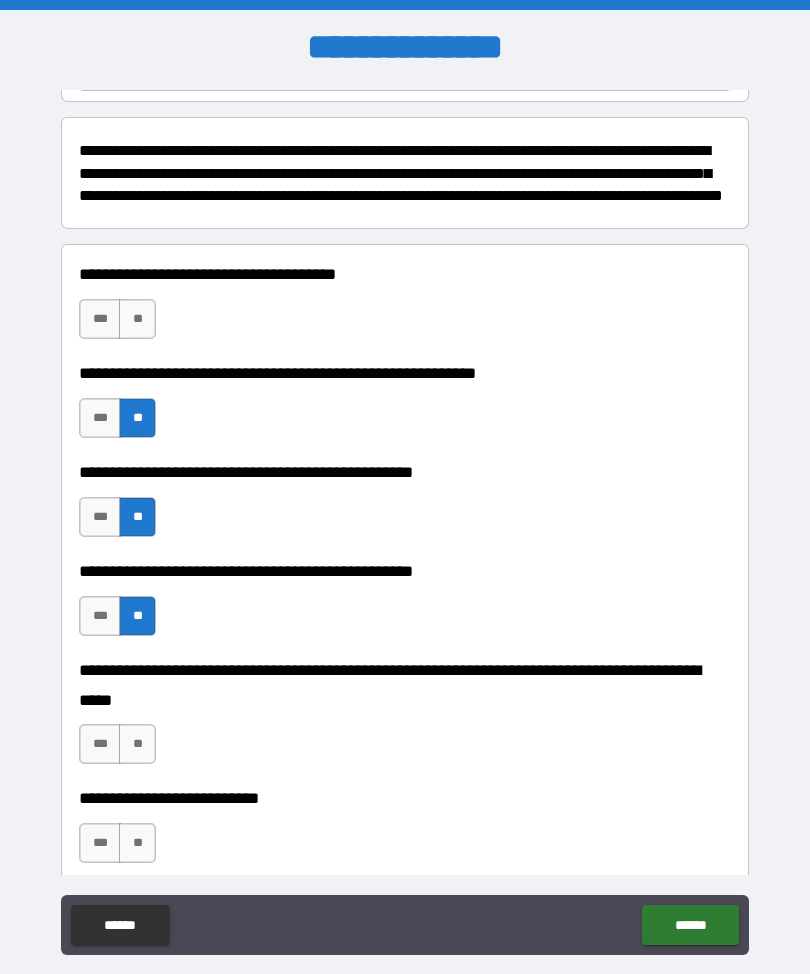 click on "**" at bounding box center (137, 744) 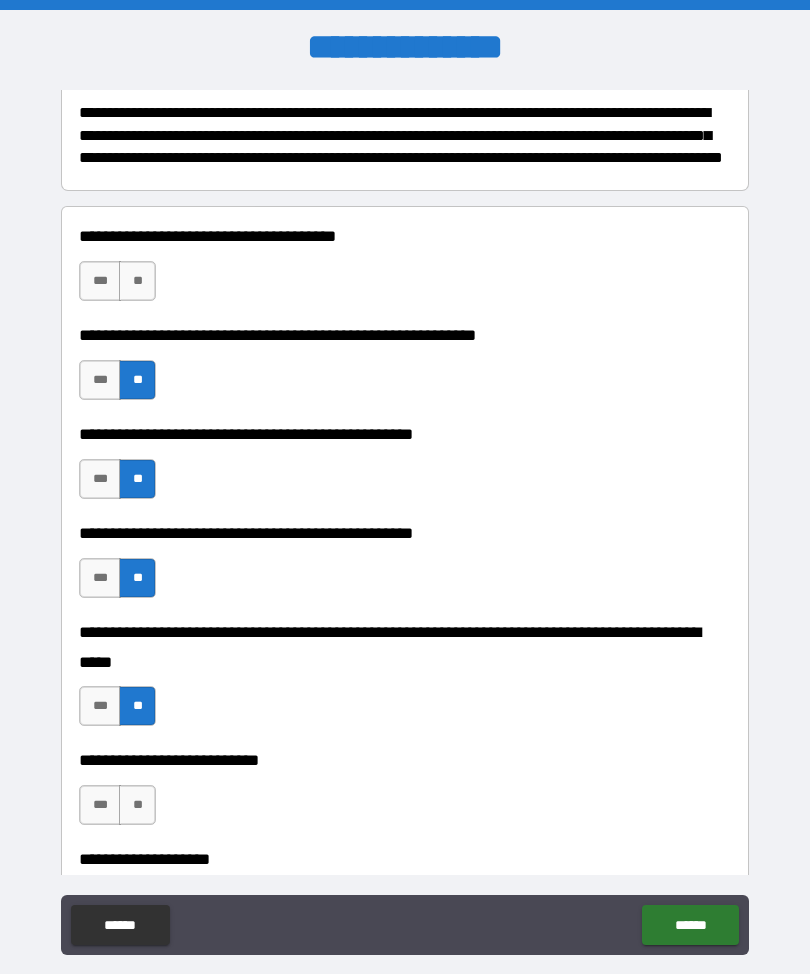 scroll, scrollTop: 276, scrollLeft: 0, axis: vertical 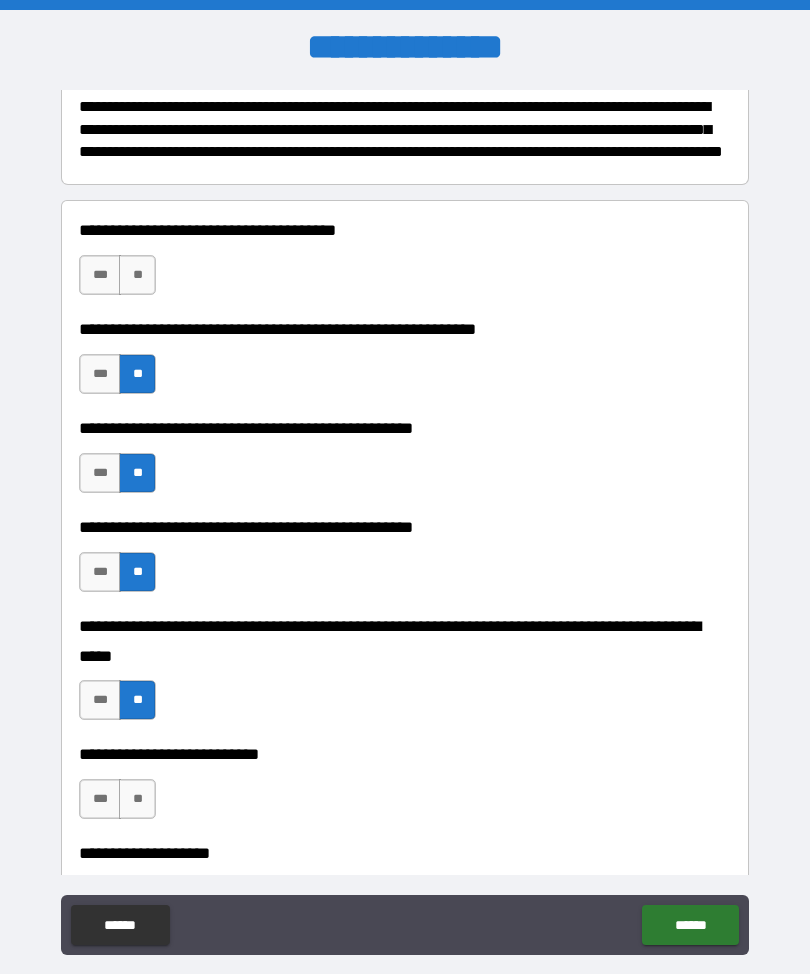 click on "**" at bounding box center (137, 799) 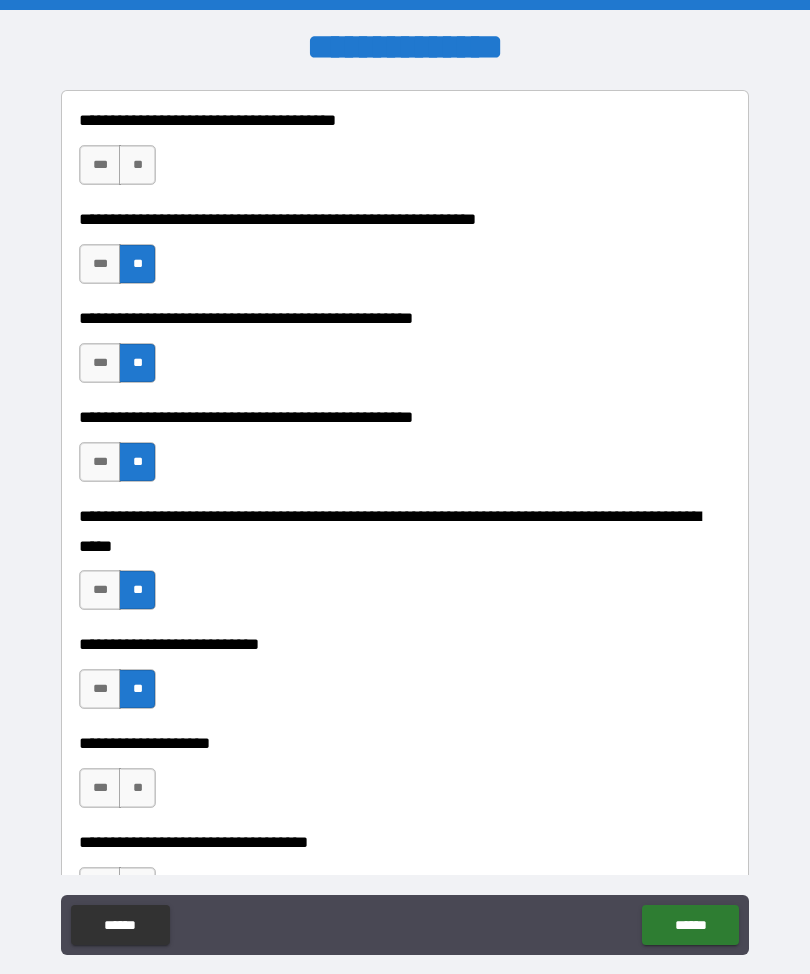 click on "***" at bounding box center (100, 788) 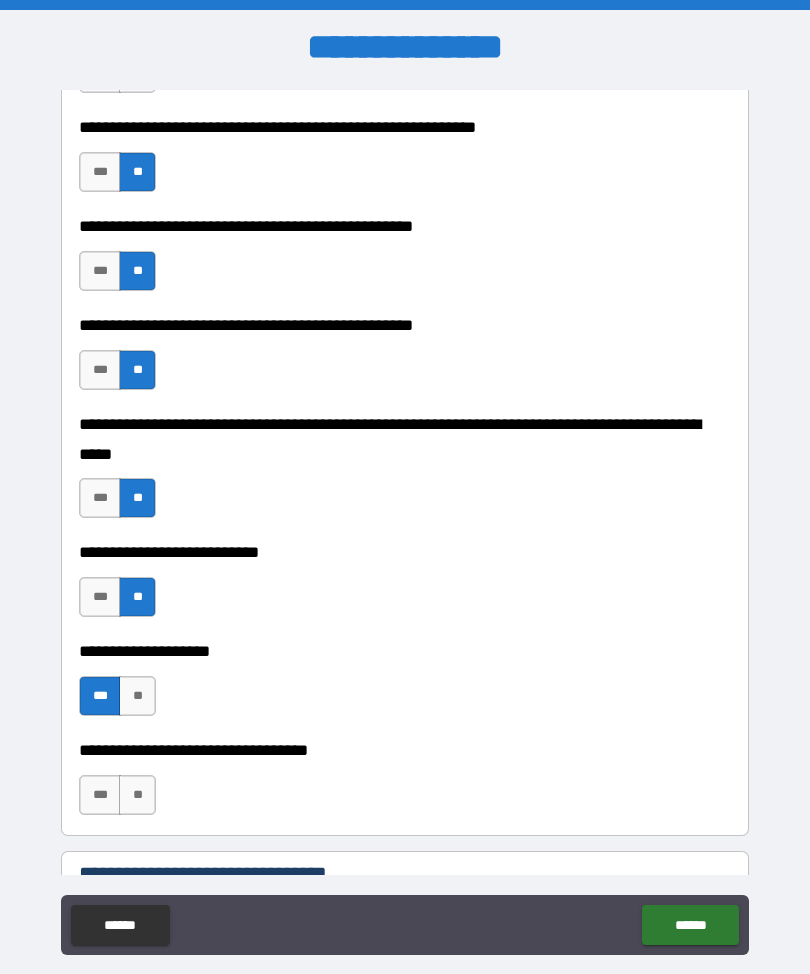 scroll, scrollTop: 510, scrollLeft: 0, axis: vertical 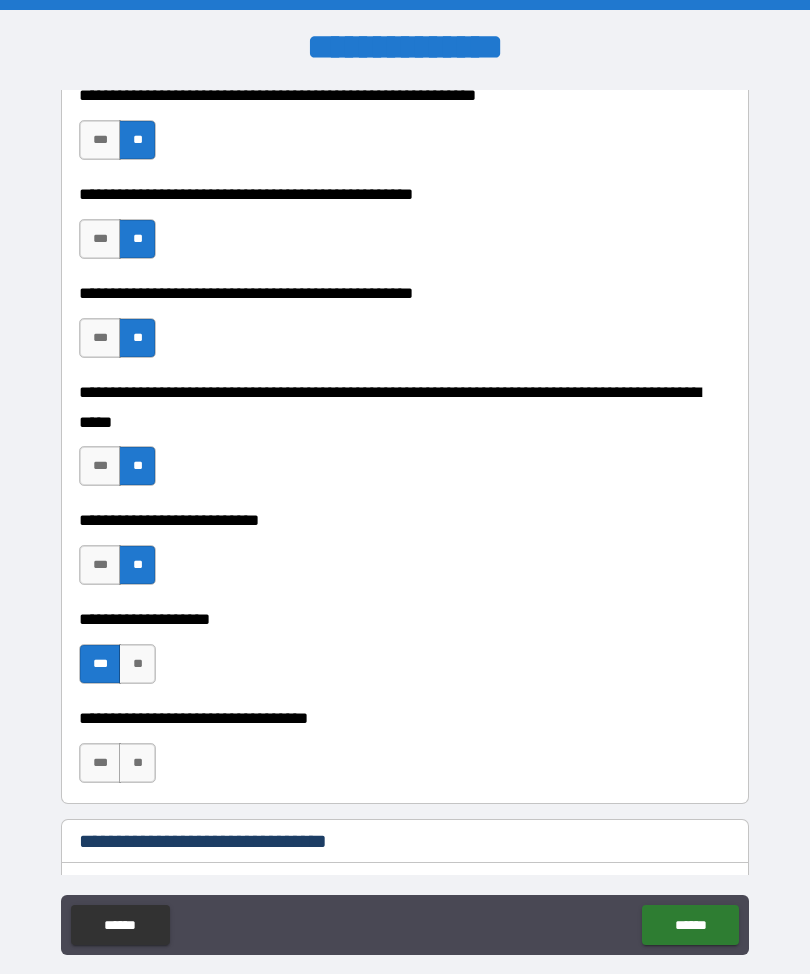 click on "**" at bounding box center [137, 763] 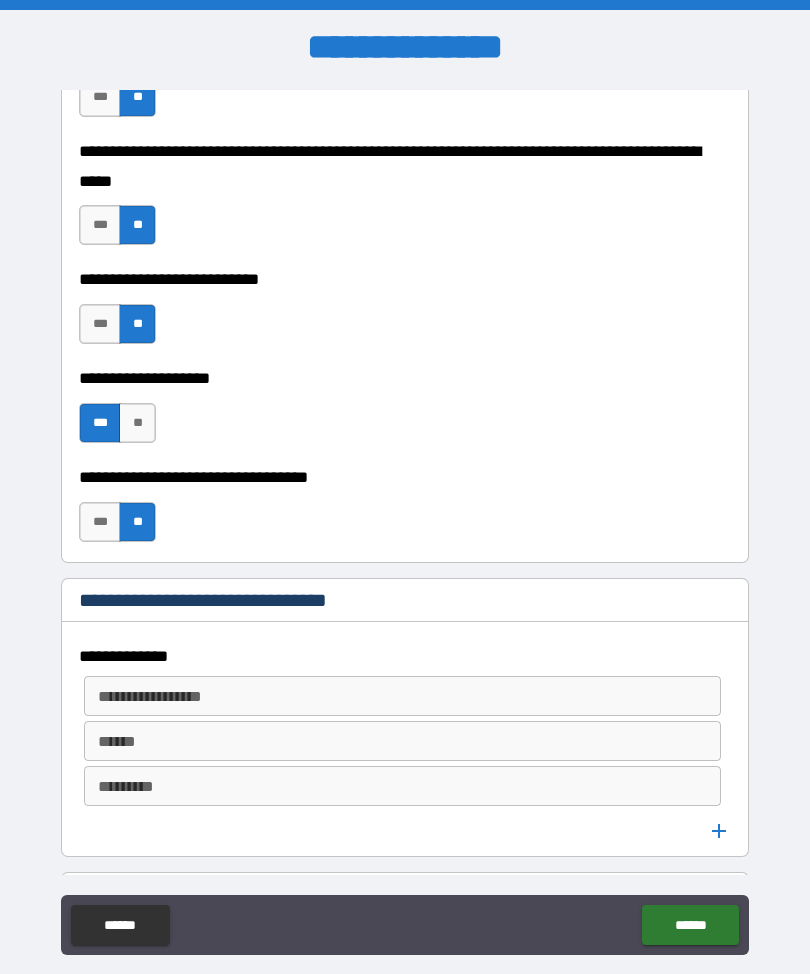 scroll, scrollTop: 755, scrollLeft: 0, axis: vertical 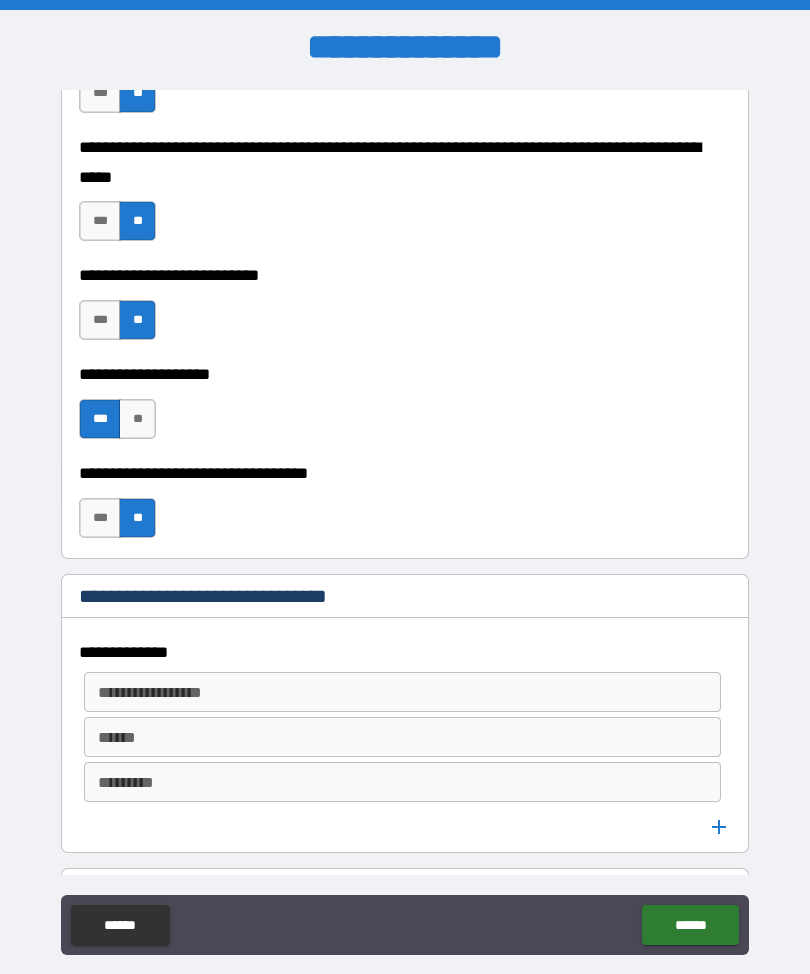 click on "**********" at bounding box center (401, 692) 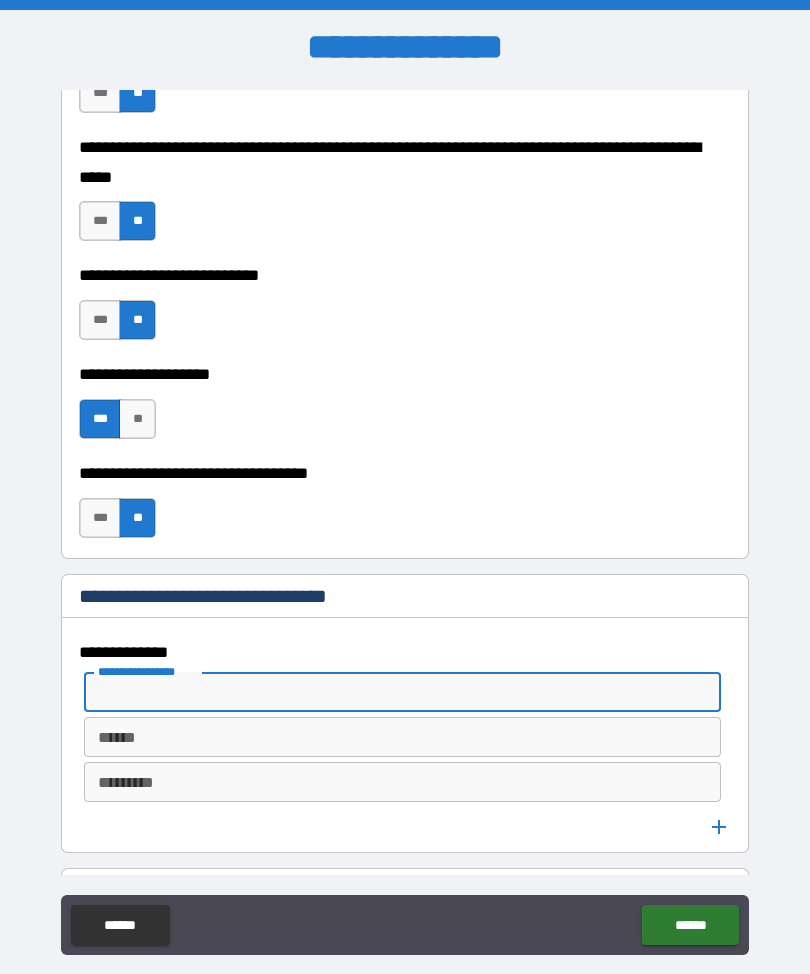 scroll, scrollTop: 47, scrollLeft: 0, axis: vertical 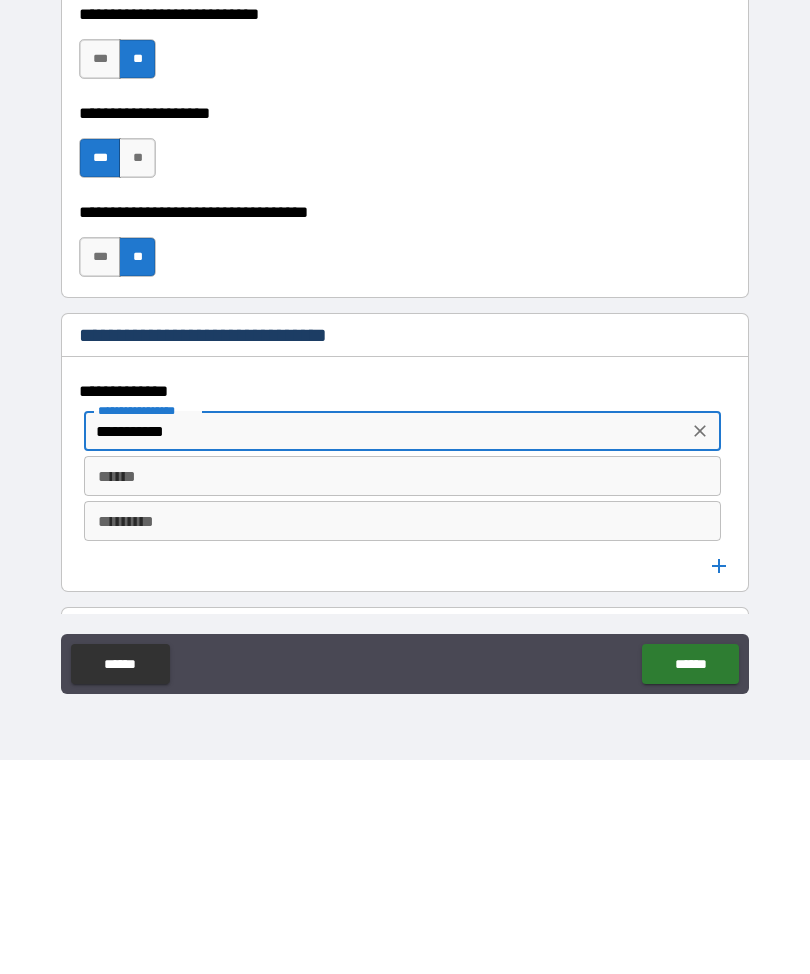 type on "**********" 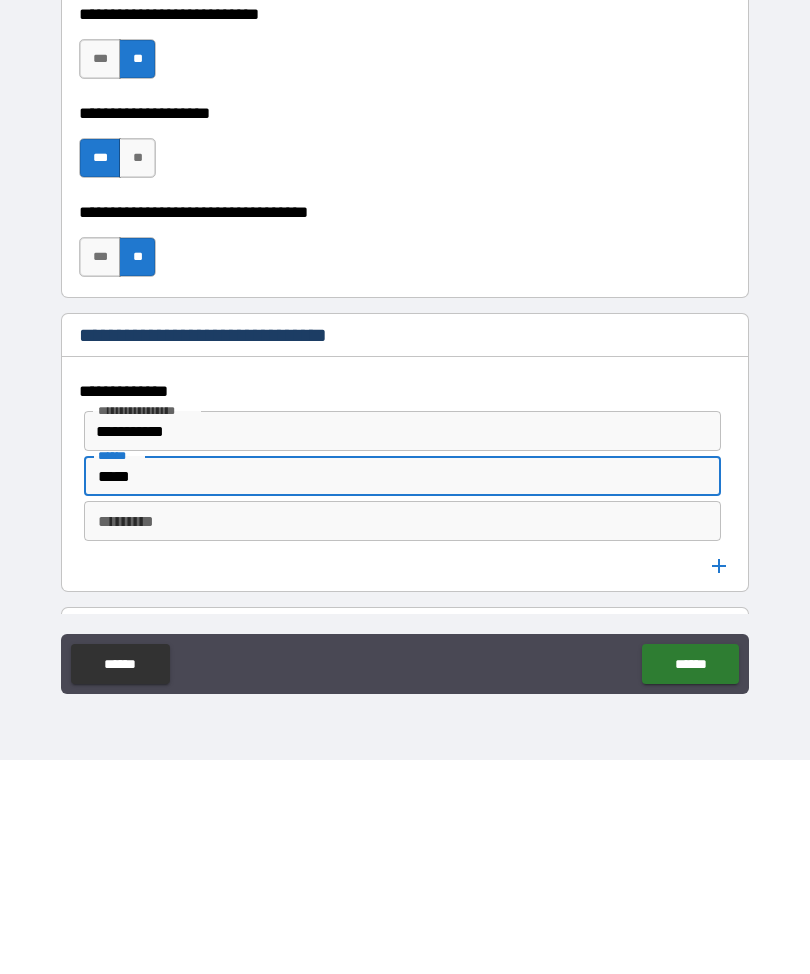 type on "*****" 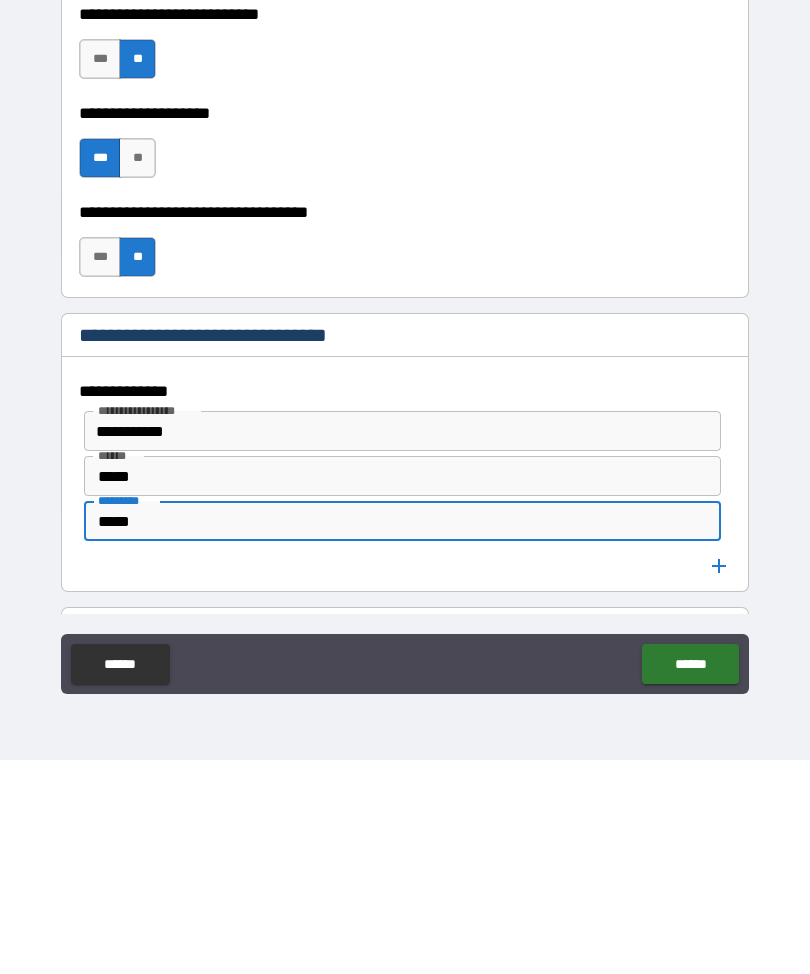 type on "*****" 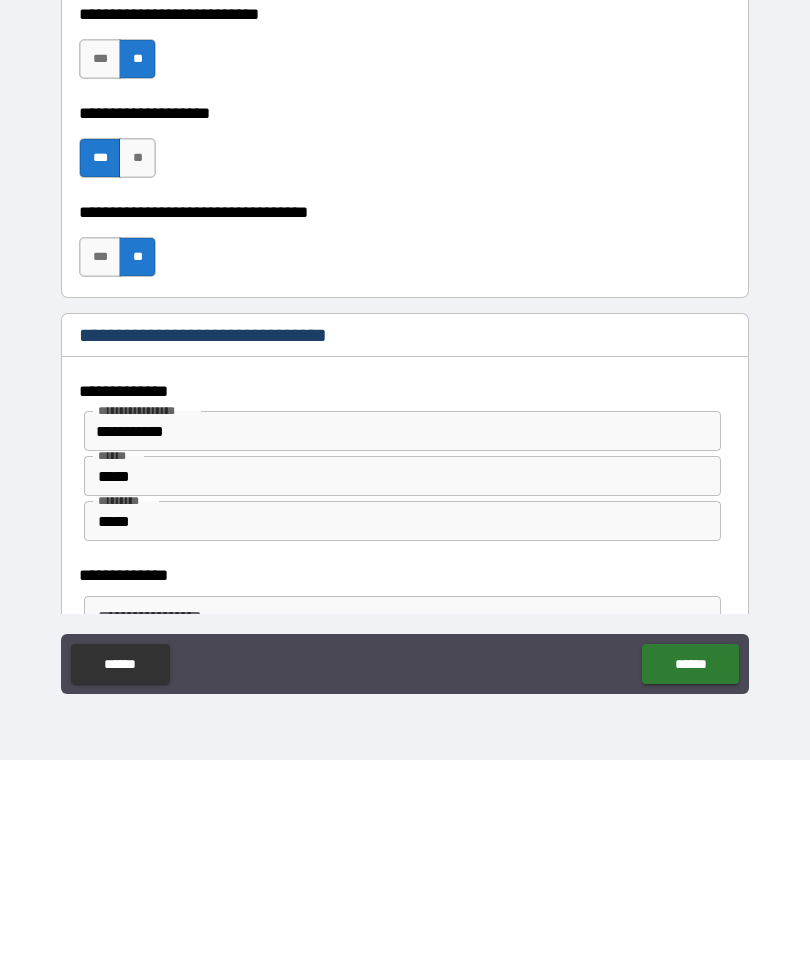 scroll, scrollTop: 66, scrollLeft: 0, axis: vertical 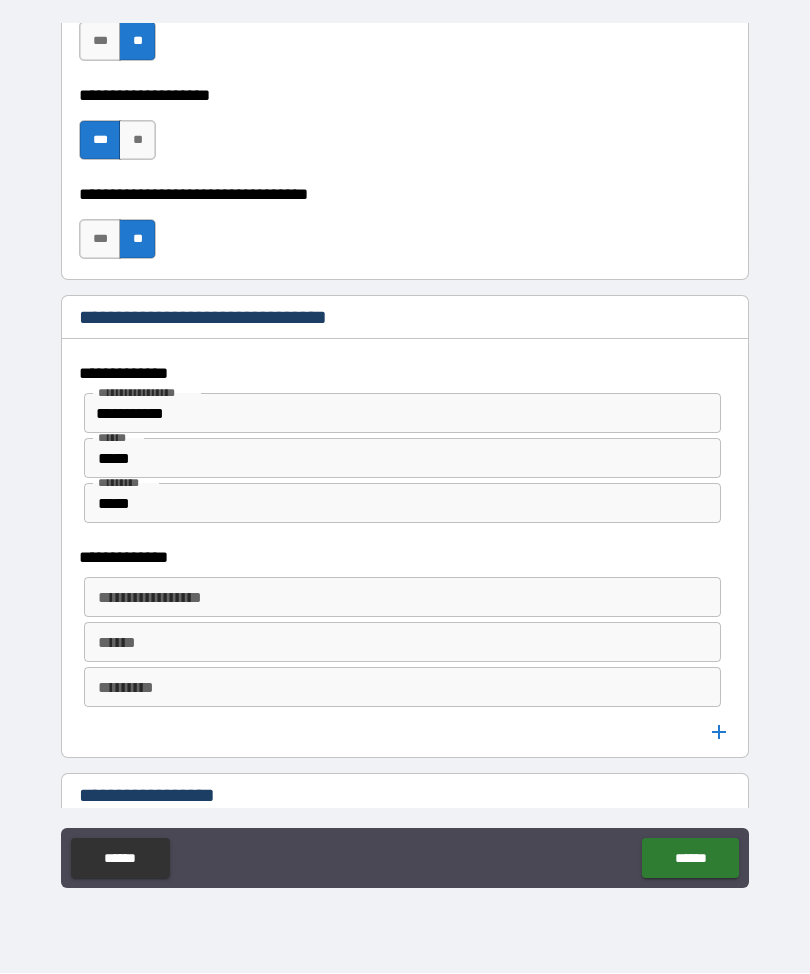 click on "**********" at bounding box center (401, 598) 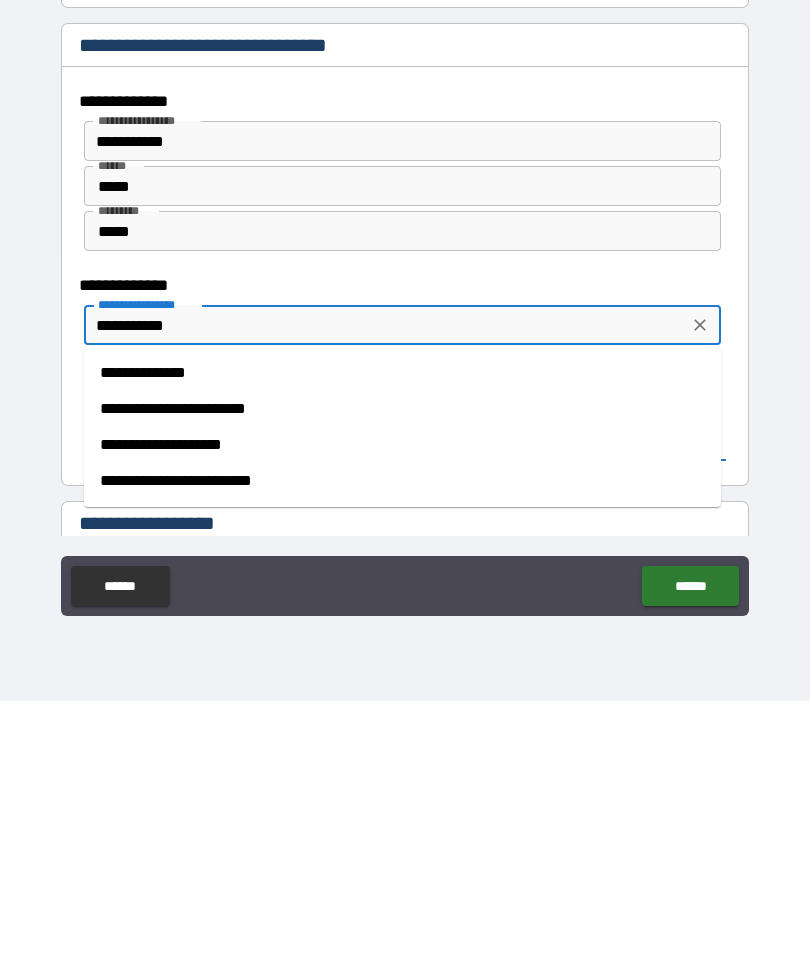 click on "**********" at bounding box center [402, 754] 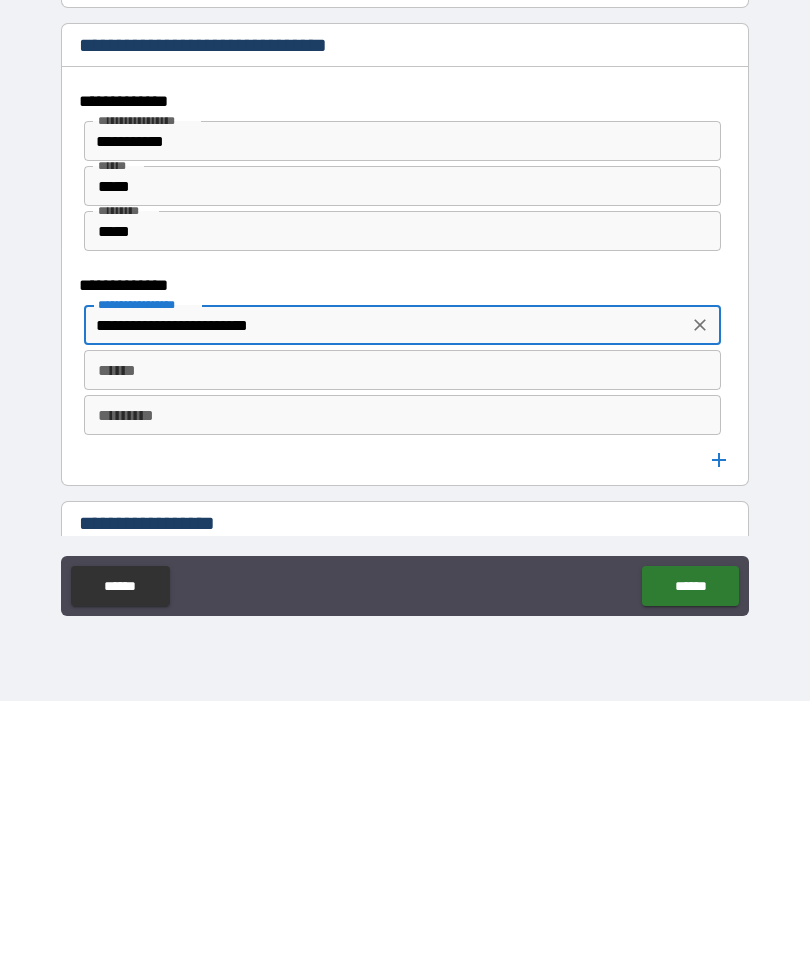 click on "******" at bounding box center [402, 643] 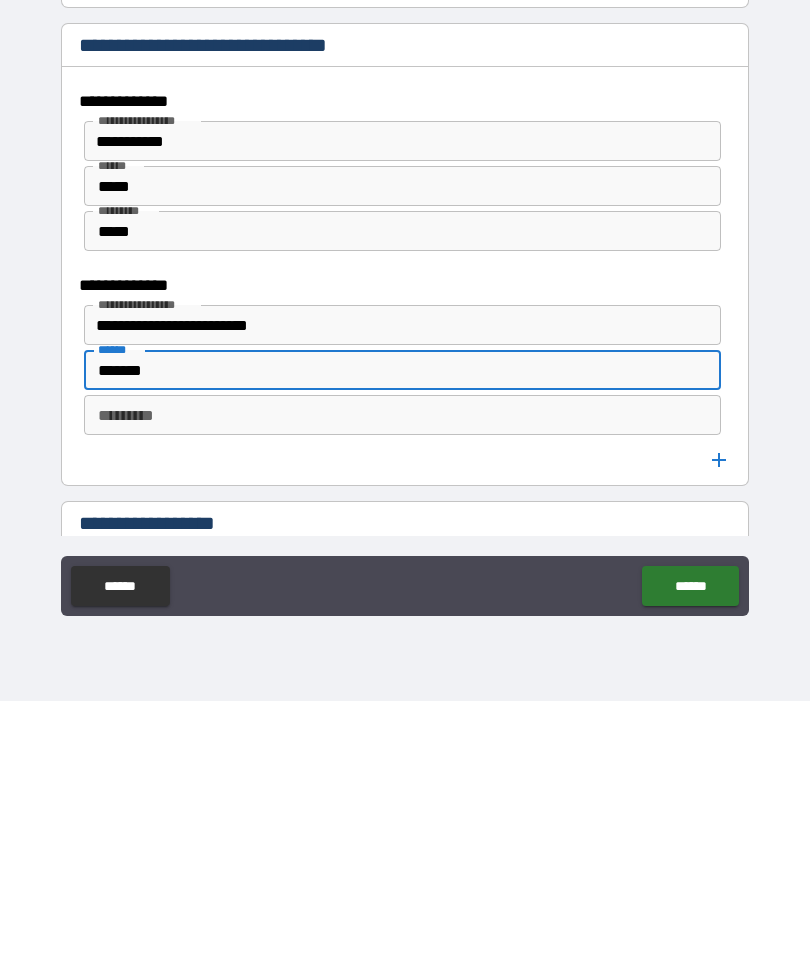 type on "*******" 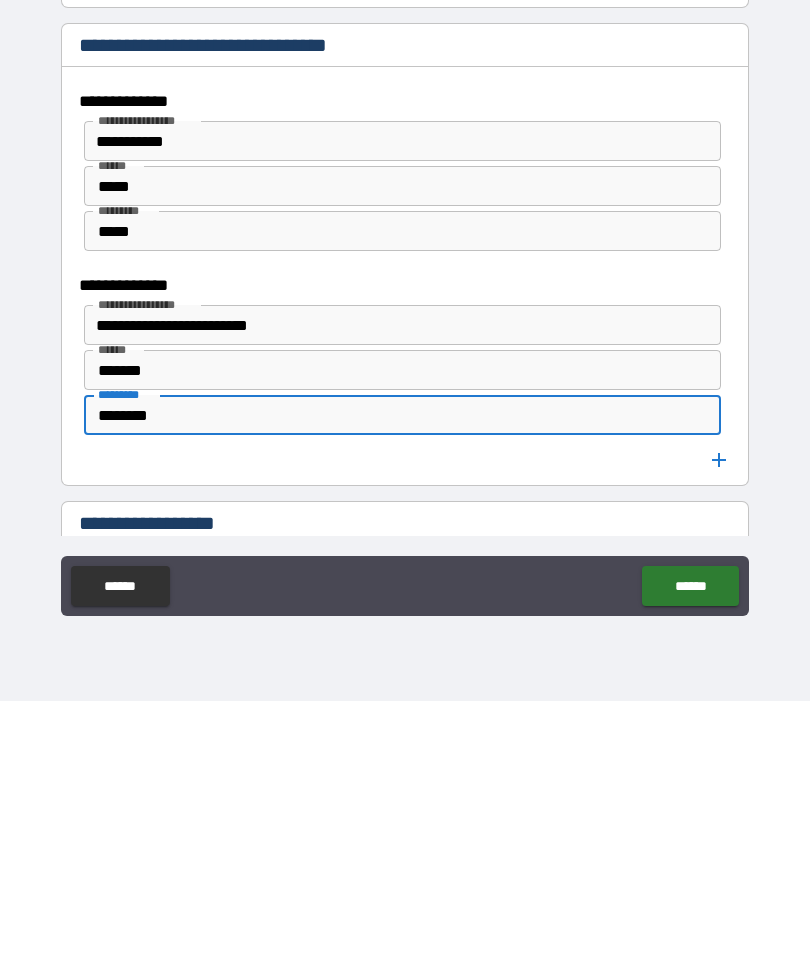 click on "**********" at bounding box center (405, 456) 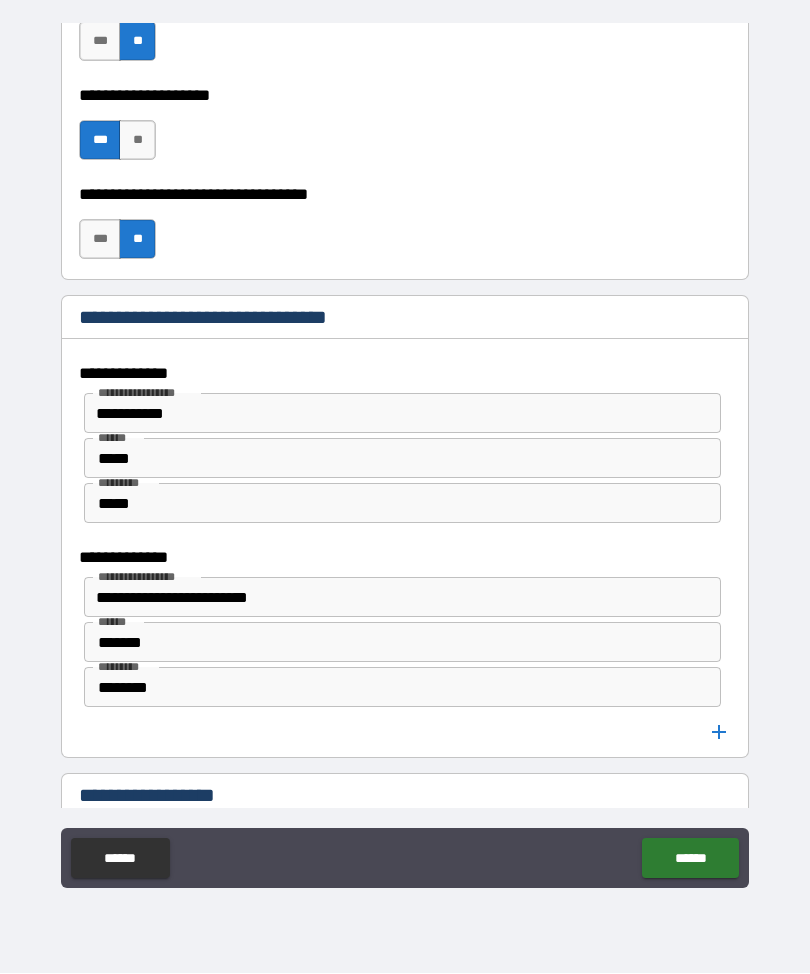 click 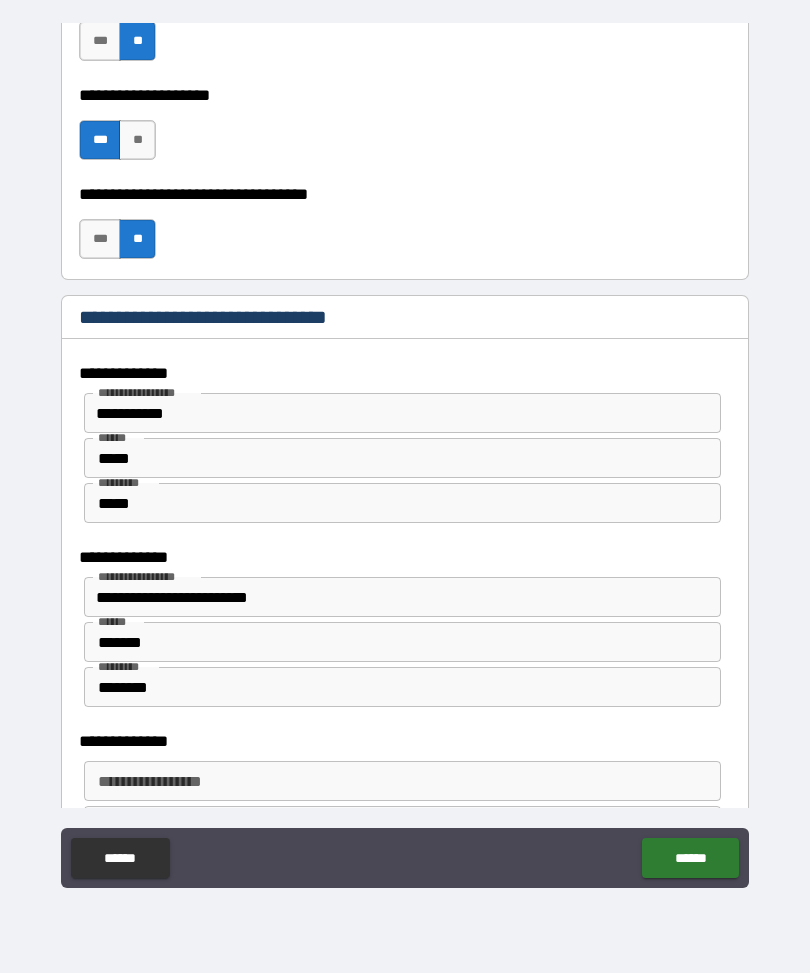 click on "********" at bounding box center [402, 688] 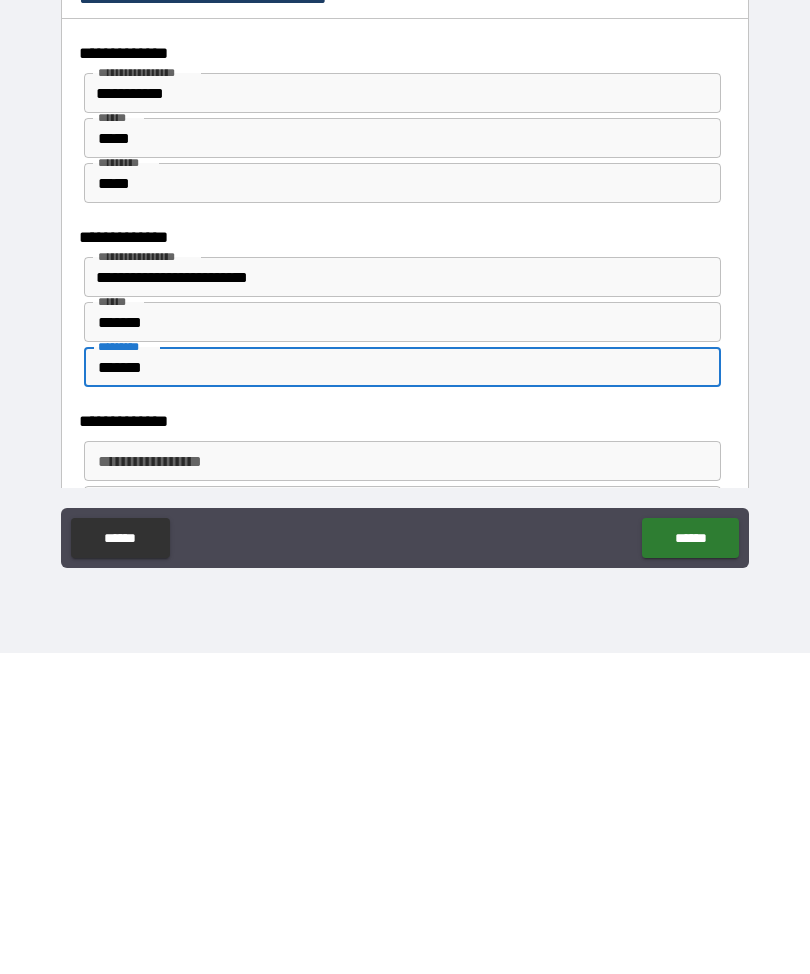scroll, scrollTop: 66, scrollLeft: 0, axis: vertical 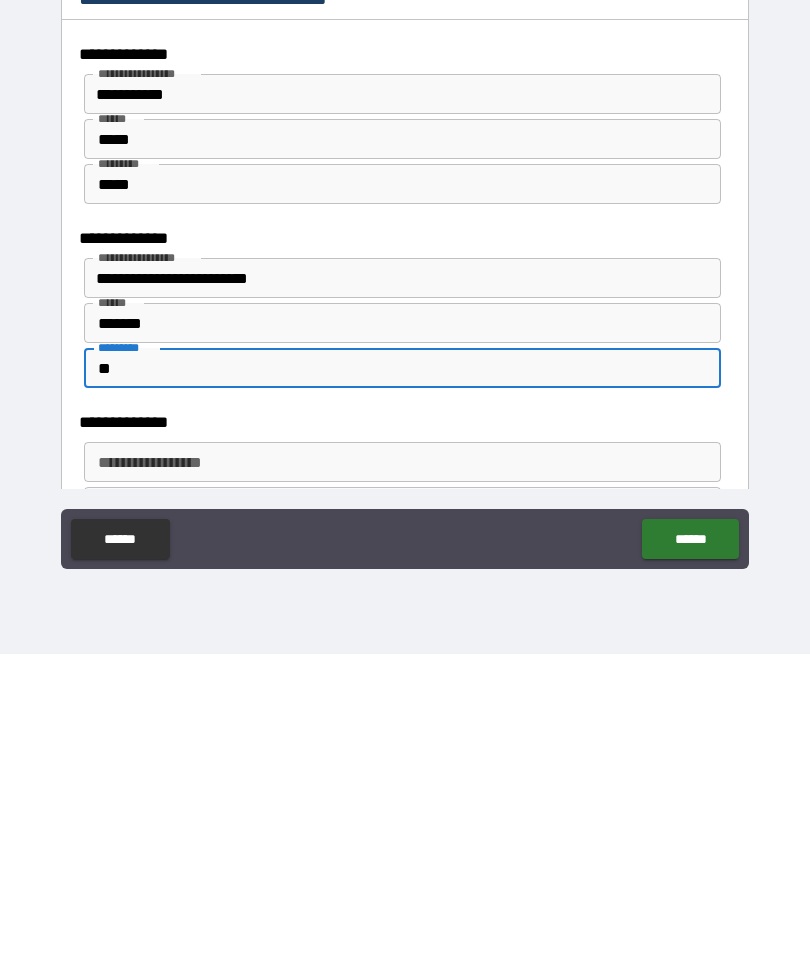 type on "*" 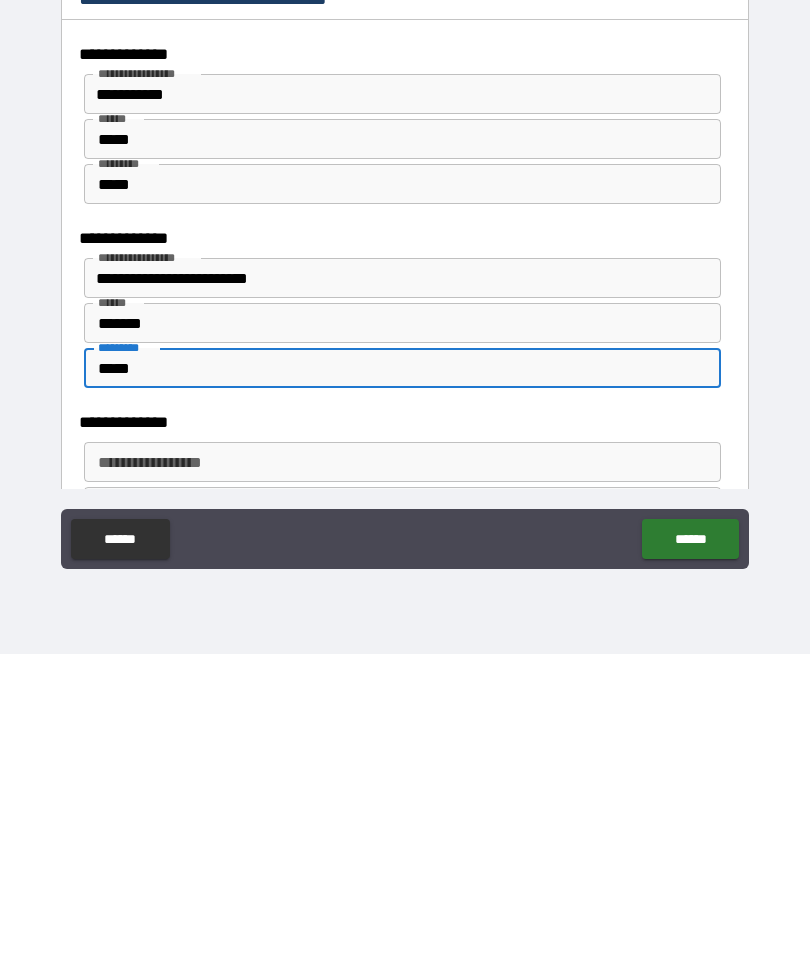 type on "*****" 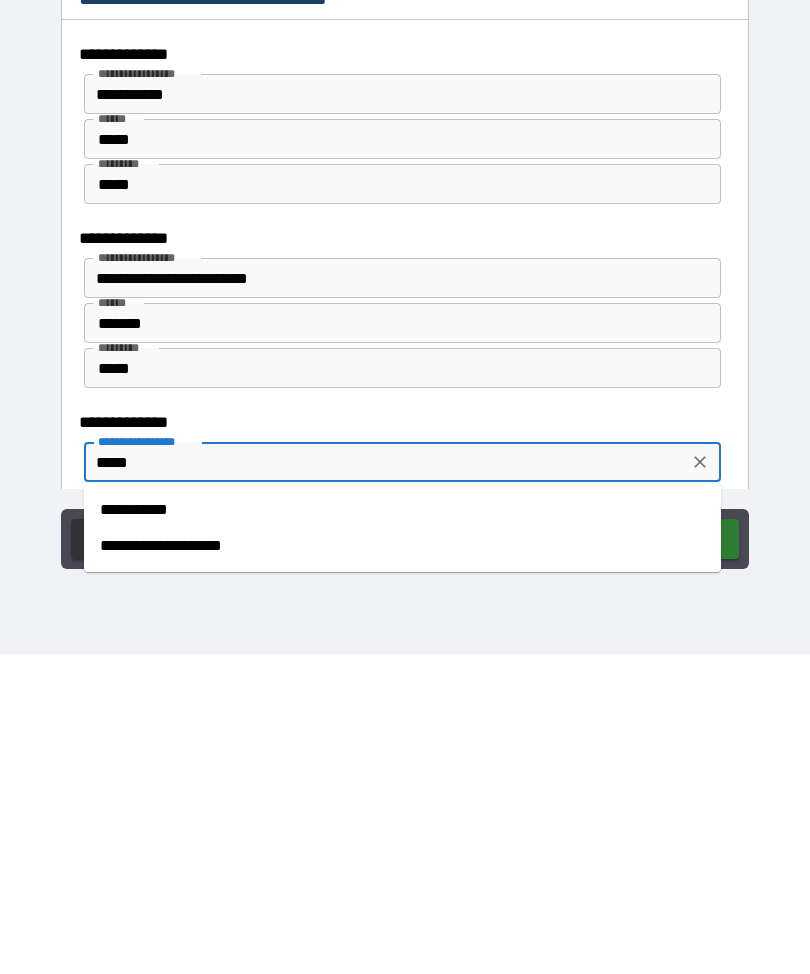 click on "**********" at bounding box center [402, 830] 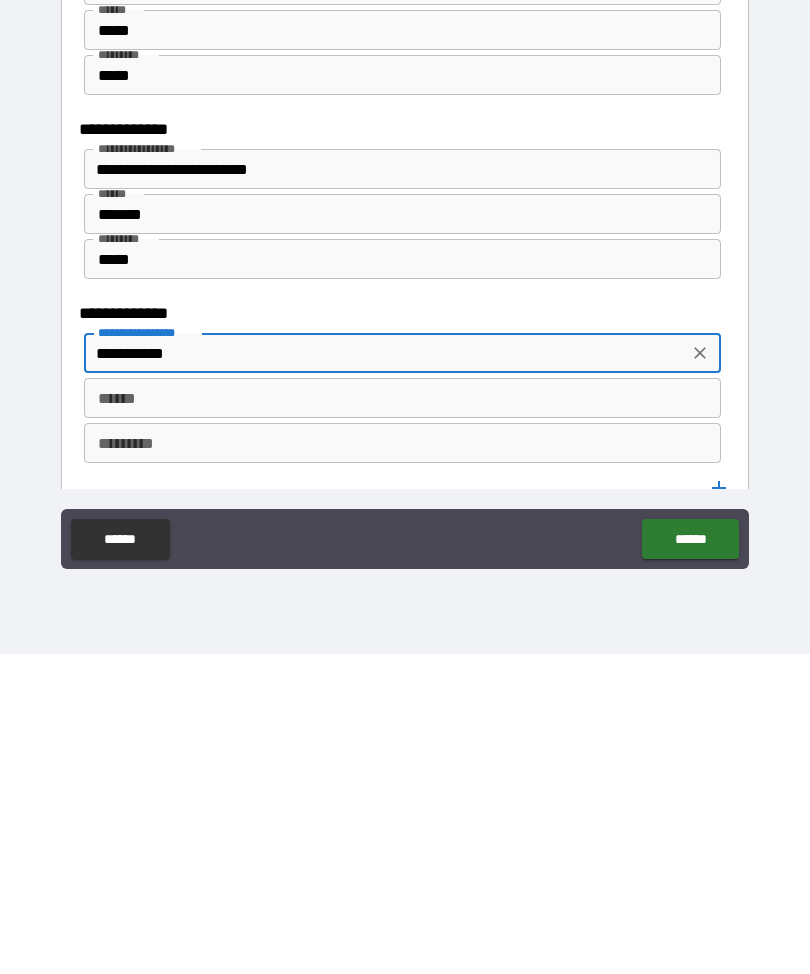 scroll, scrollTop: 1078, scrollLeft: 0, axis: vertical 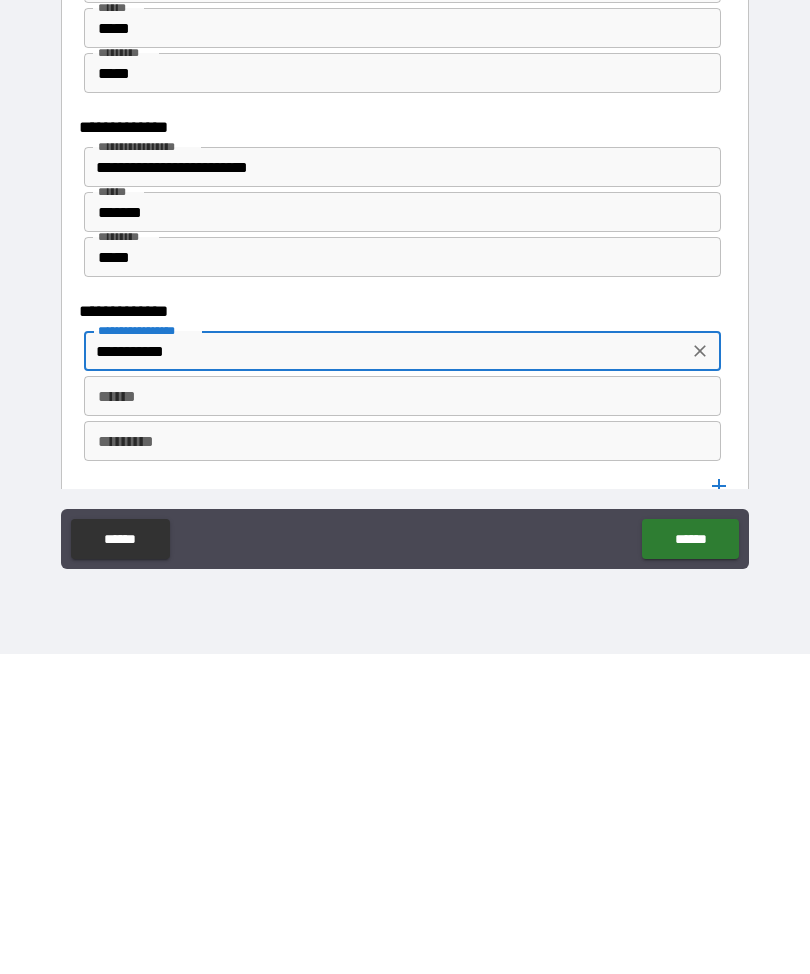 click on "******" at bounding box center [402, 716] 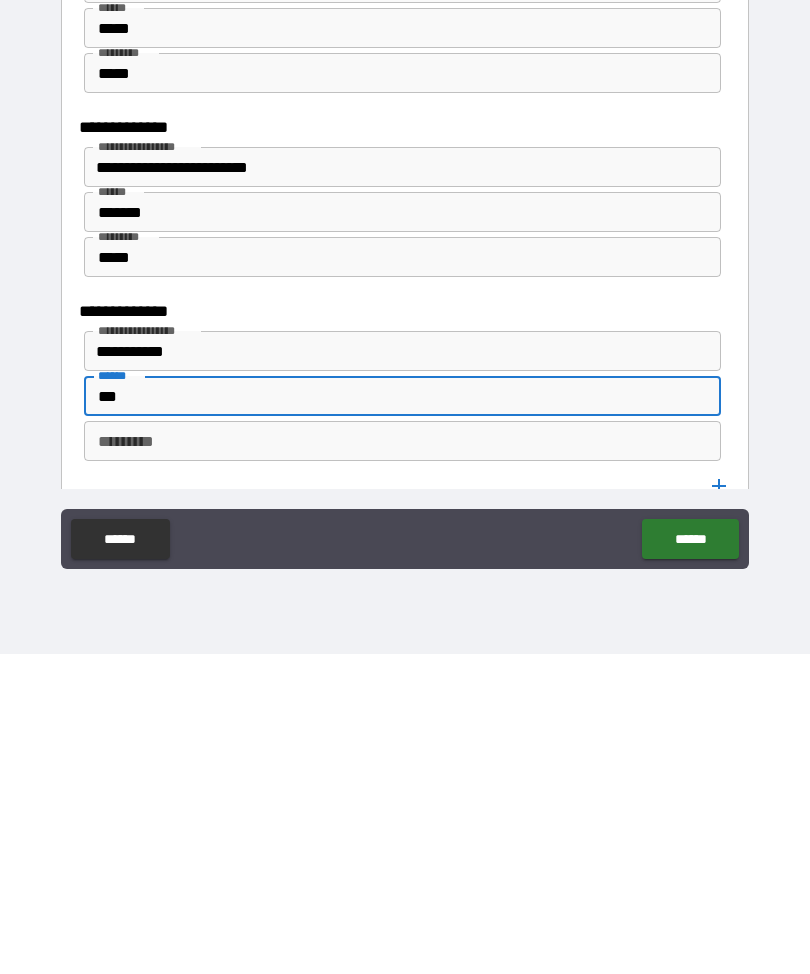 type on "***" 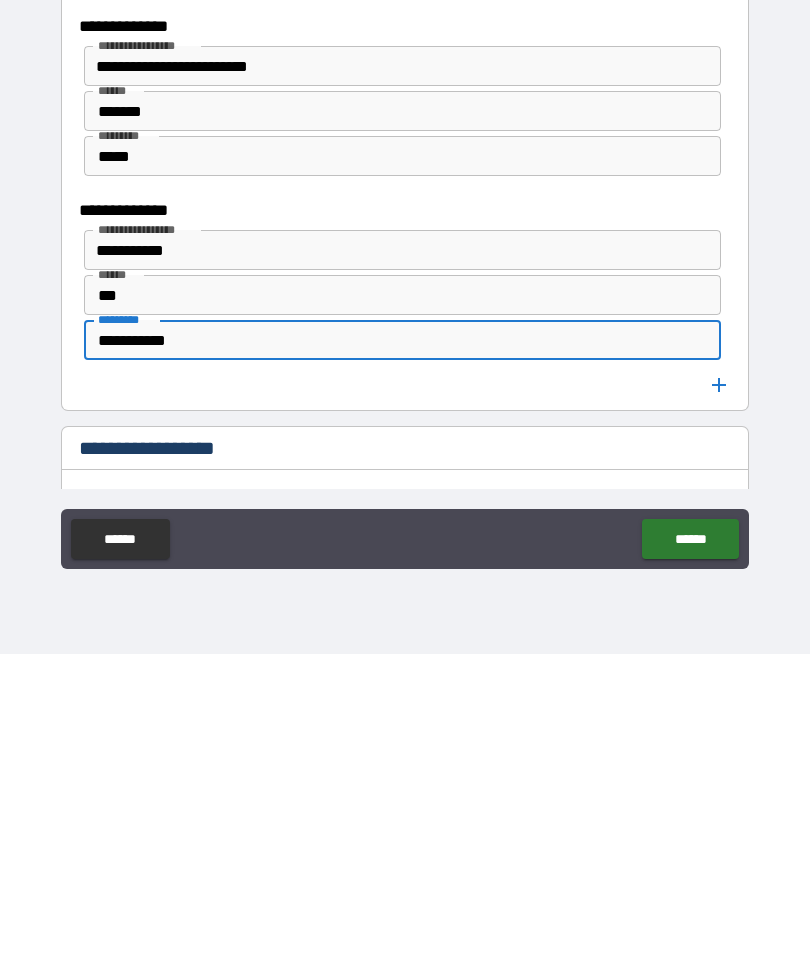 scroll, scrollTop: 1184, scrollLeft: 0, axis: vertical 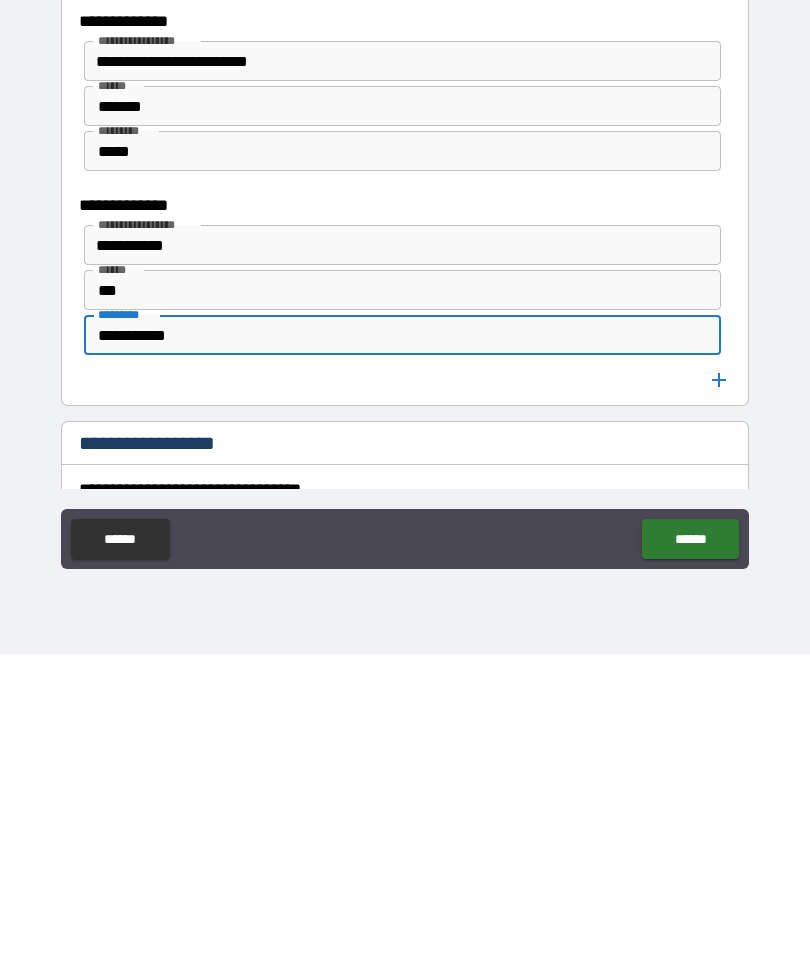 type on "**********" 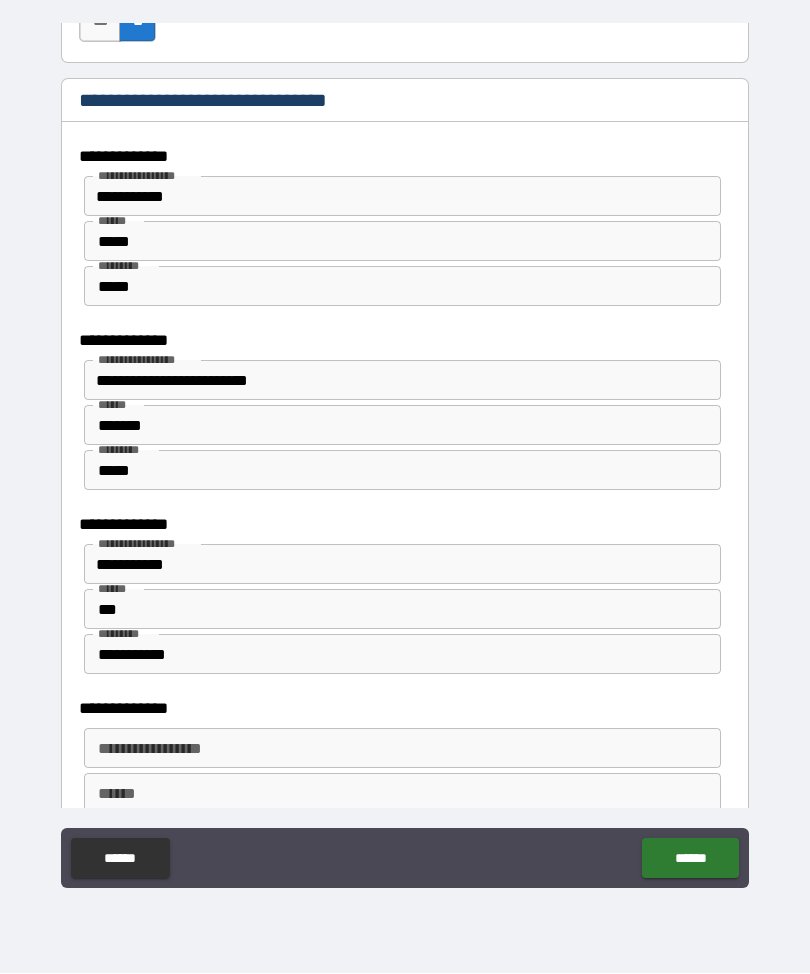 click on "**********" at bounding box center (401, 749) 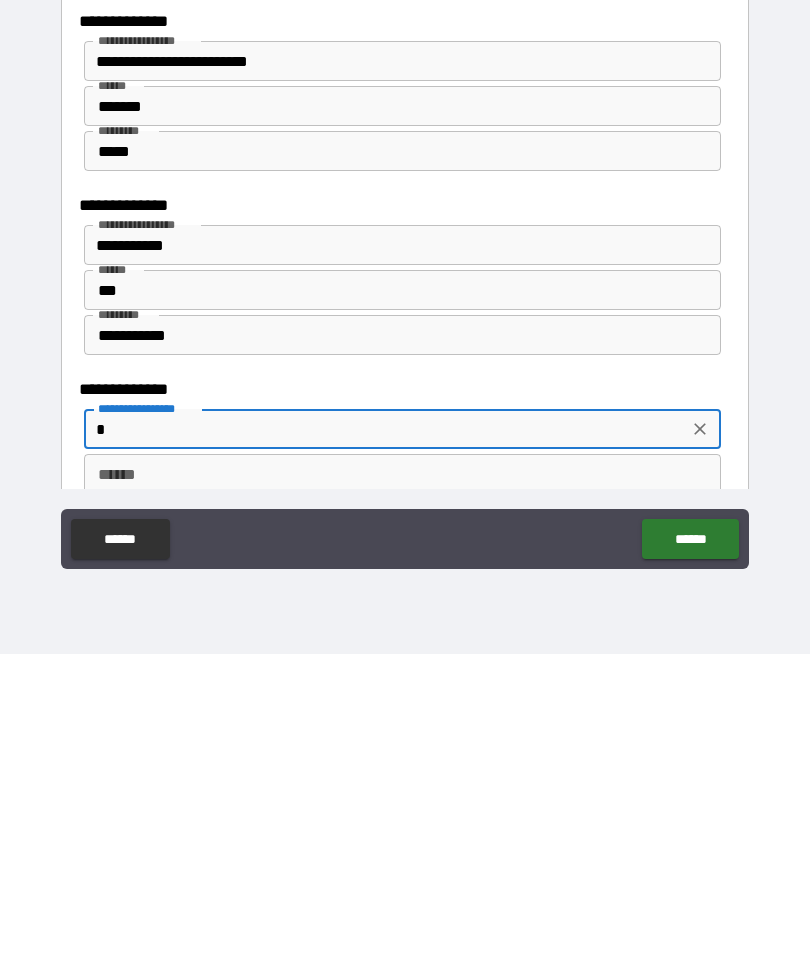 scroll, scrollTop: 66, scrollLeft: 0, axis: vertical 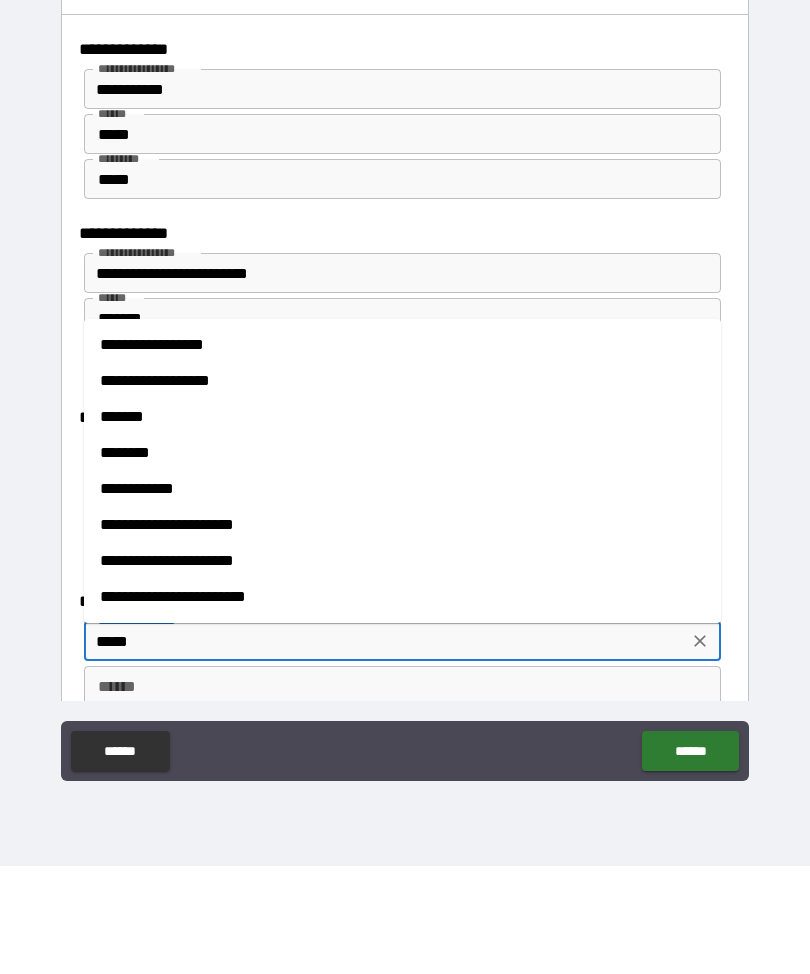 click on "**********" at bounding box center [402, 633] 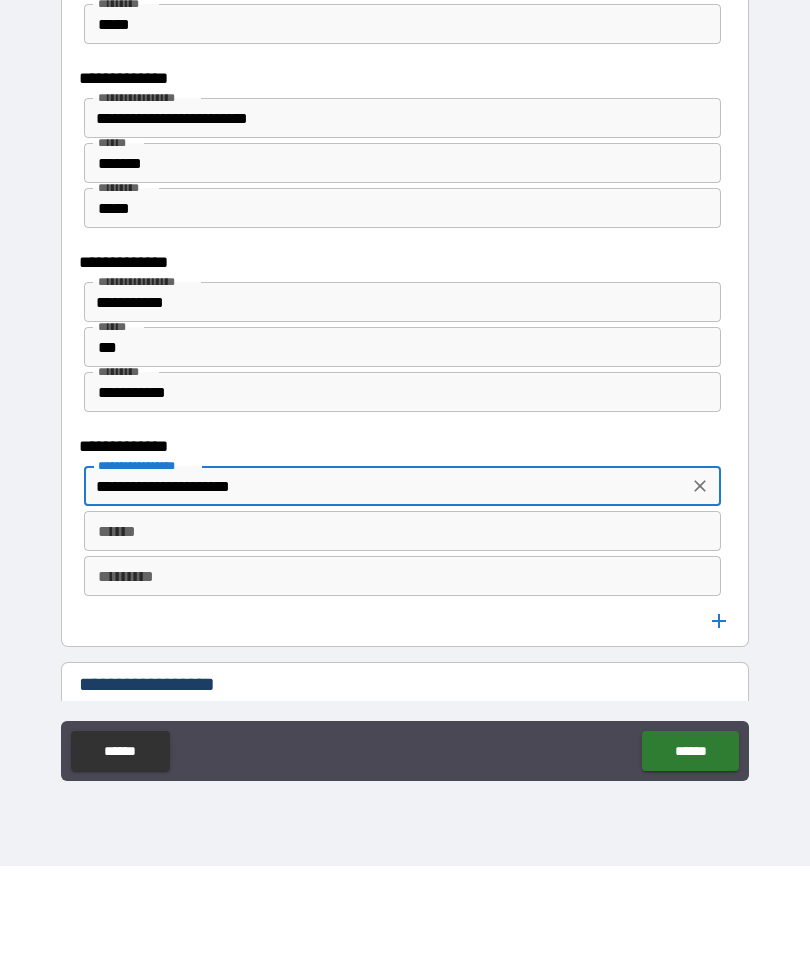 scroll, scrollTop: 1342, scrollLeft: 0, axis: vertical 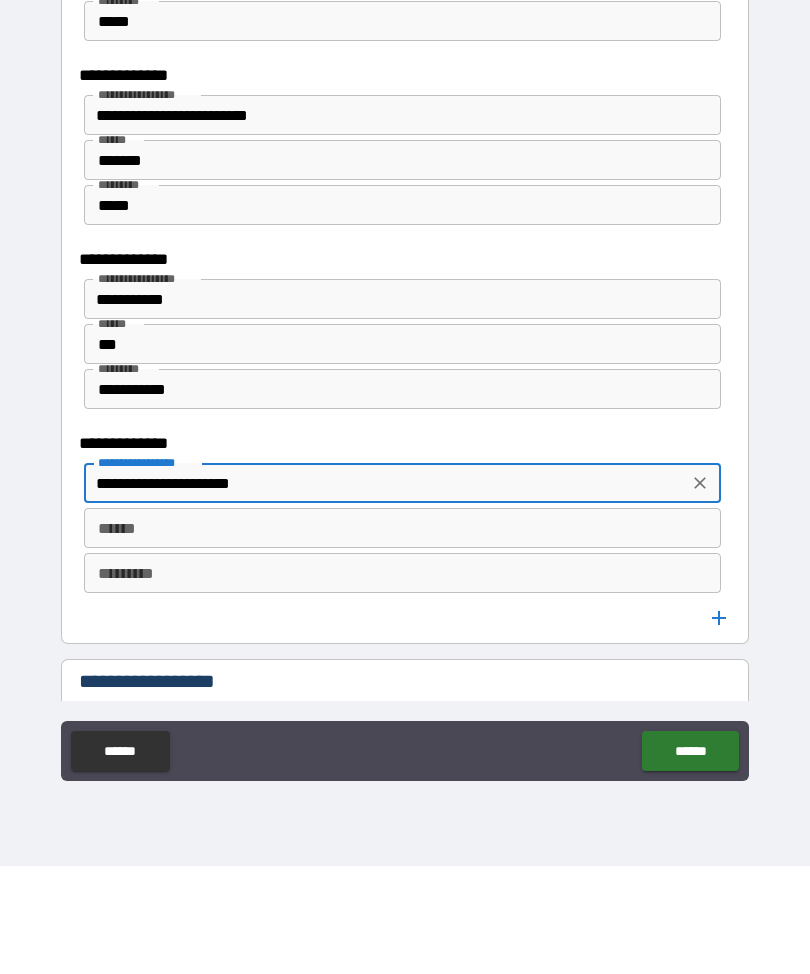 click on "******" at bounding box center [402, 636] 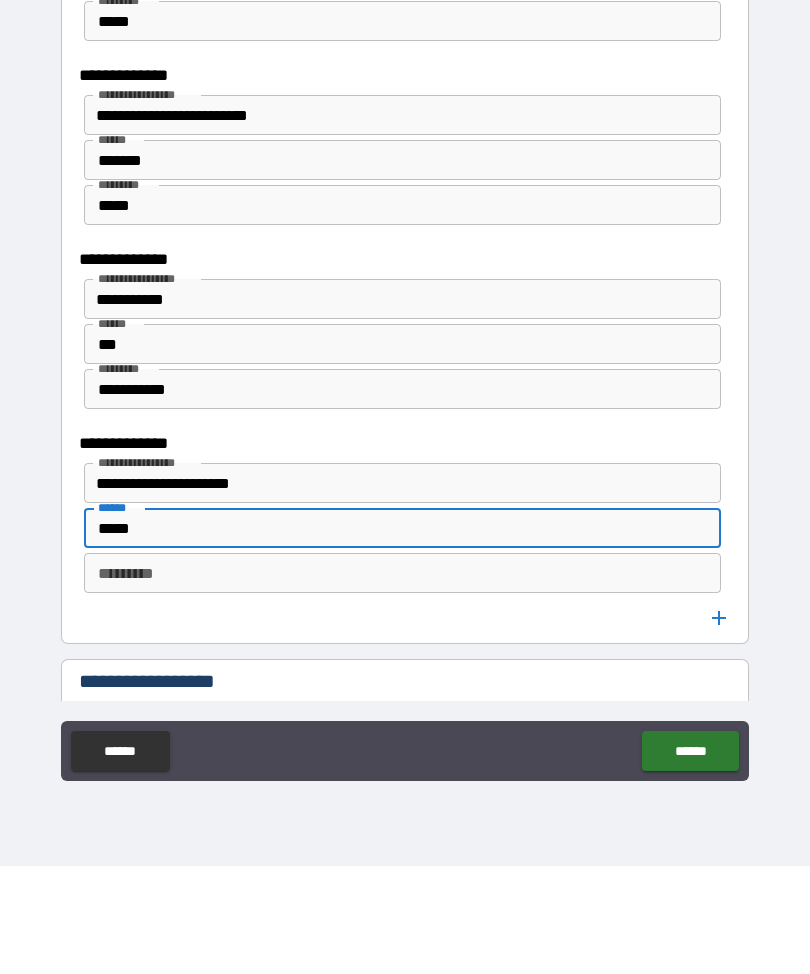 type on "*****" 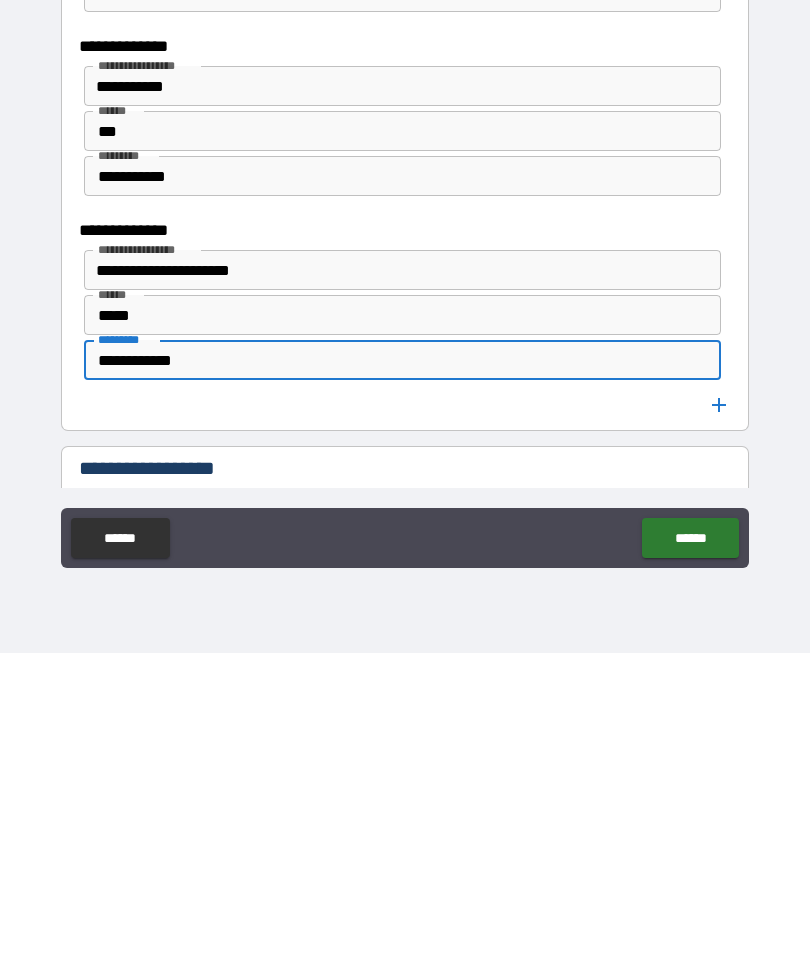 type on "**********" 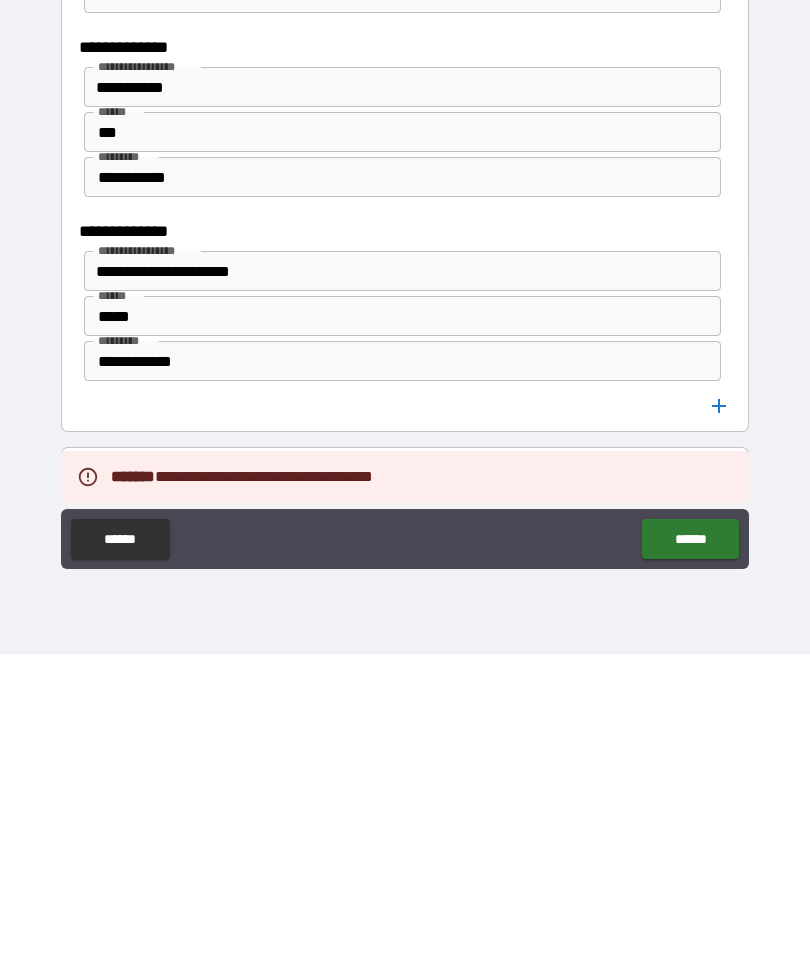 scroll, scrollTop: 66, scrollLeft: 0, axis: vertical 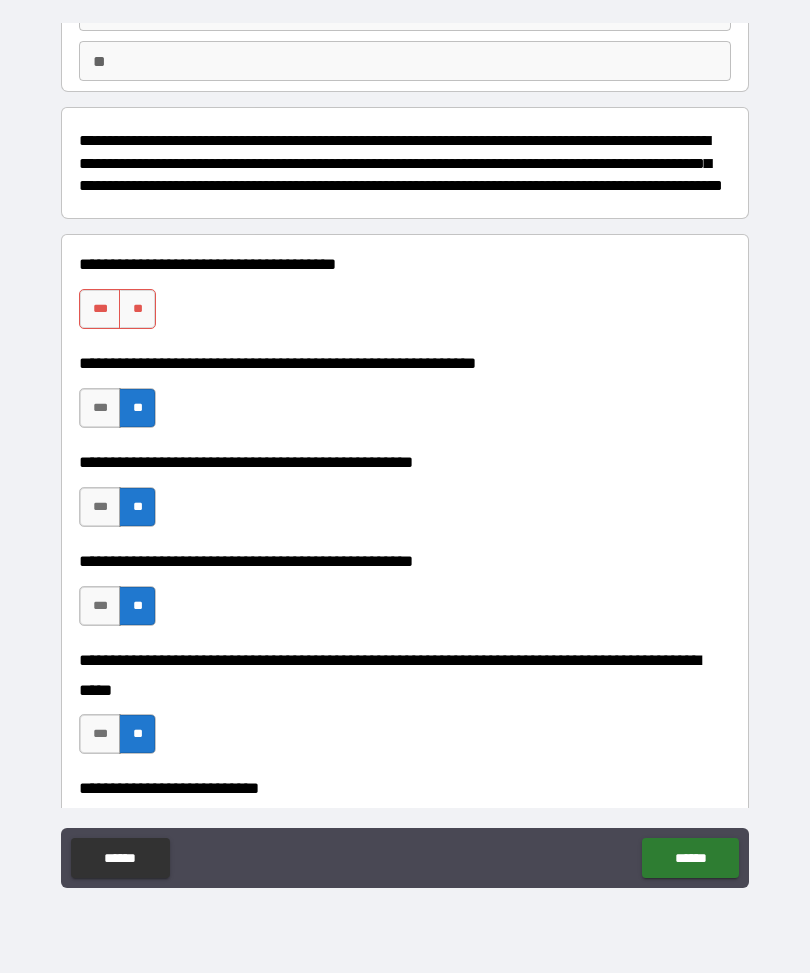 click on "***" at bounding box center [100, 310] 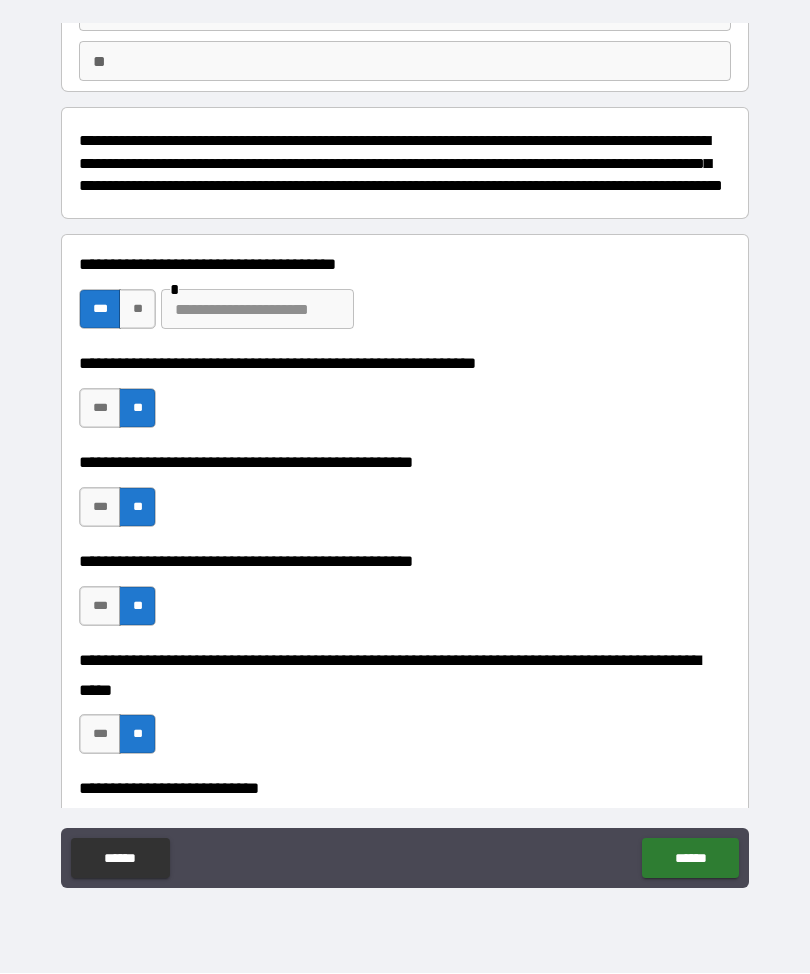 click on "**" at bounding box center [137, 310] 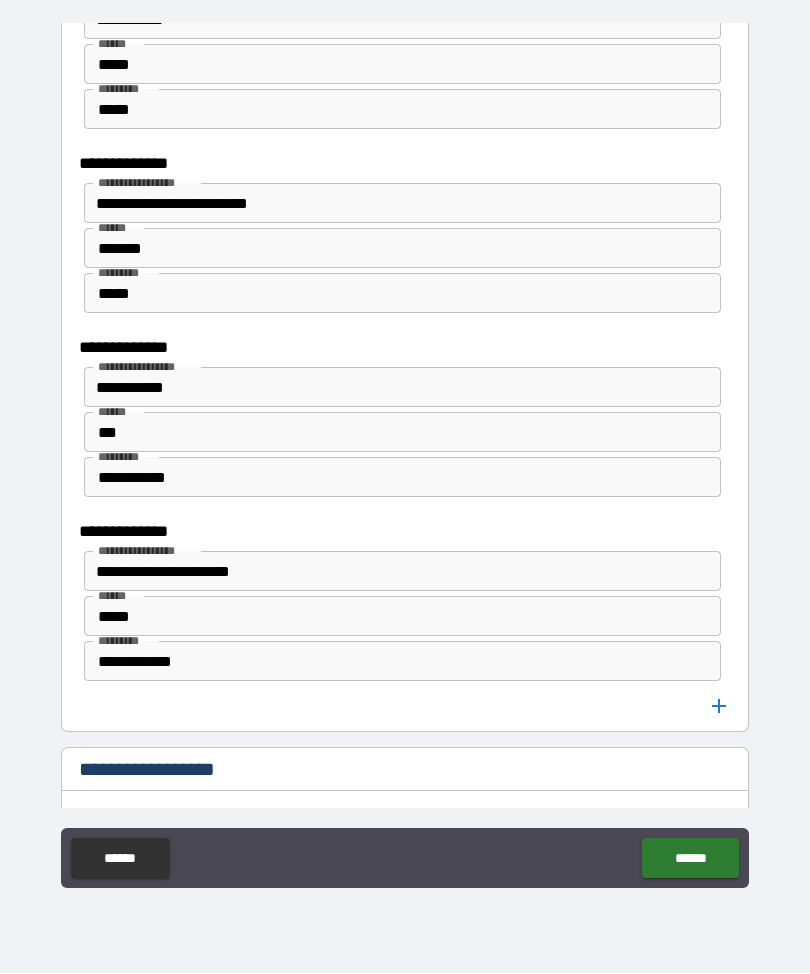 scroll, scrollTop: 1459, scrollLeft: 0, axis: vertical 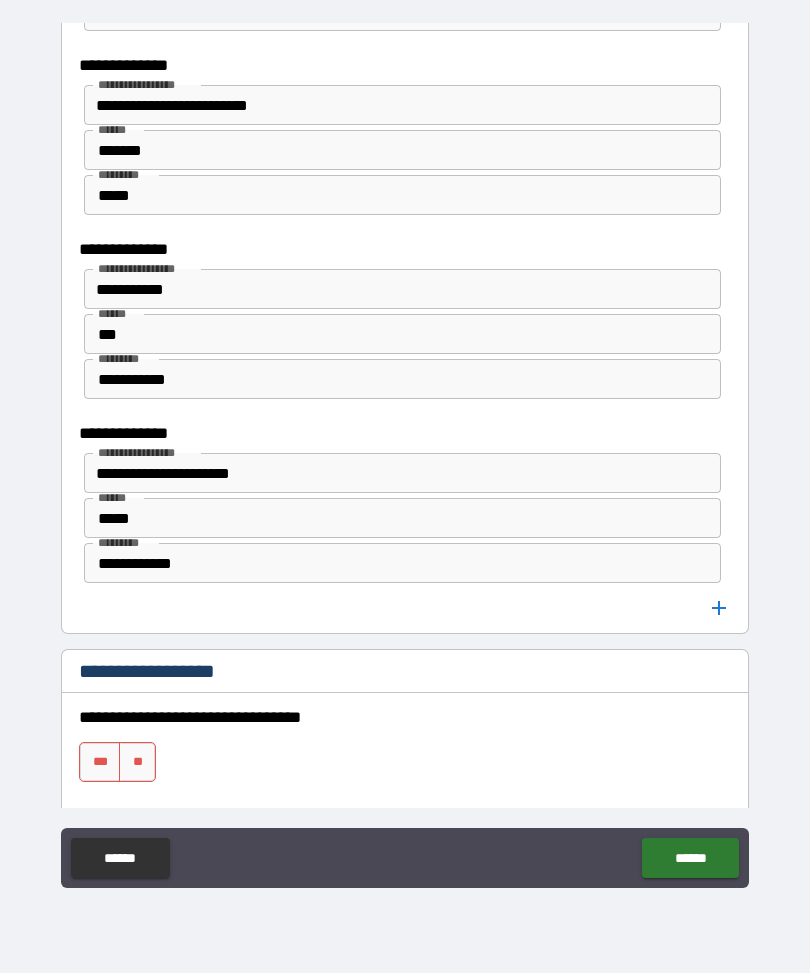 click 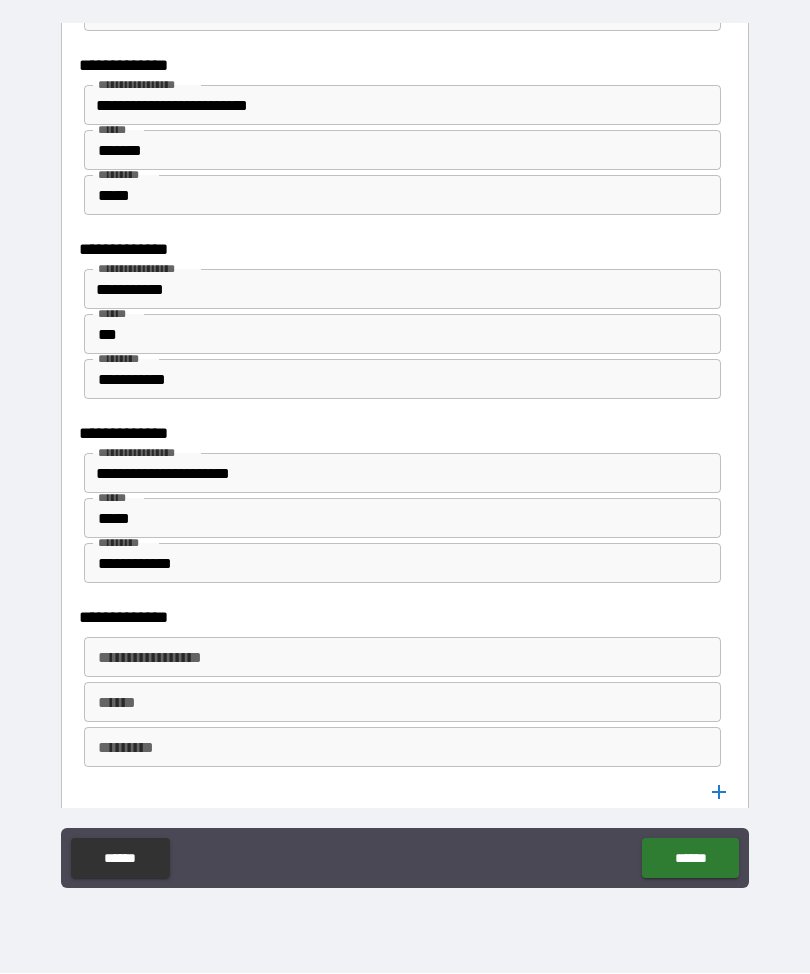 click on "**********" at bounding box center (401, 658) 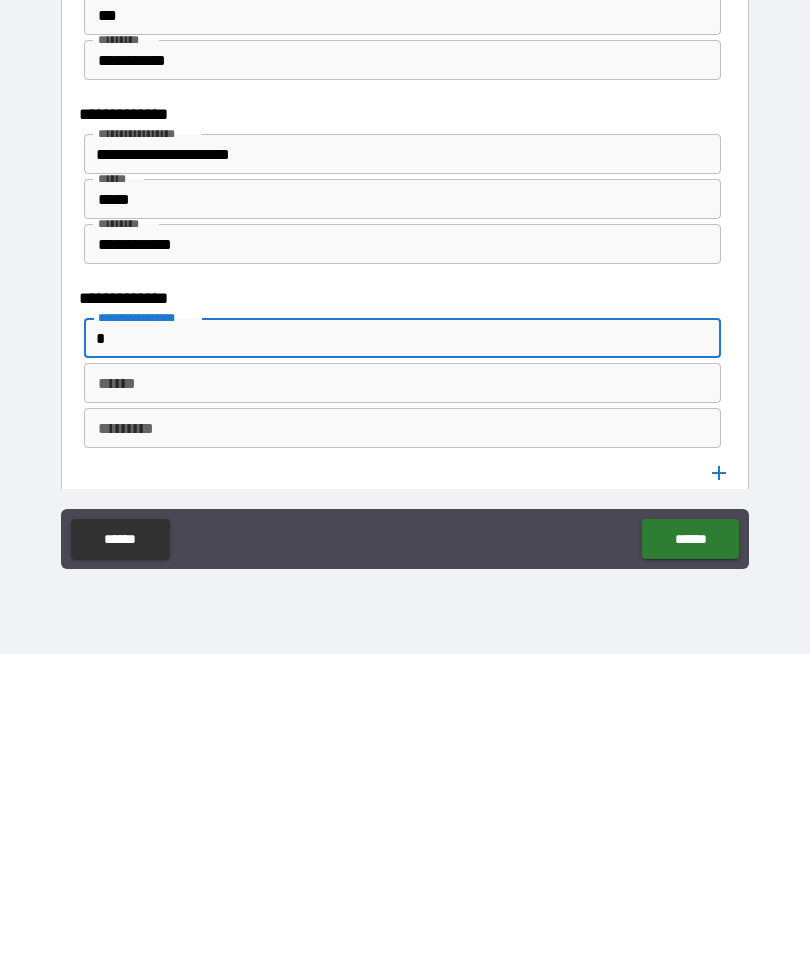 scroll, scrollTop: 66, scrollLeft: 0, axis: vertical 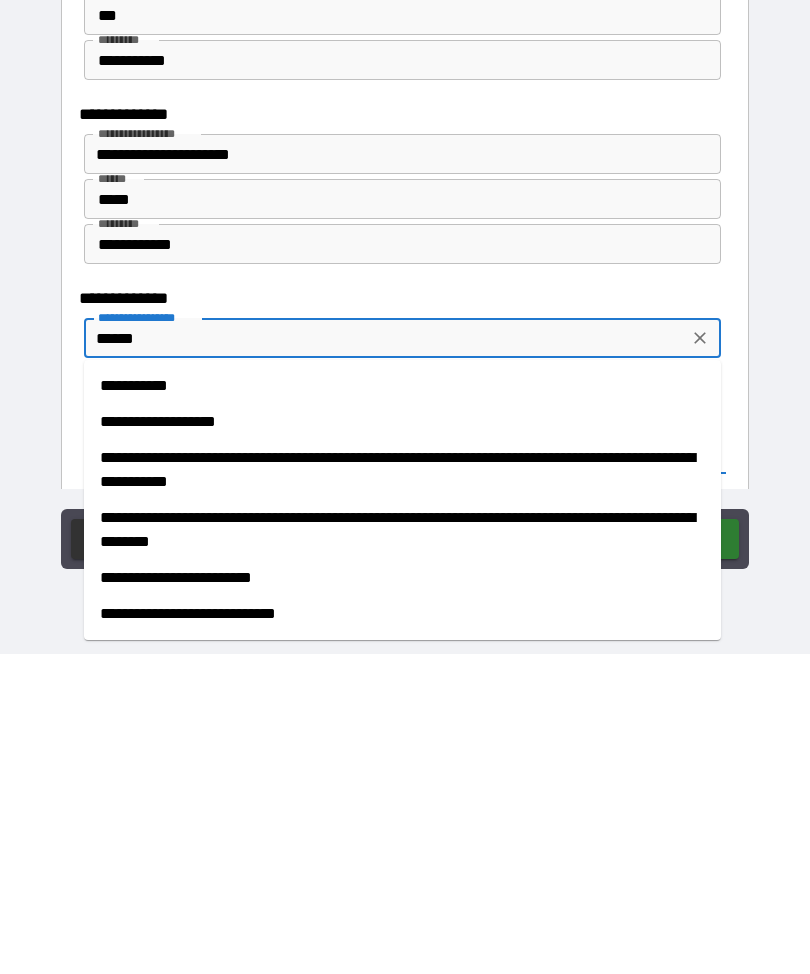 click on "**********" at bounding box center (402, 742) 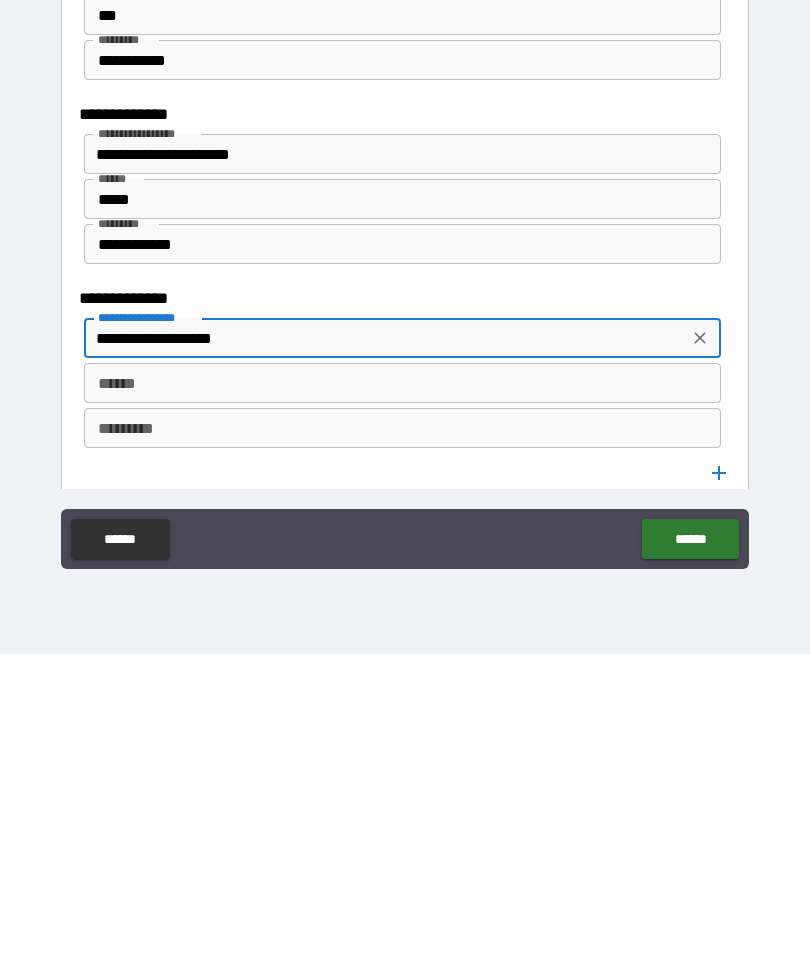 click on "******" at bounding box center [402, 703] 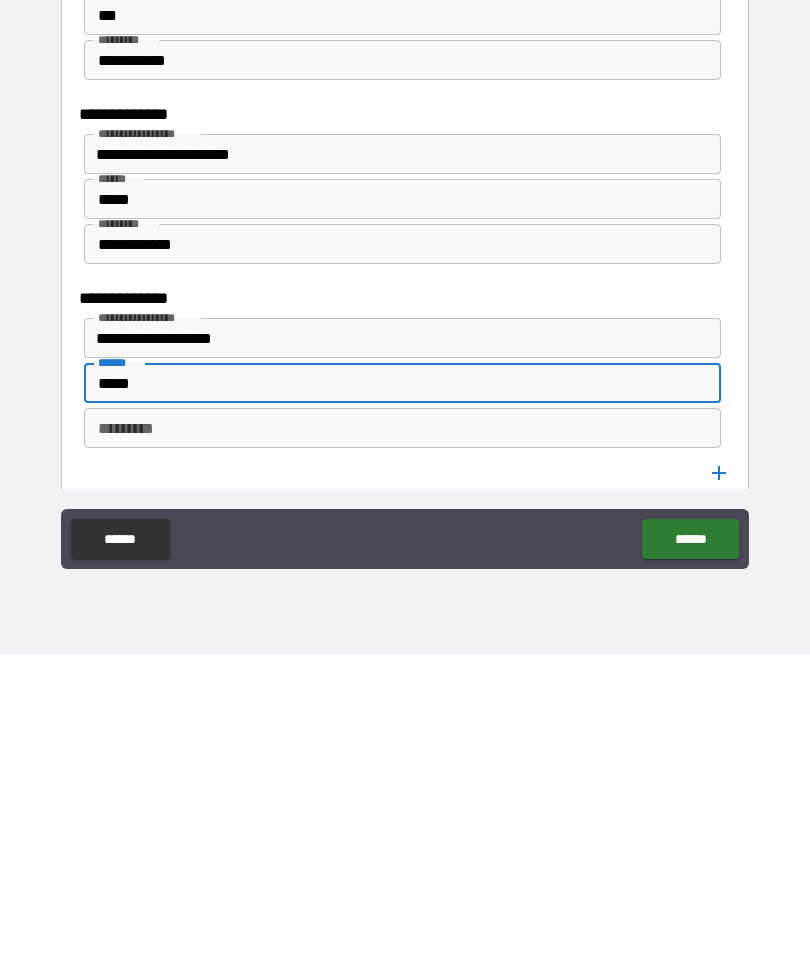 type on "*****" 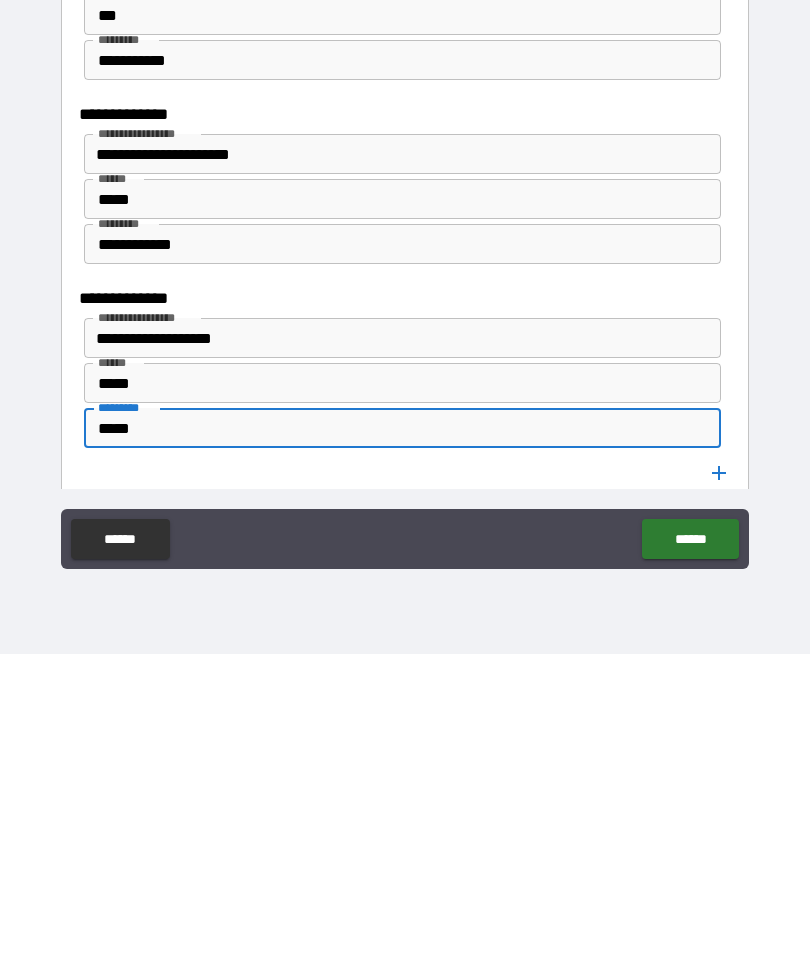 type on "*****" 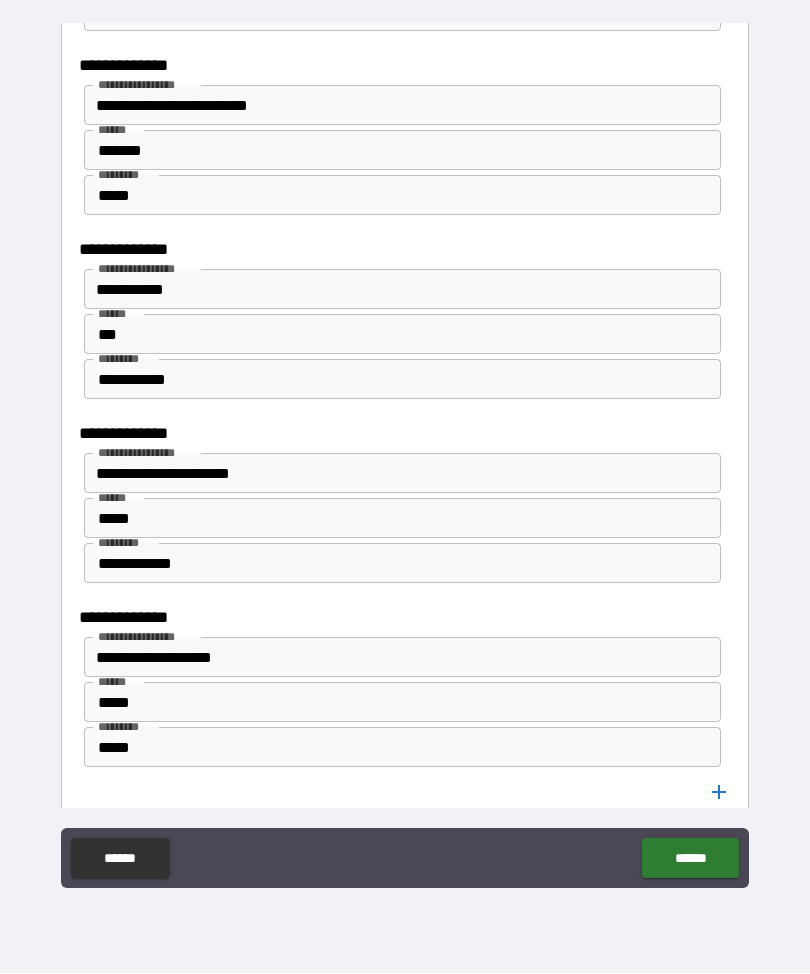 click on "******" at bounding box center (690, 859) 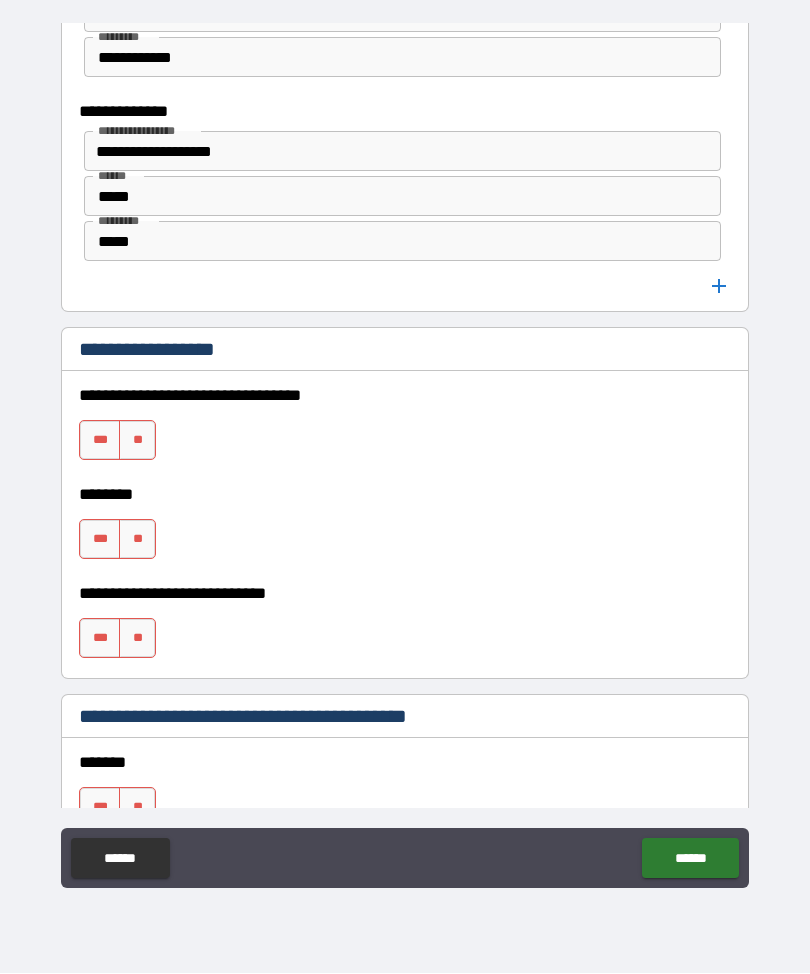 scroll, scrollTop: 1976, scrollLeft: 0, axis: vertical 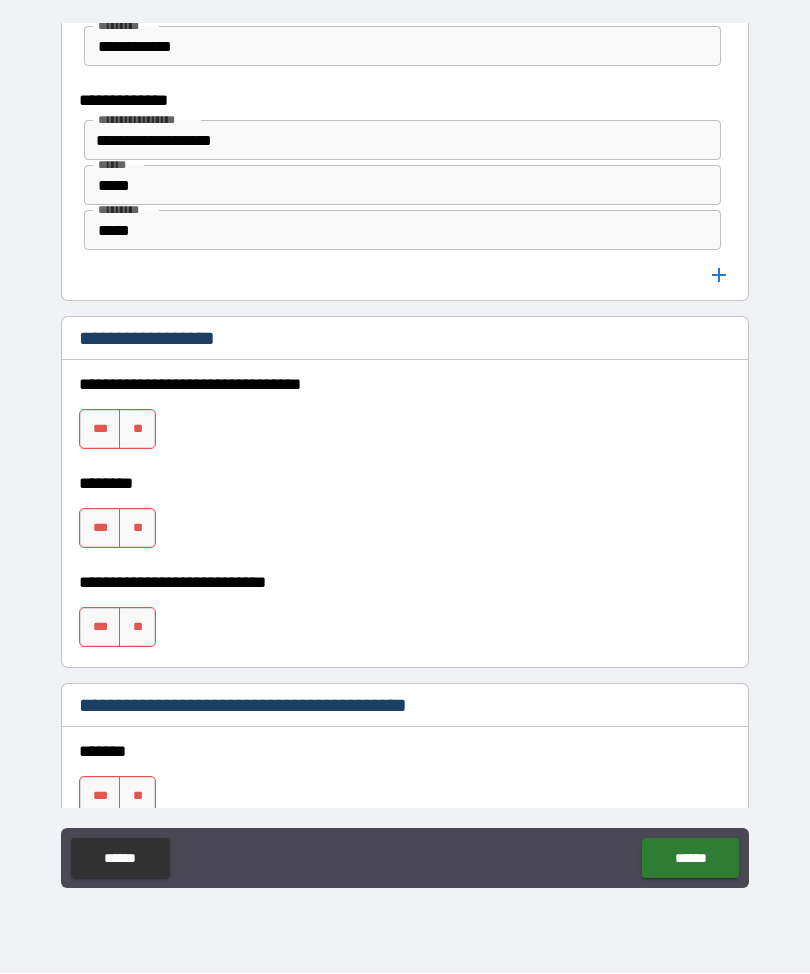 click on "**" at bounding box center (137, 430) 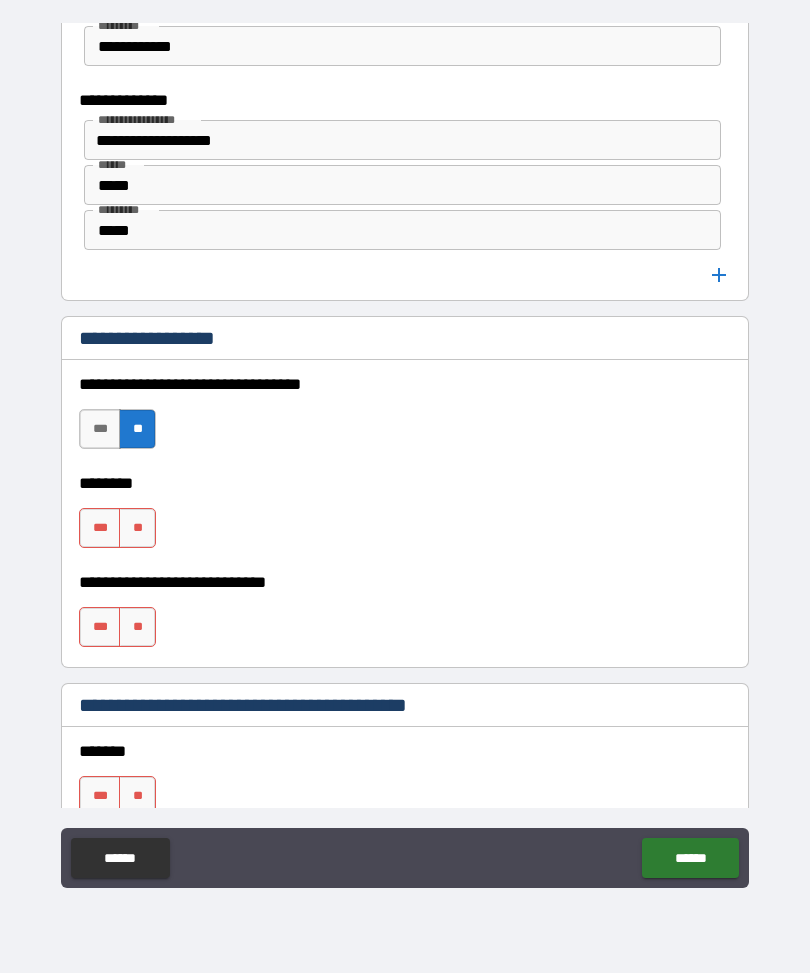 click on "**" at bounding box center (137, 529) 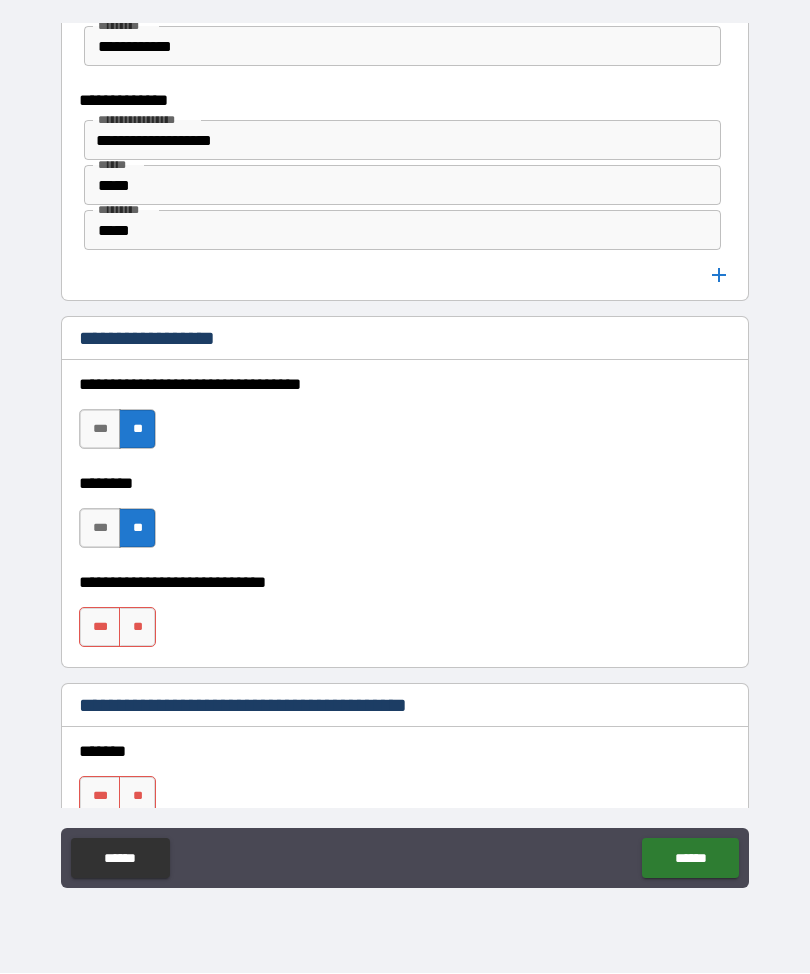 click on "**" at bounding box center (137, 628) 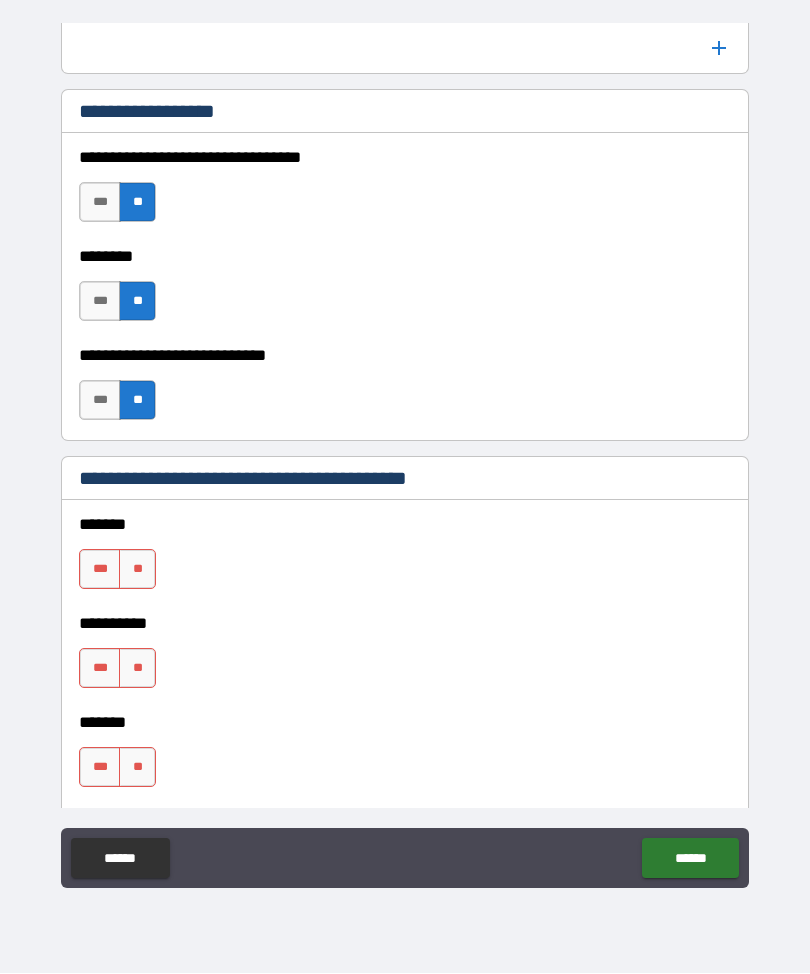 scroll, scrollTop: 2248, scrollLeft: 0, axis: vertical 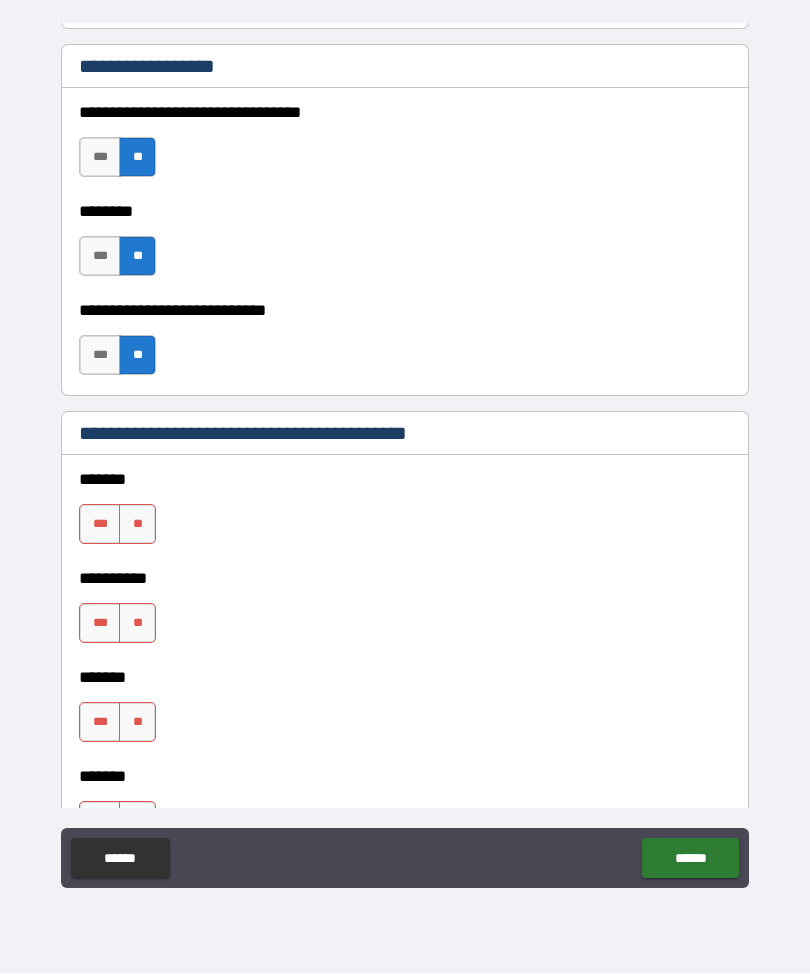 click on "**" at bounding box center [137, 525] 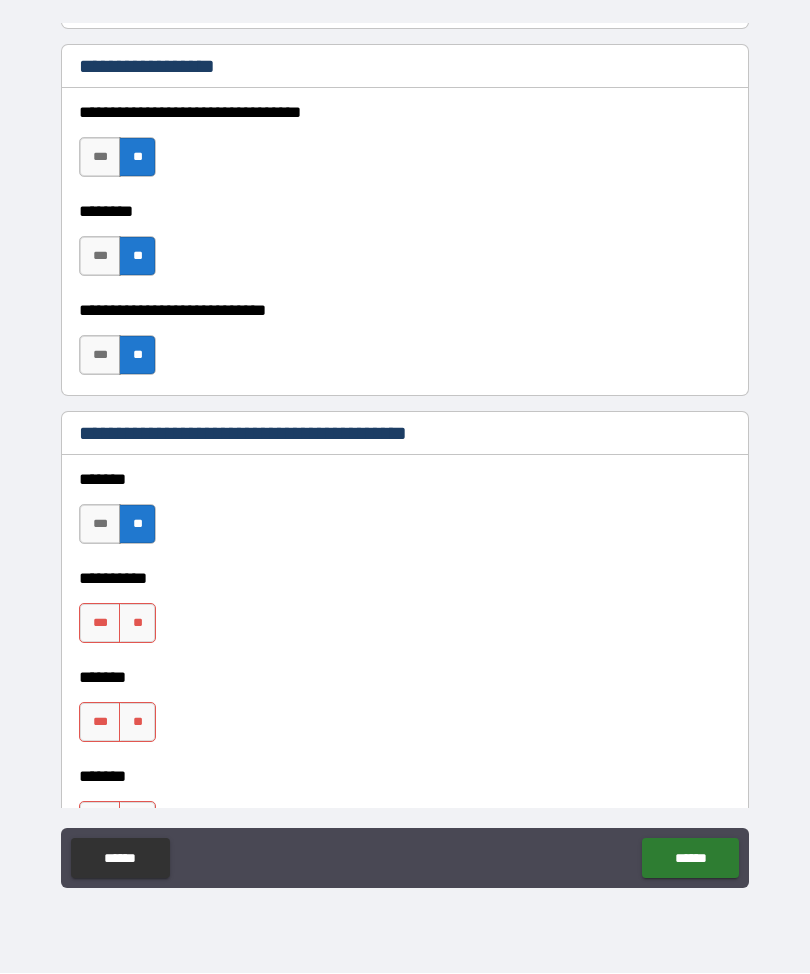click on "**" at bounding box center [137, 624] 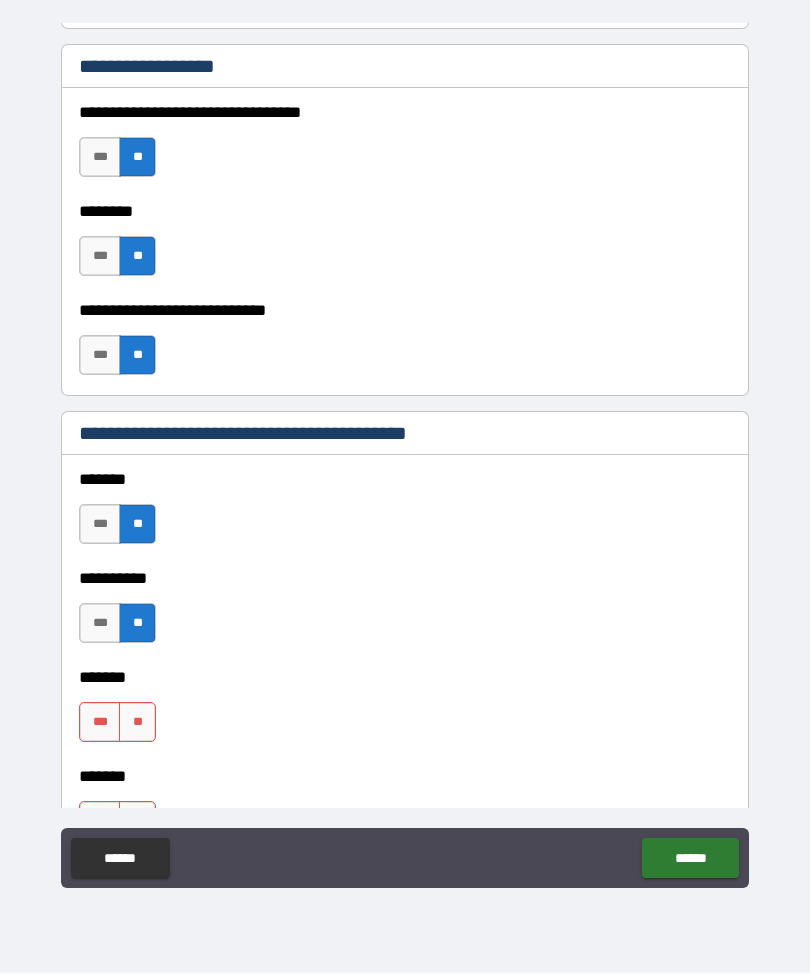 click on "**" at bounding box center [137, 723] 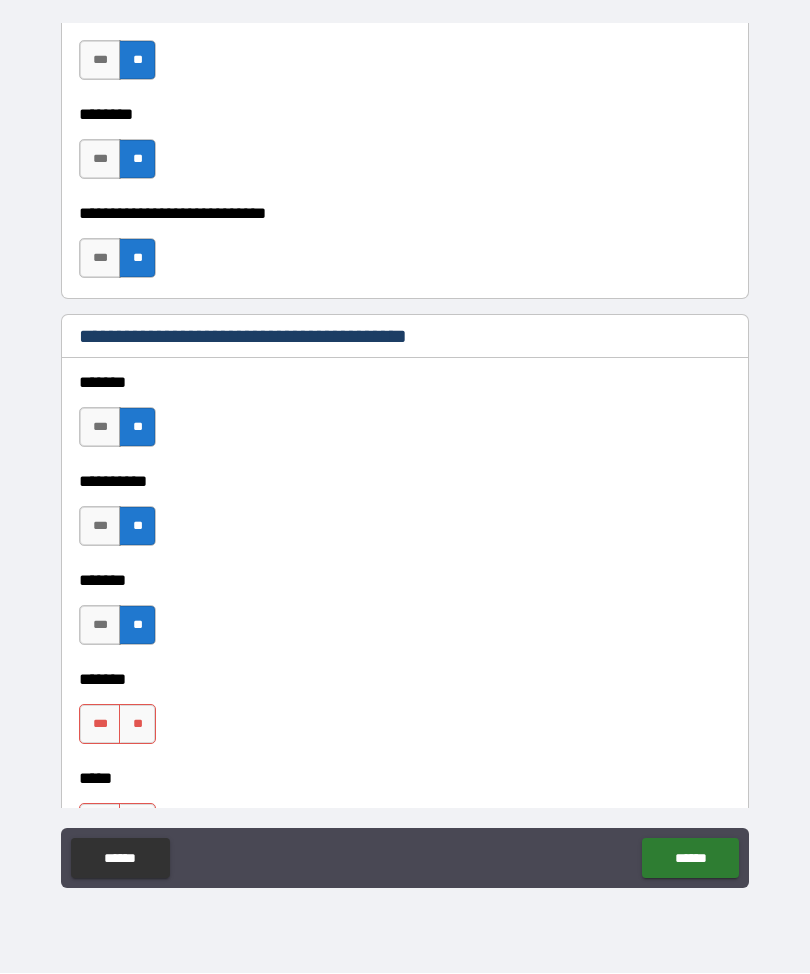 scroll, scrollTop: 2450, scrollLeft: 0, axis: vertical 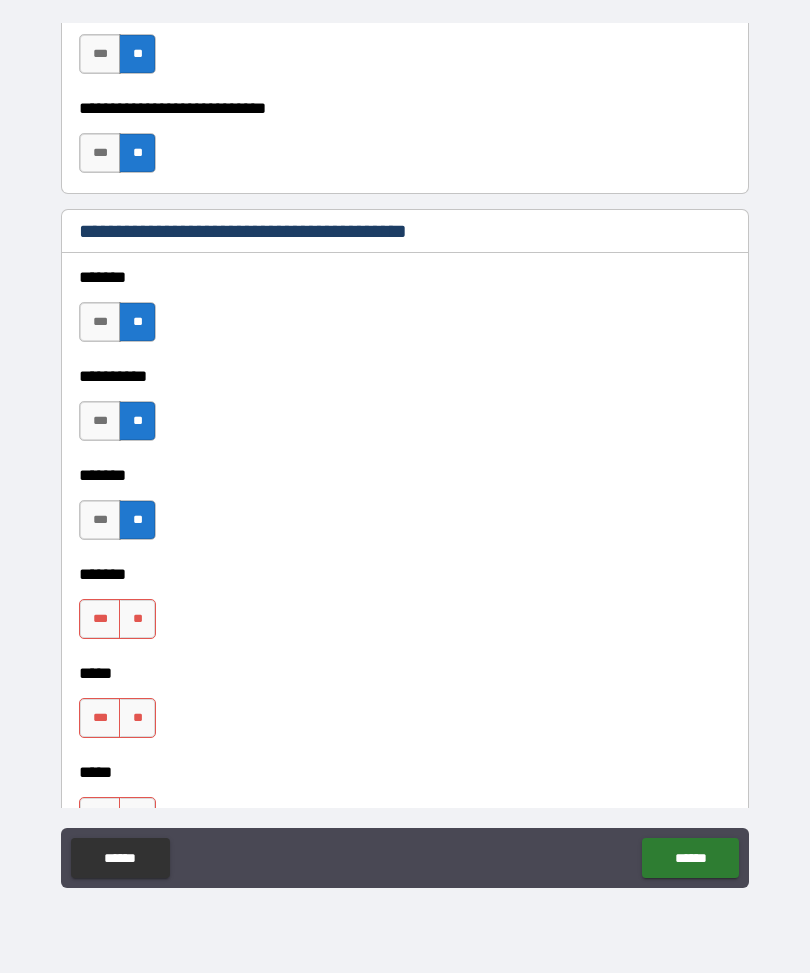 click on "**" at bounding box center (137, 620) 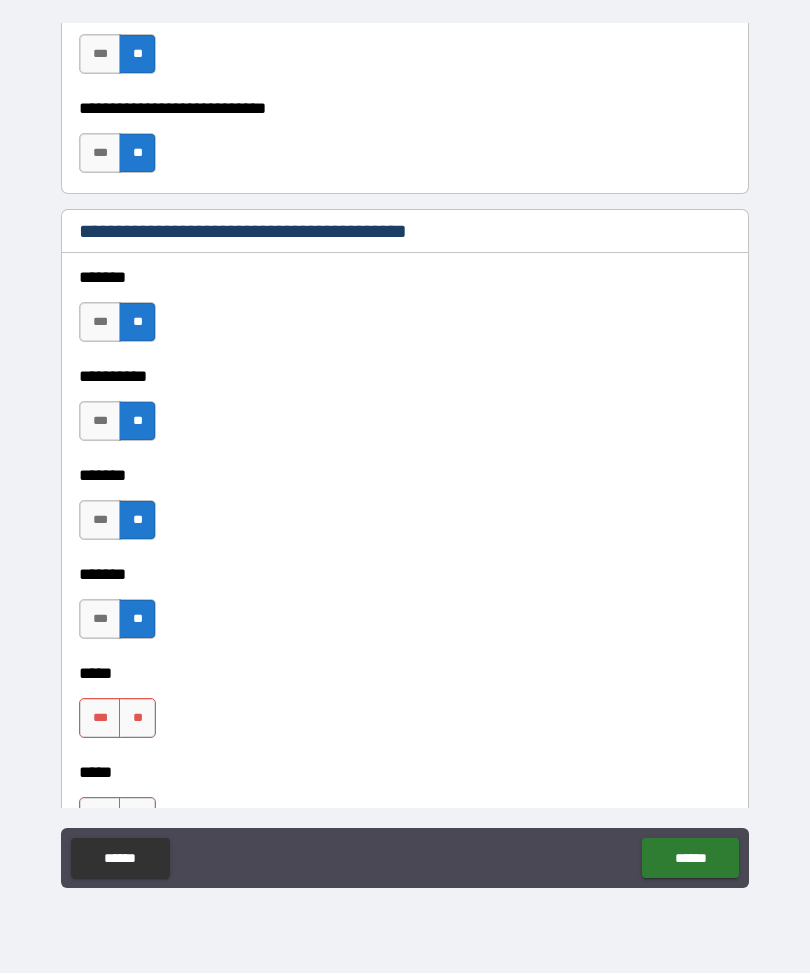 click on "**" at bounding box center (137, 719) 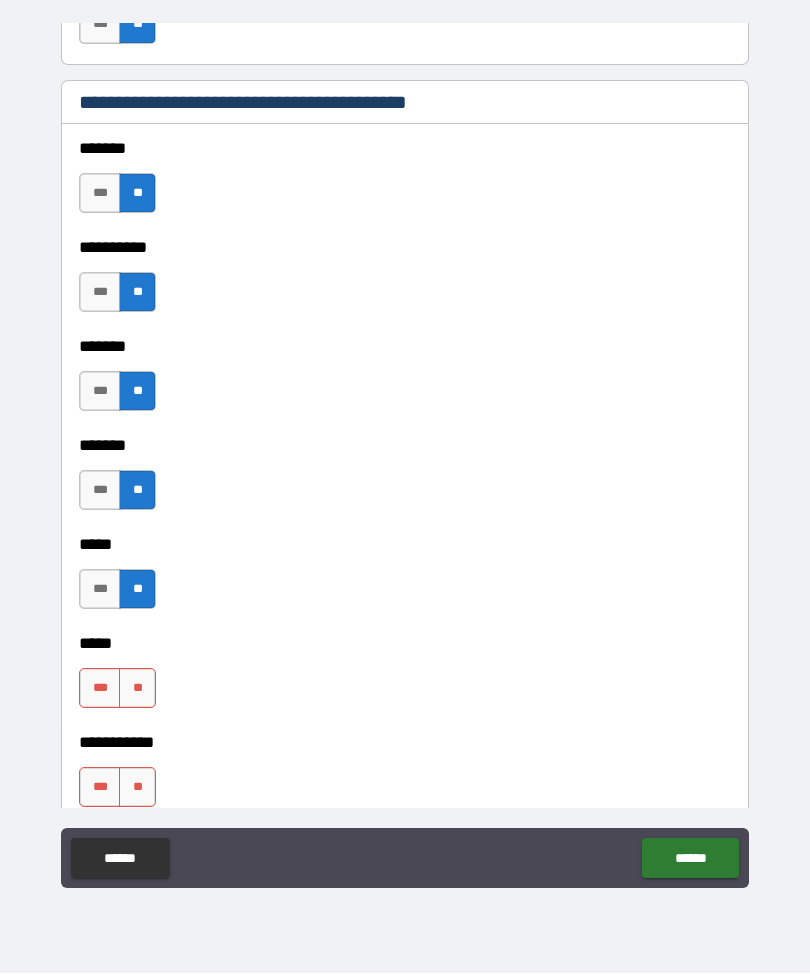 scroll, scrollTop: 2603, scrollLeft: 0, axis: vertical 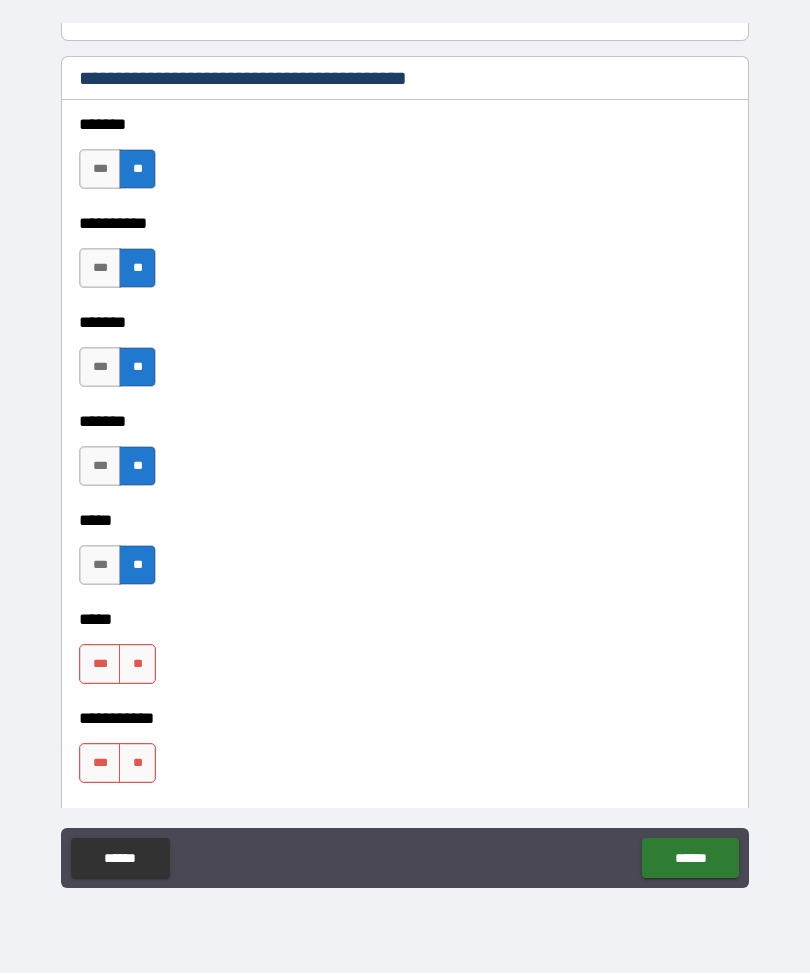 click on "**" at bounding box center (137, 665) 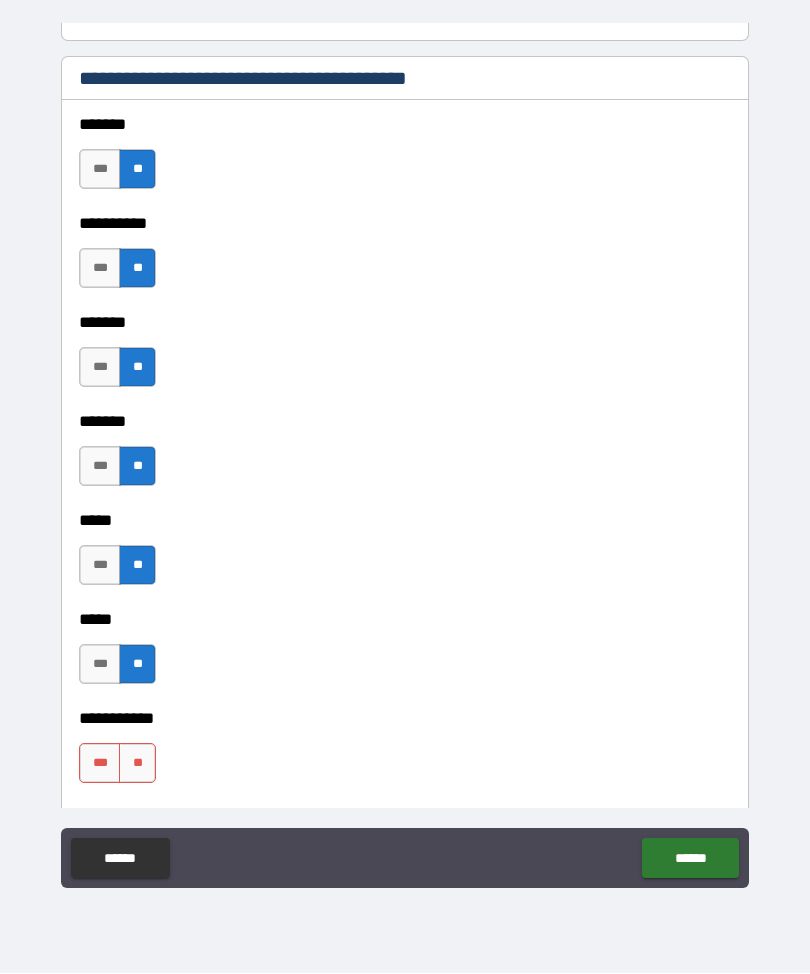click on "**" at bounding box center (137, 764) 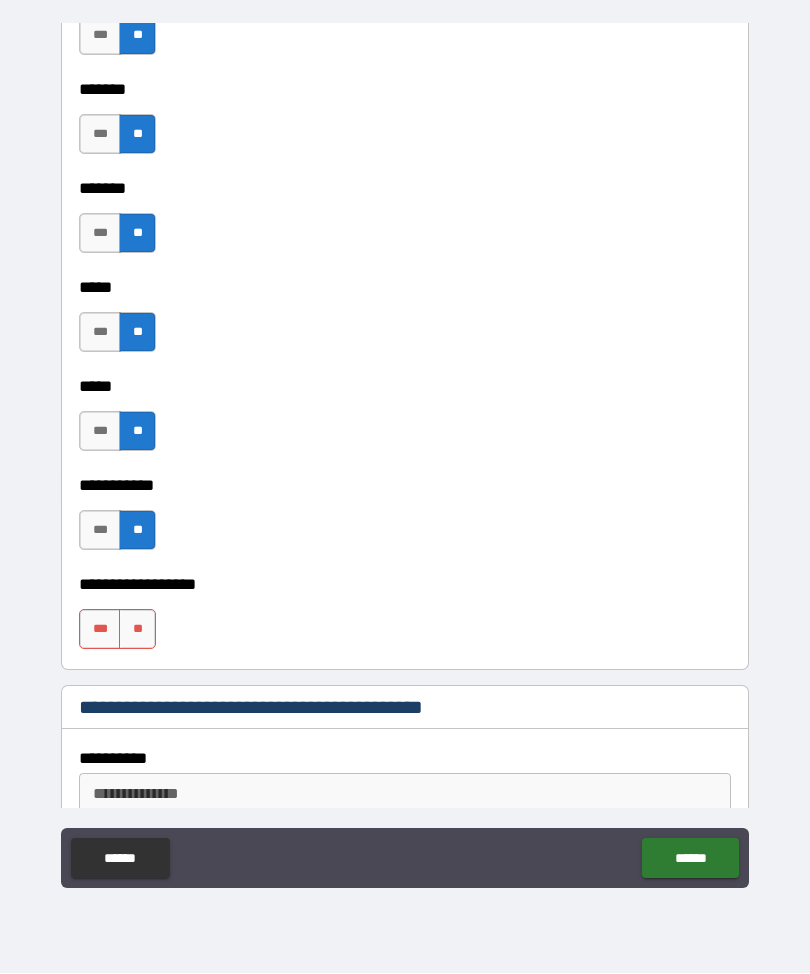 scroll, scrollTop: 2837, scrollLeft: 0, axis: vertical 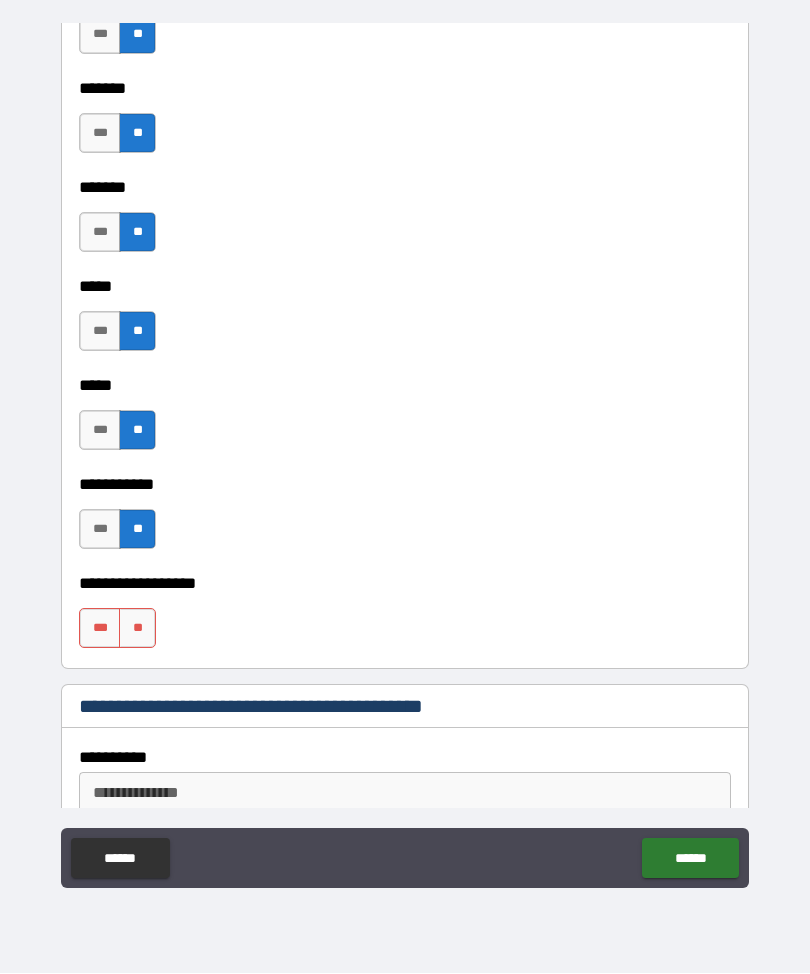 click on "**" at bounding box center (137, 629) 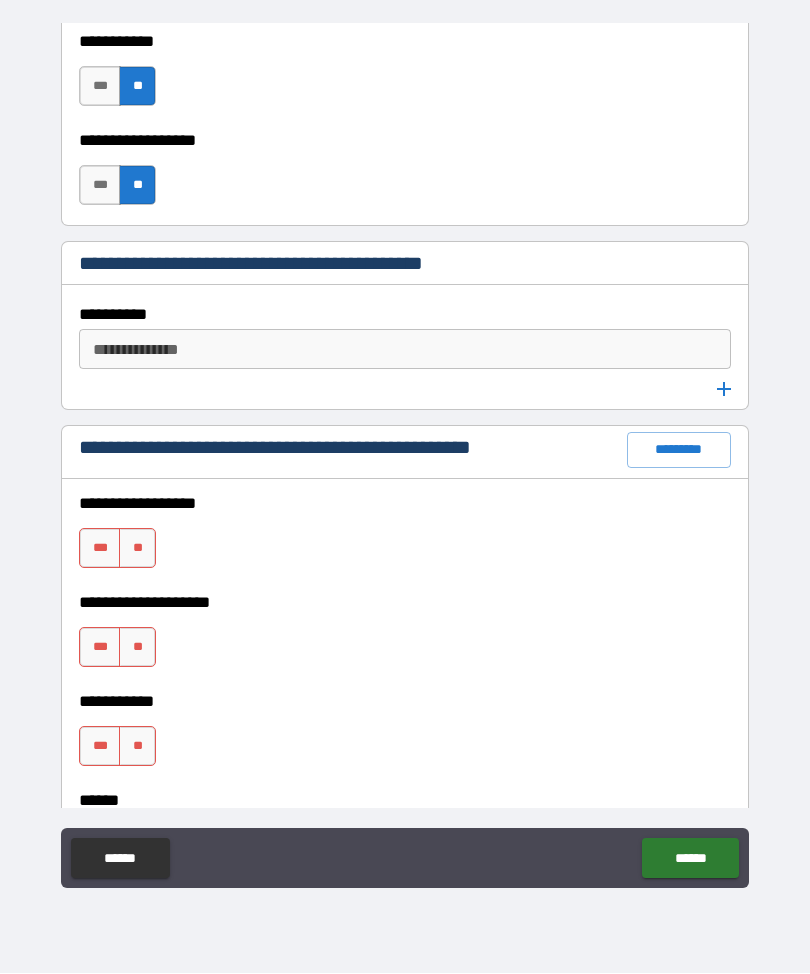 scroll, scrollTop: 3289, scrollLeft: 0, axis: vertical 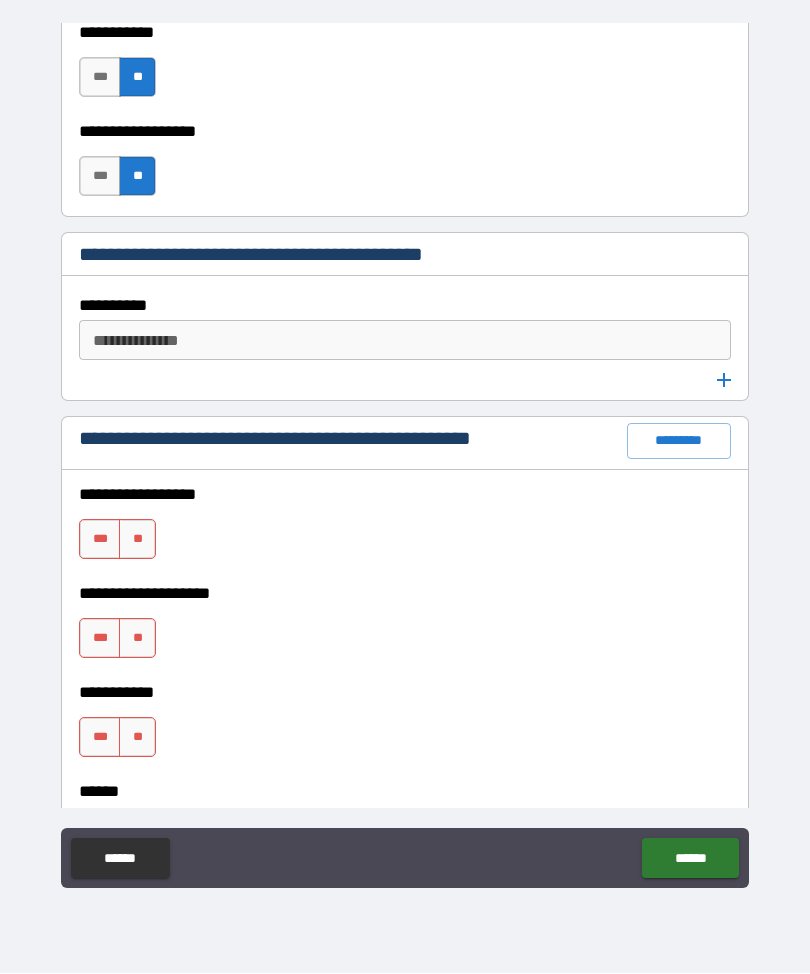 click on "**" at bounding box center [137, 540] 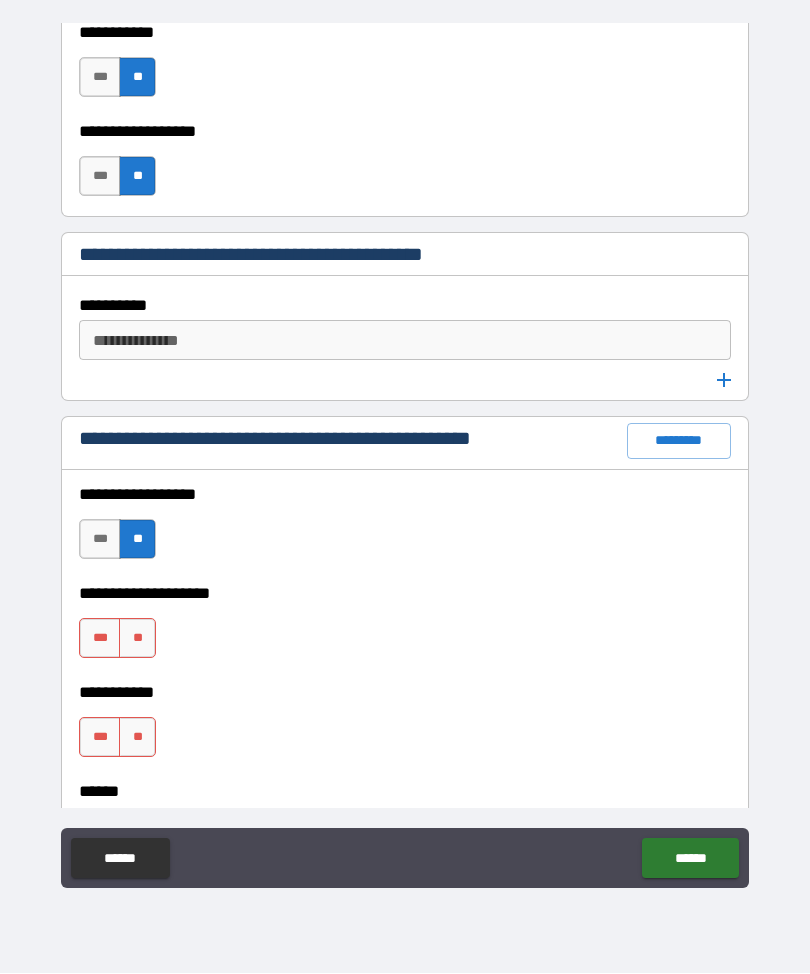click on "**" at bounding box center [137, 639] 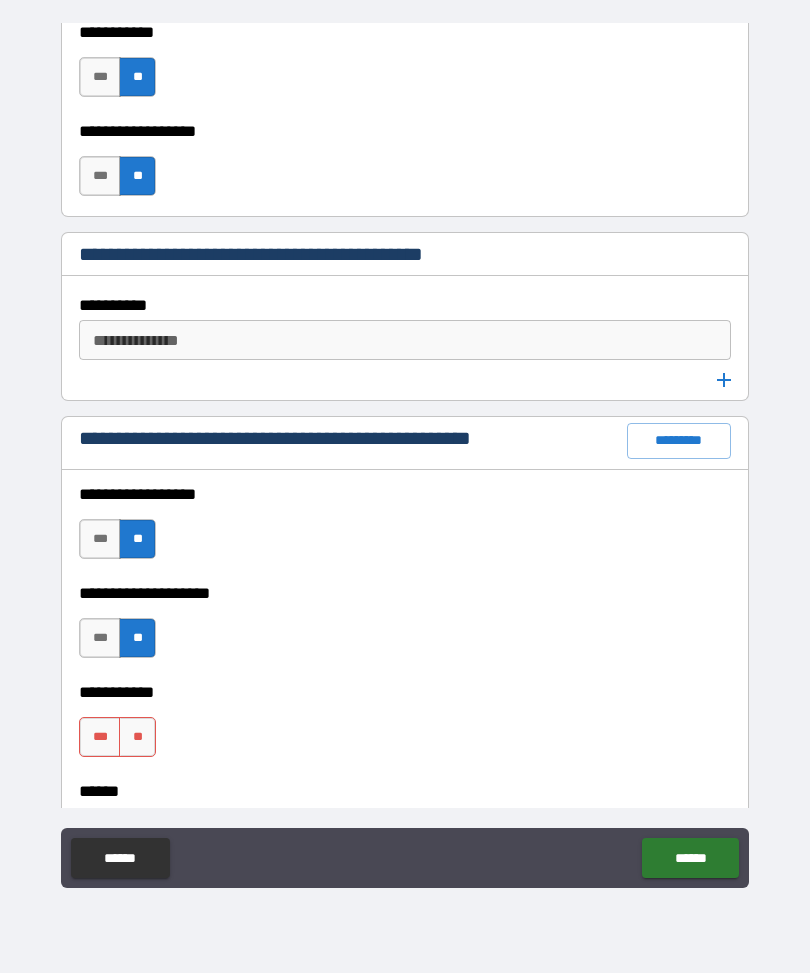 click on "**" at bounding box center [137, 738] 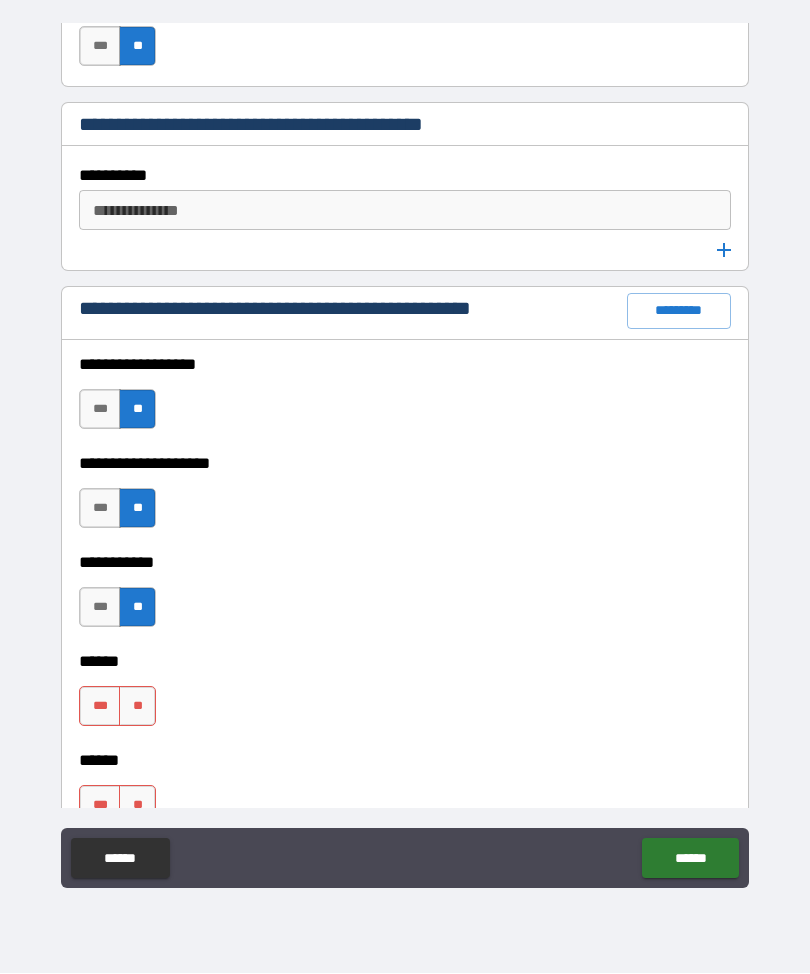scroll, scrollTop: 3479, scrollLeft: 0, axis: vertical 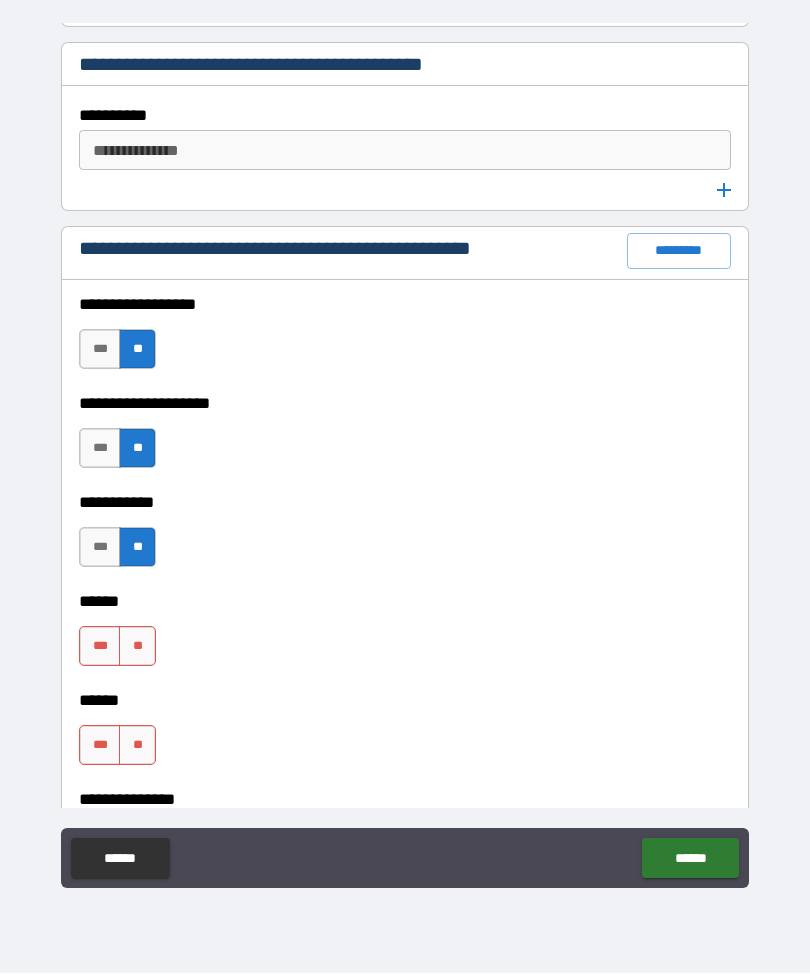 click on "**" at bounding box center (137, 647) 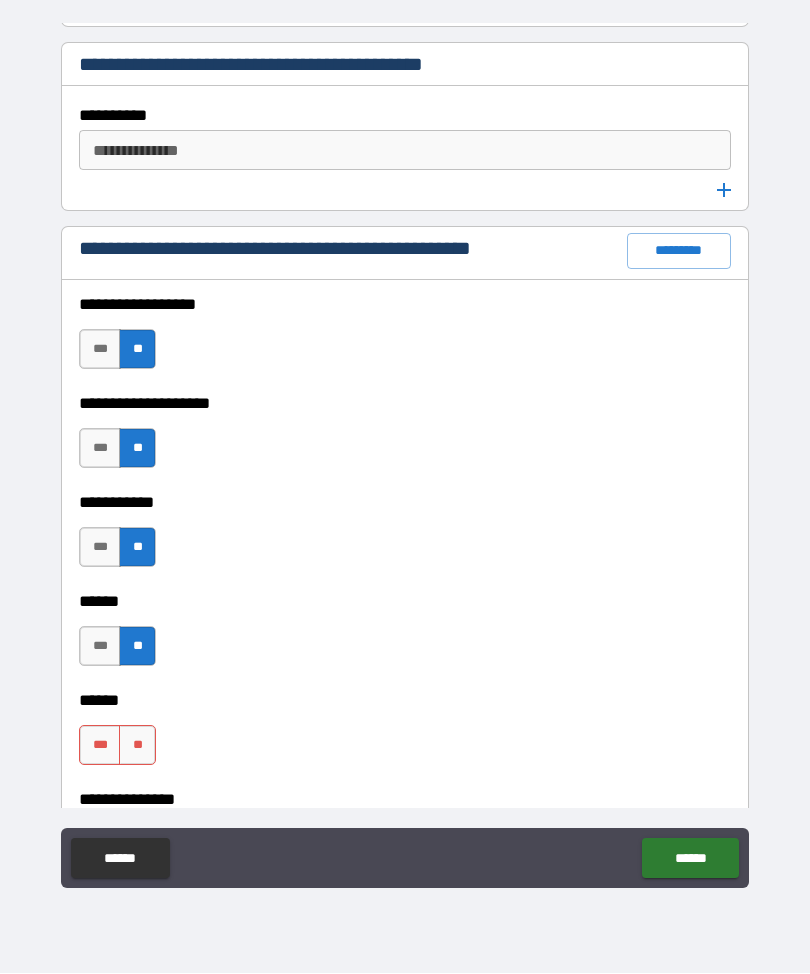 click on "**" at bounding box center [137, 746] 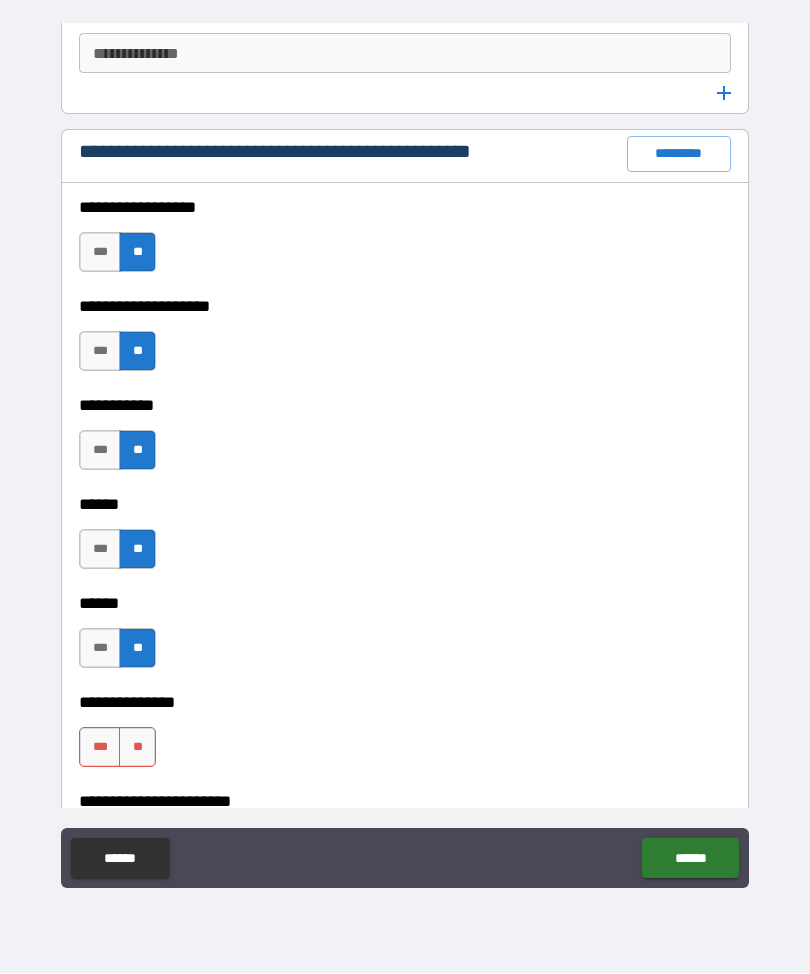 scroll, scrollTop: 3701, scrollLeft: 0, axis: vertical 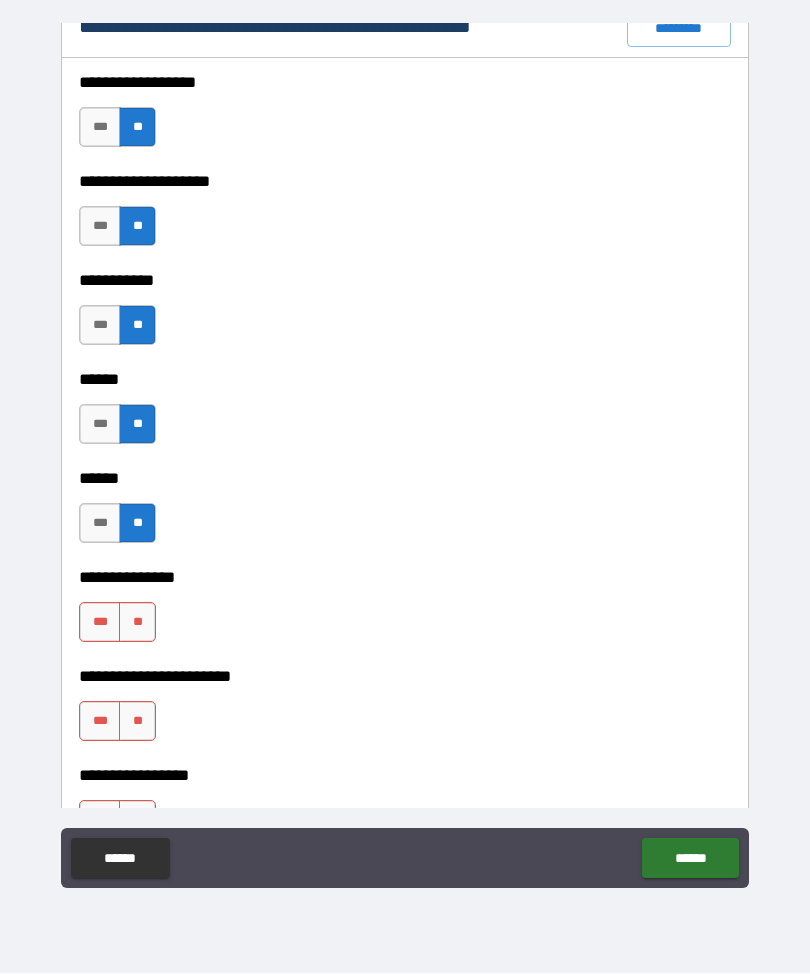 click on "**" at bounding box center (137, 623) 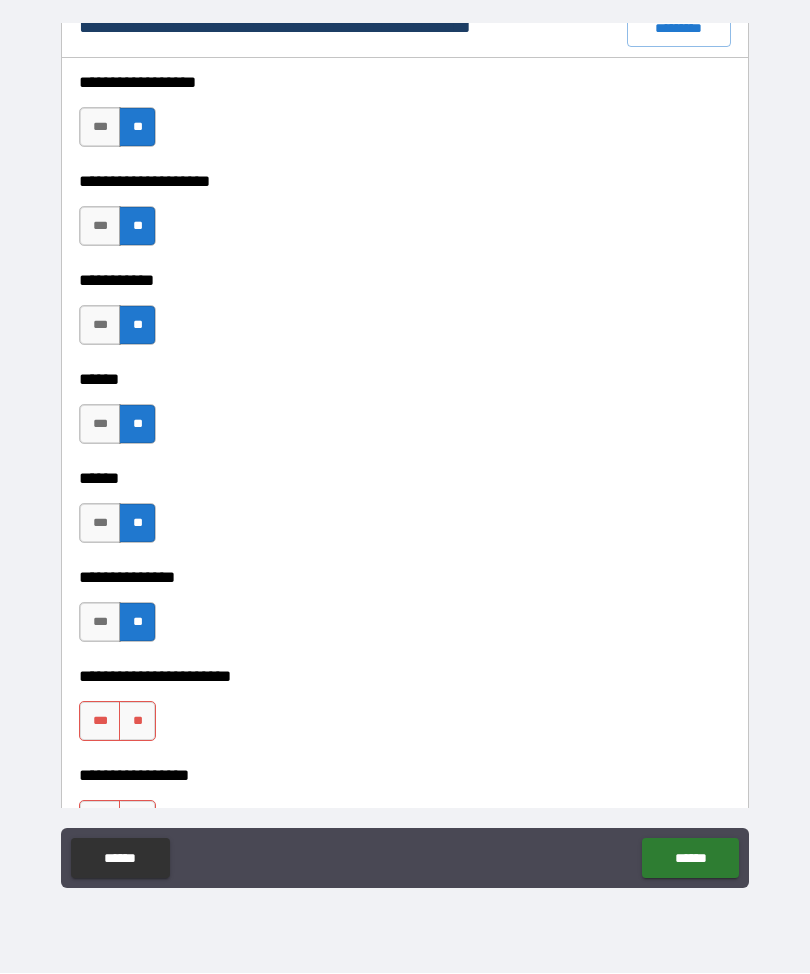 click on "**" at bounding box center [137, 722] 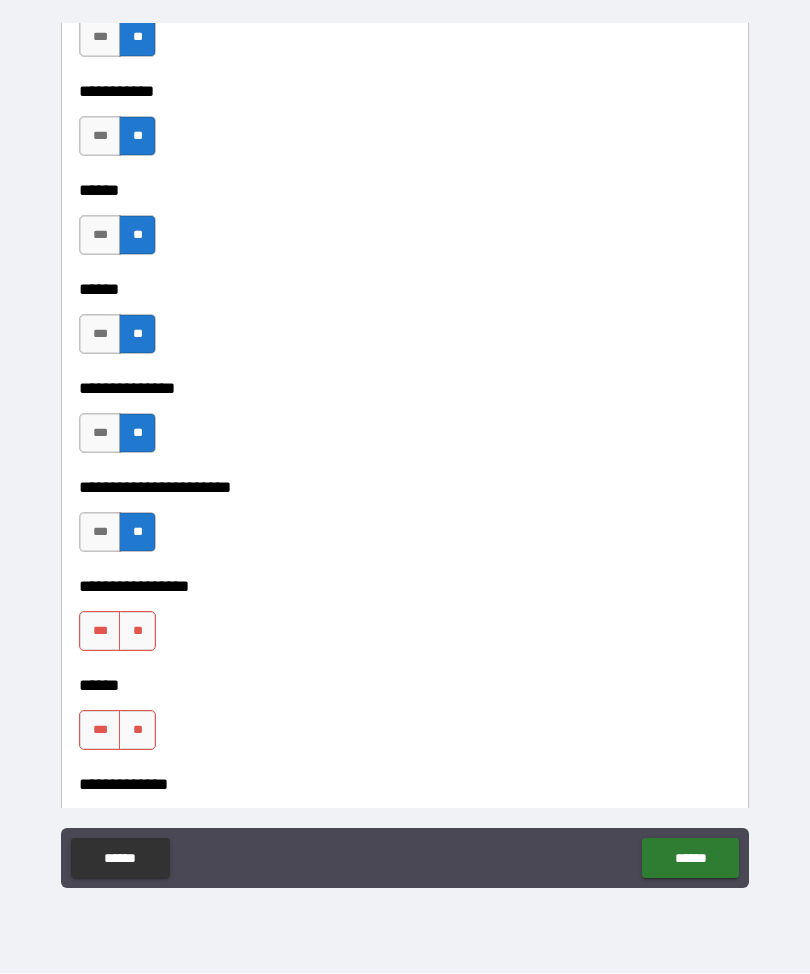 scroll, scrollTop: 3893, scrollLeft: 0, axis: vertical 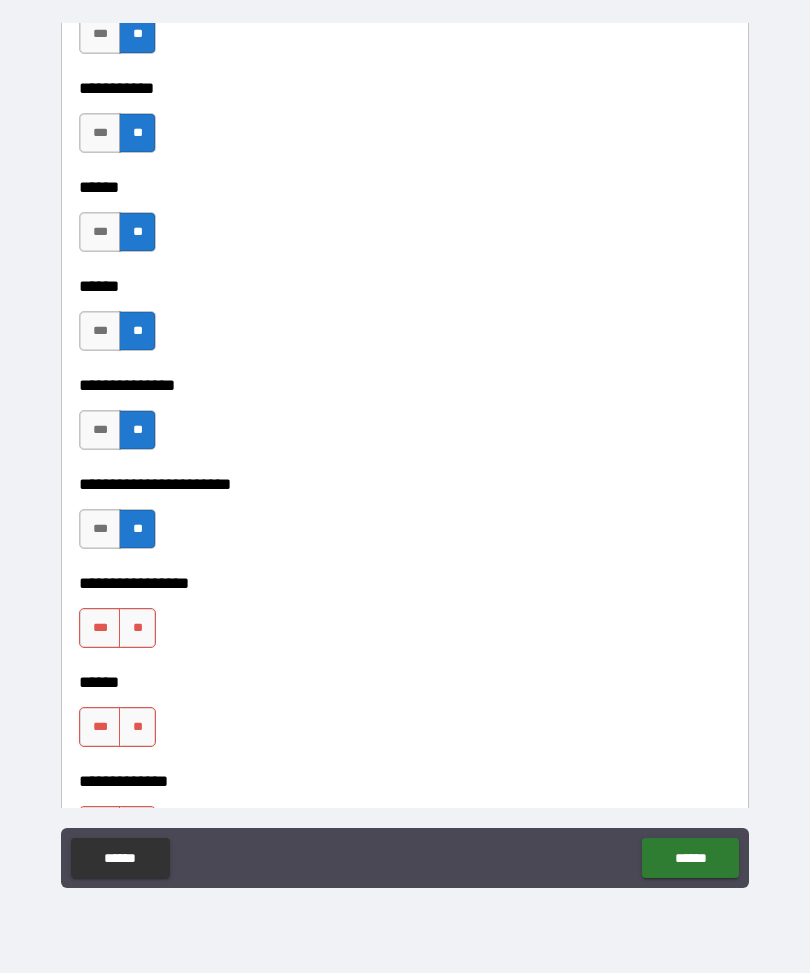 click on "**" at bounding box center [137, 629] 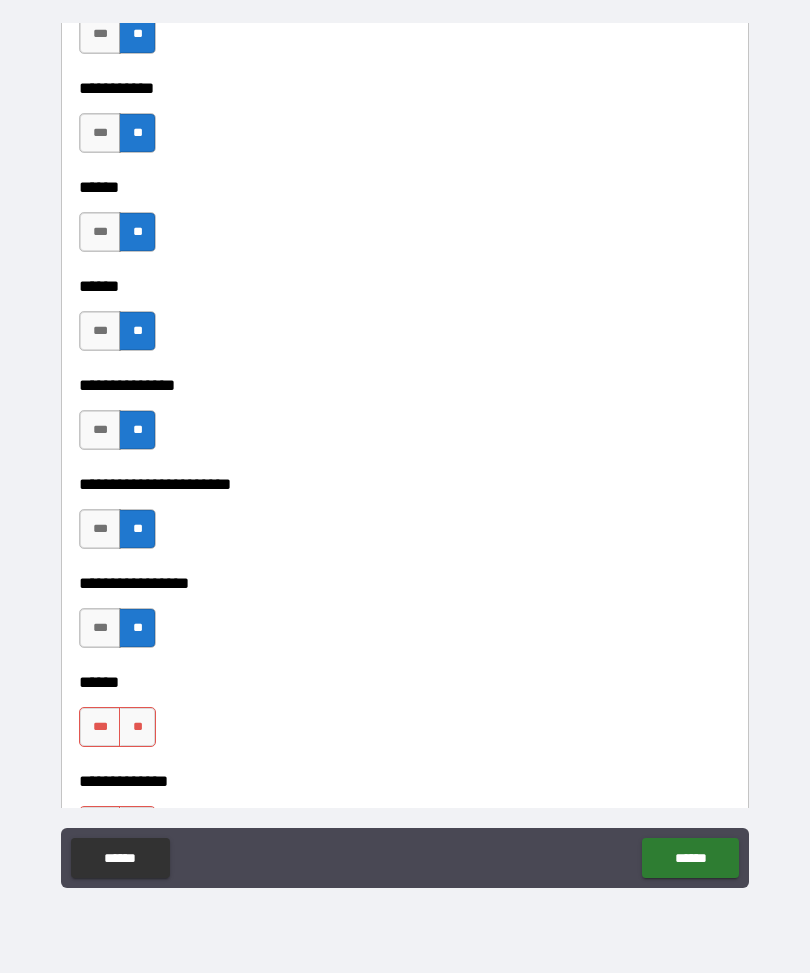 click on "**" at bounding box center (137, 728) 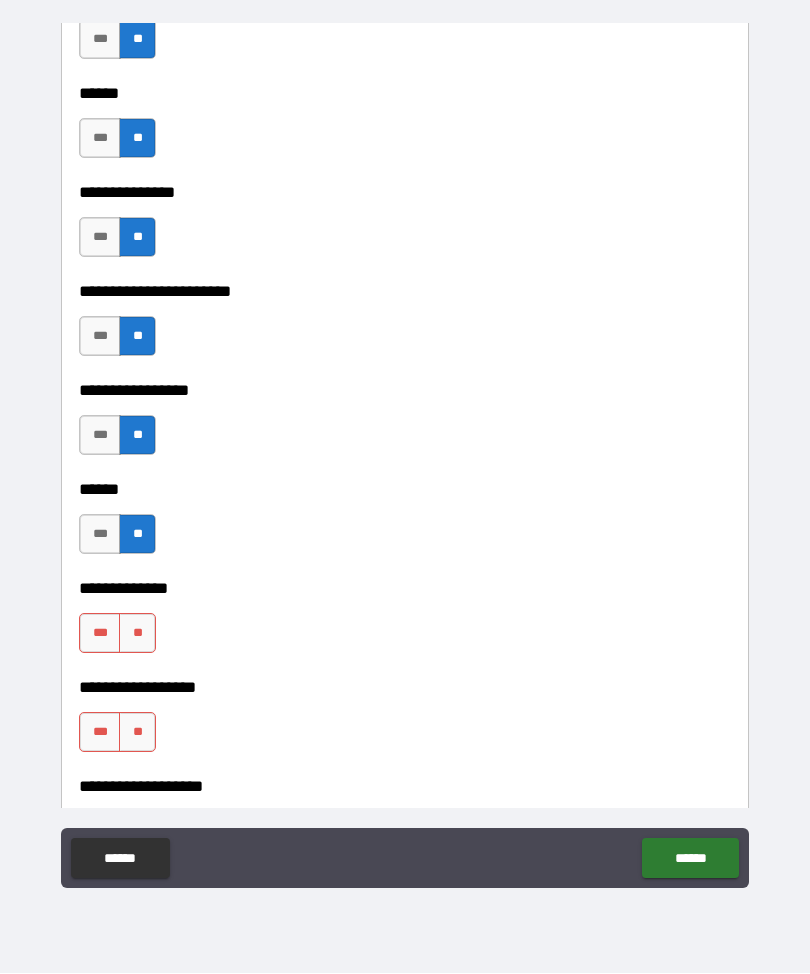 scroll, scrollTop: 4087, scrollLeft: 0, axis: vertical 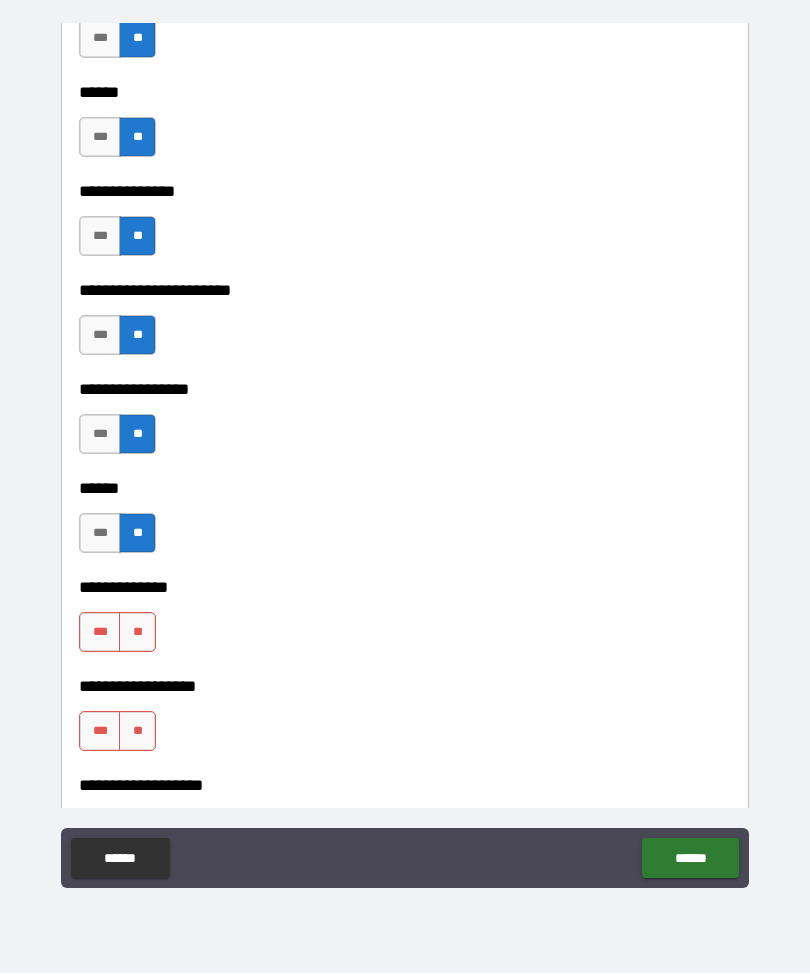 click on "**" at bounding box center (137, 633) 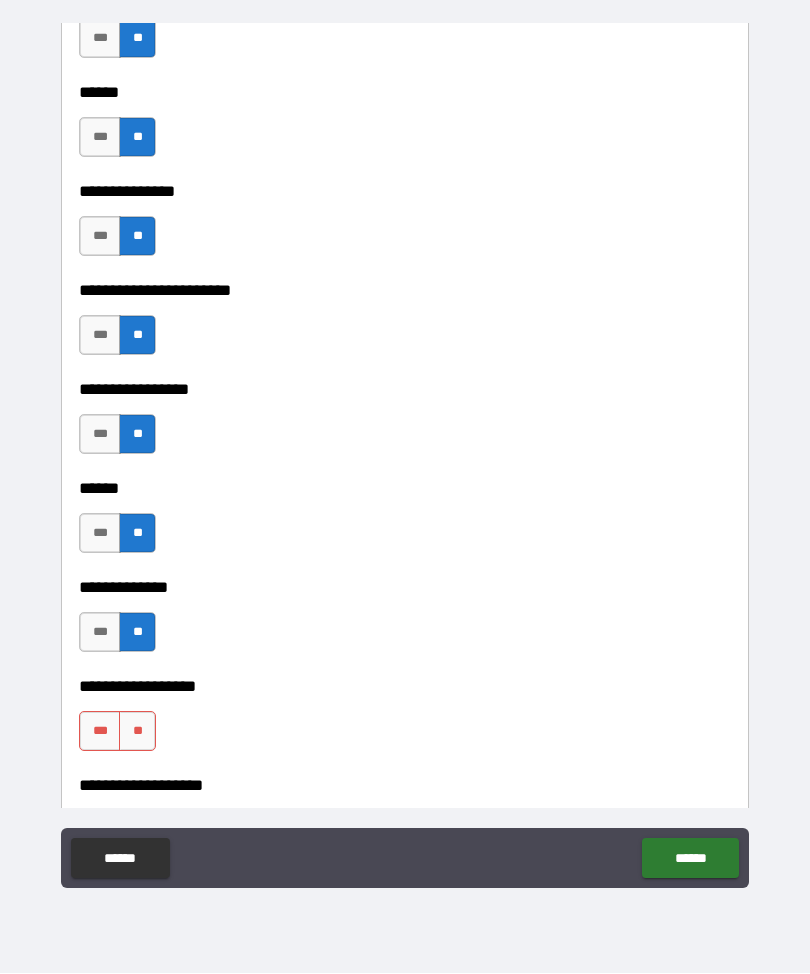 click on "**" at bounding box center (137, 732) 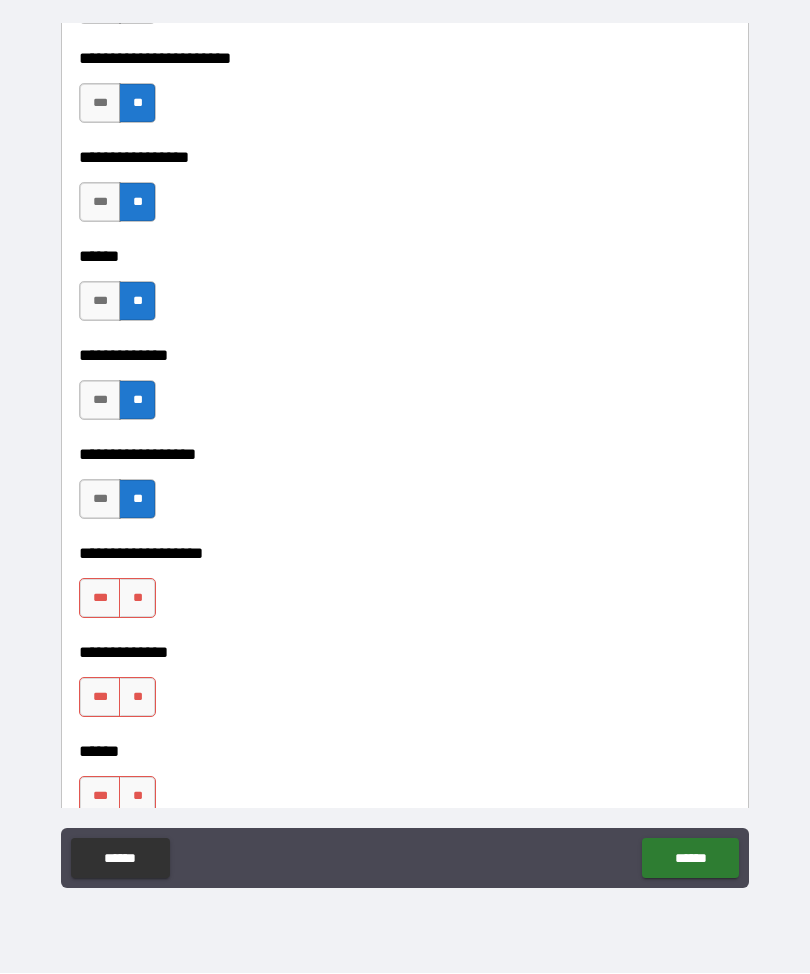 scroll, scrollTop: 4318, scrollLeft: 0, axis: vertical 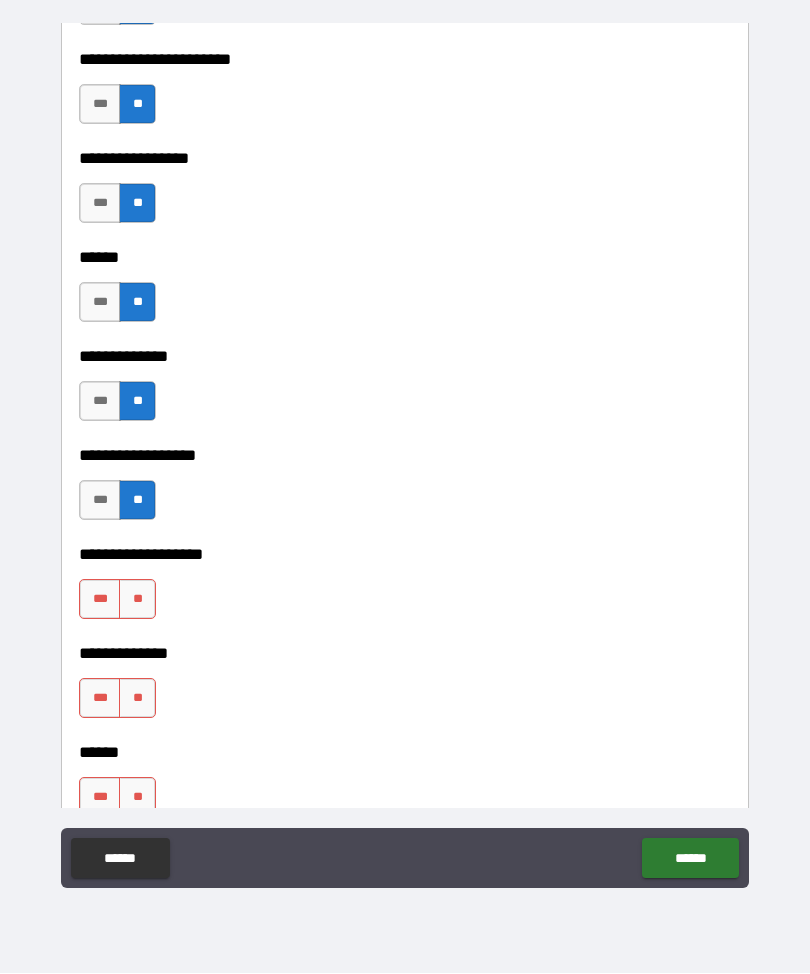 click on "**" at bounding box center [137, 600] 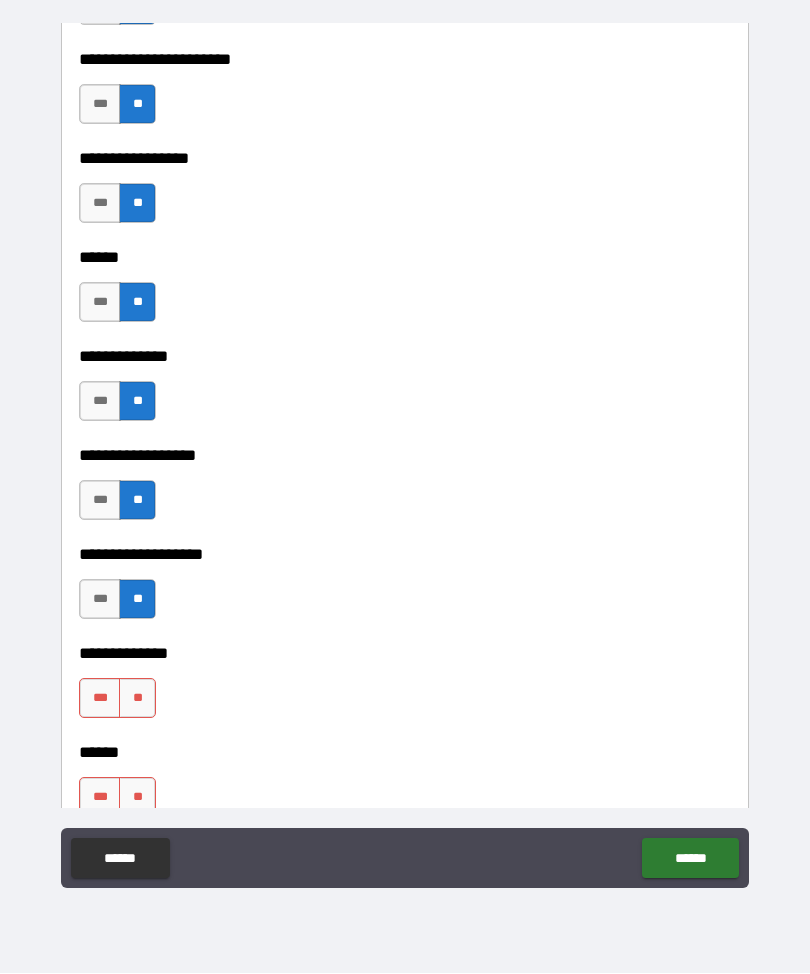 click on "**" at bounding box center (137, 699) 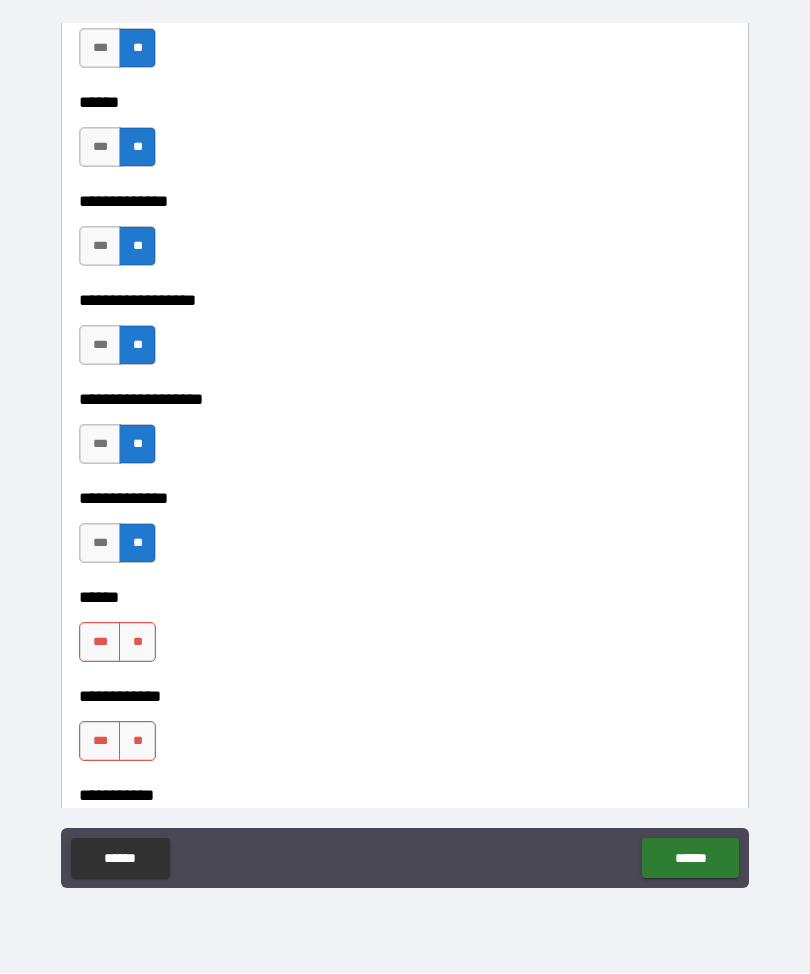 scroll, scrollTop: 4497, scrollLeft: 0, axis: vertical 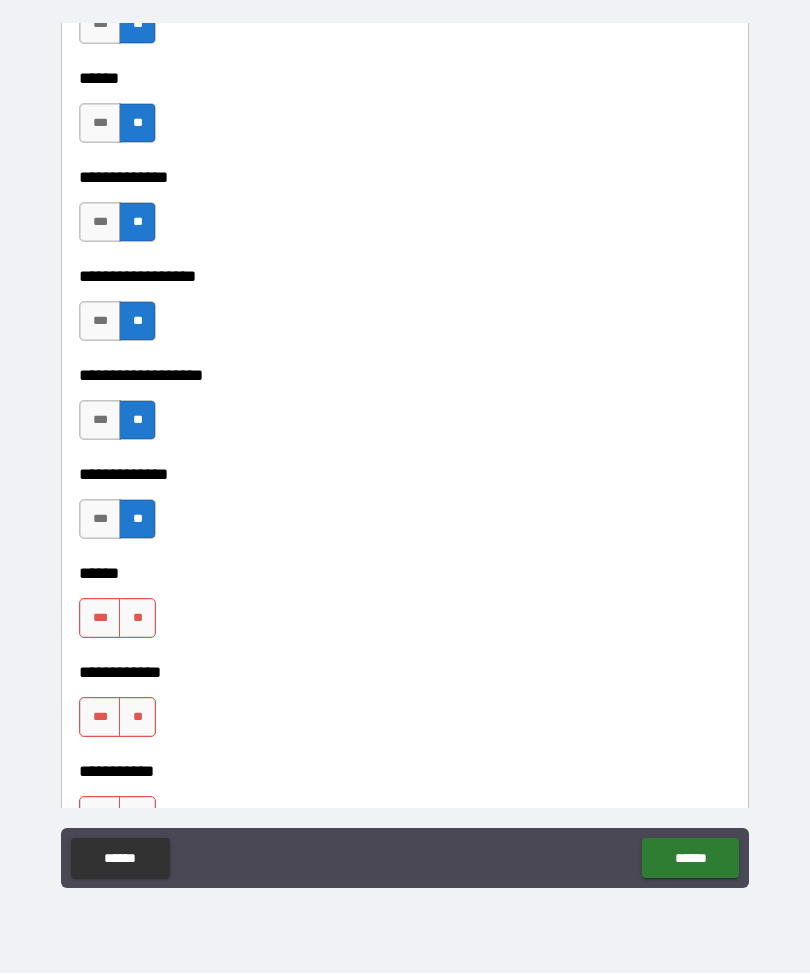 click on "**" at bounding box center (137, 619) 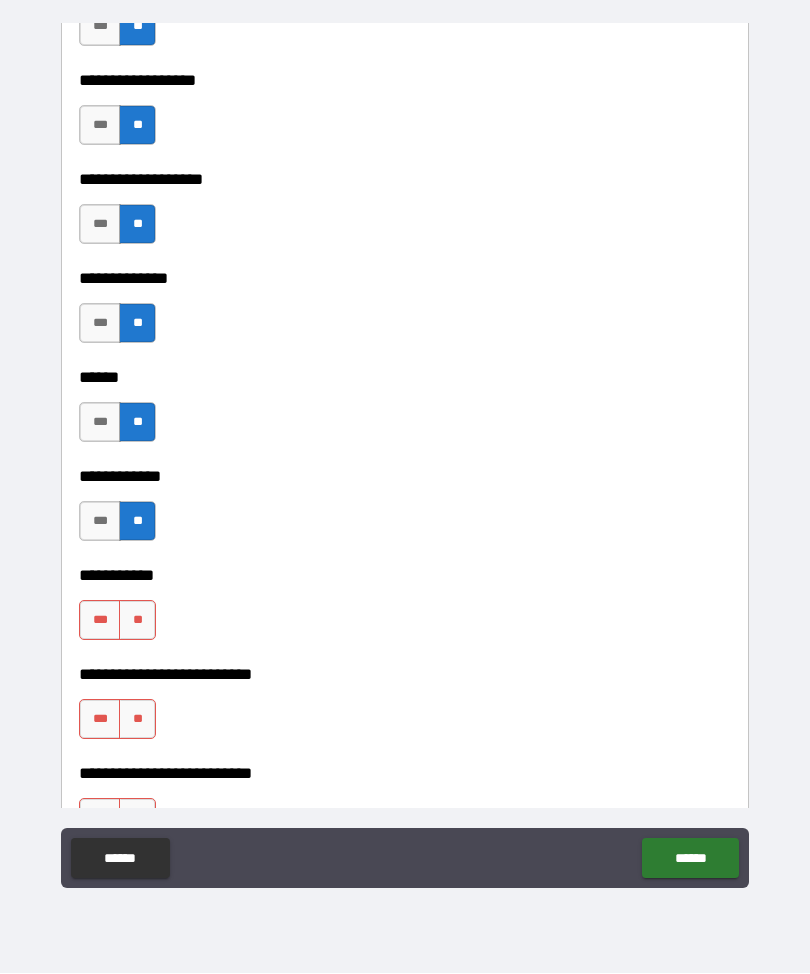 scroll, scrollTop: 4695, scrollLeft: 0, axis: vertical 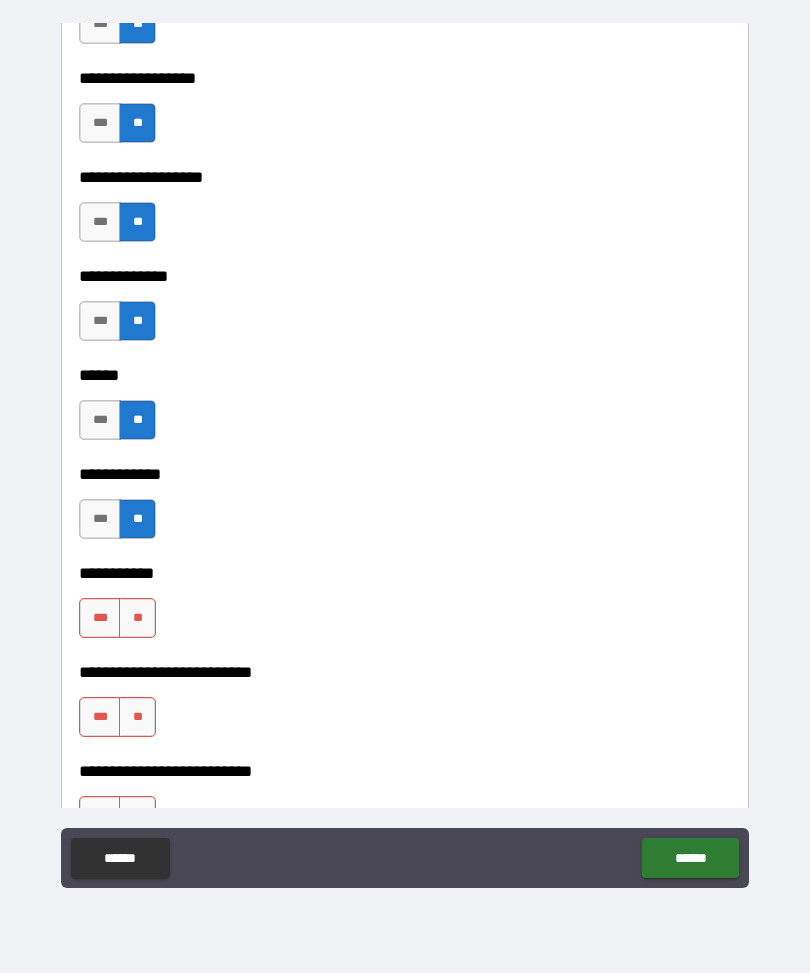 click on "**" at bounding box center [137, 619] 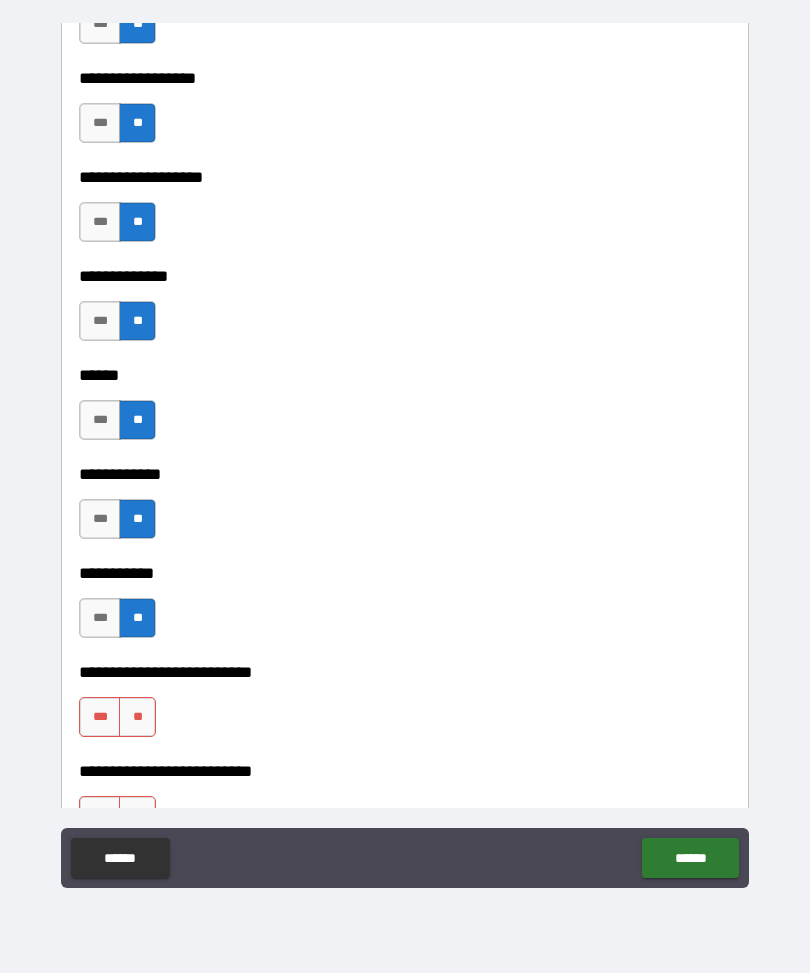 click on "**" at bounding box center [137, 718] 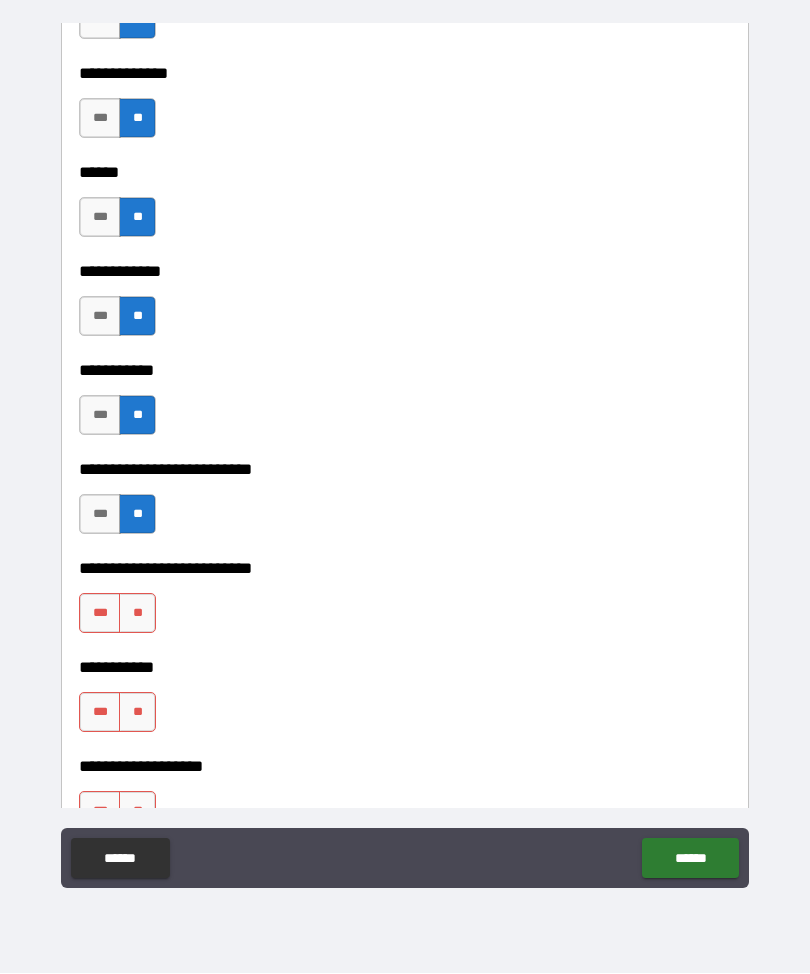 scroll, scrollTop: 4933, scrollLeft: 0, axis: vertical 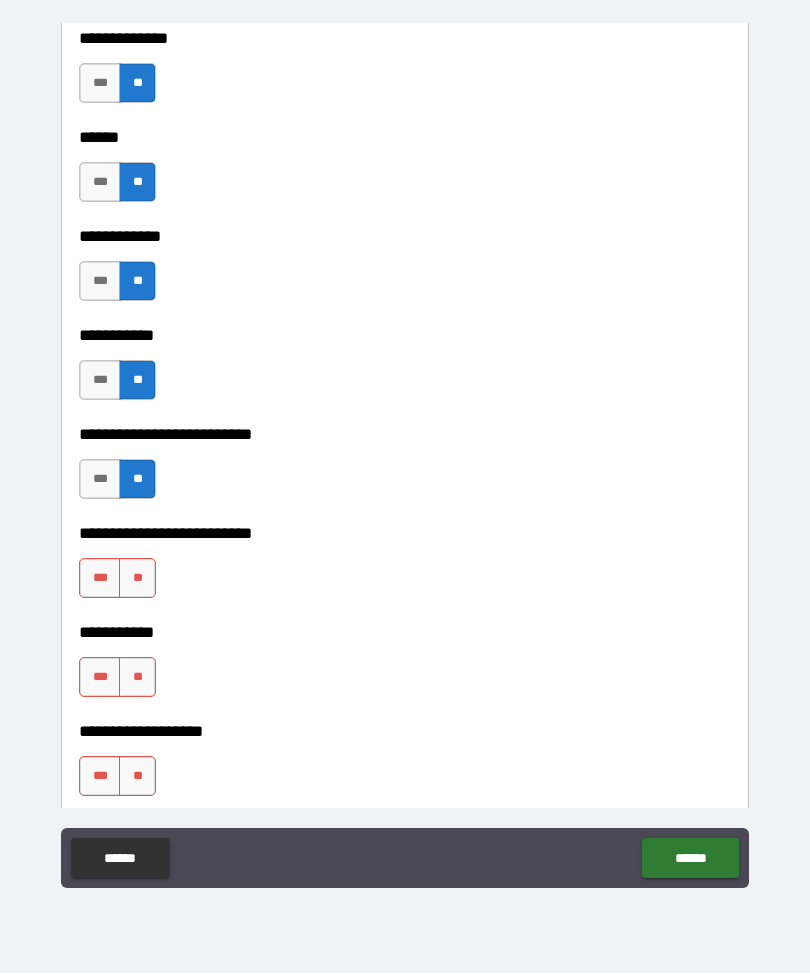 click on "**" at bounding box center (137, 579) 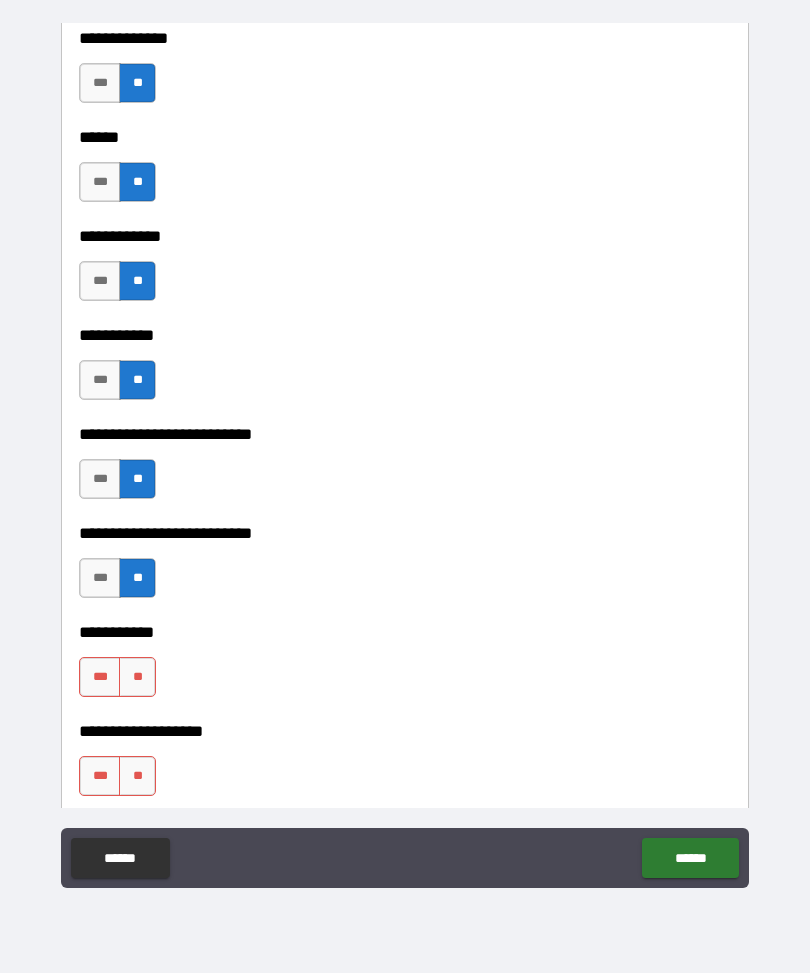 click on "**" at bounding box center [137, 678] 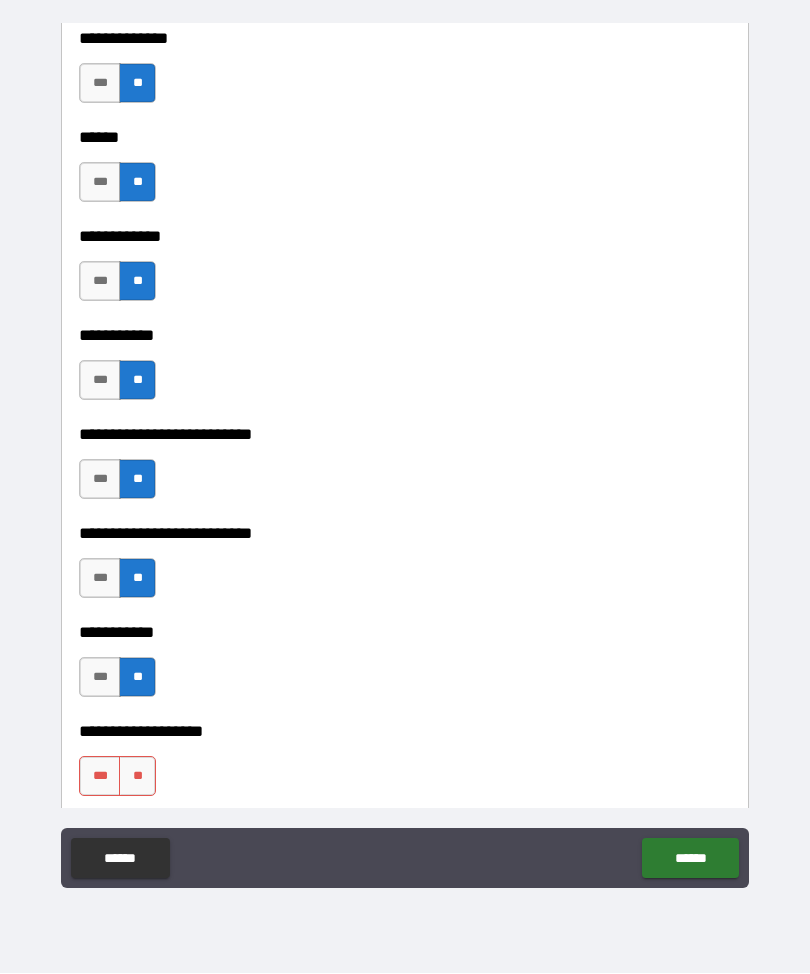 scroll, scrollTop: 5075, scrollLeft: 0, axis: vertical 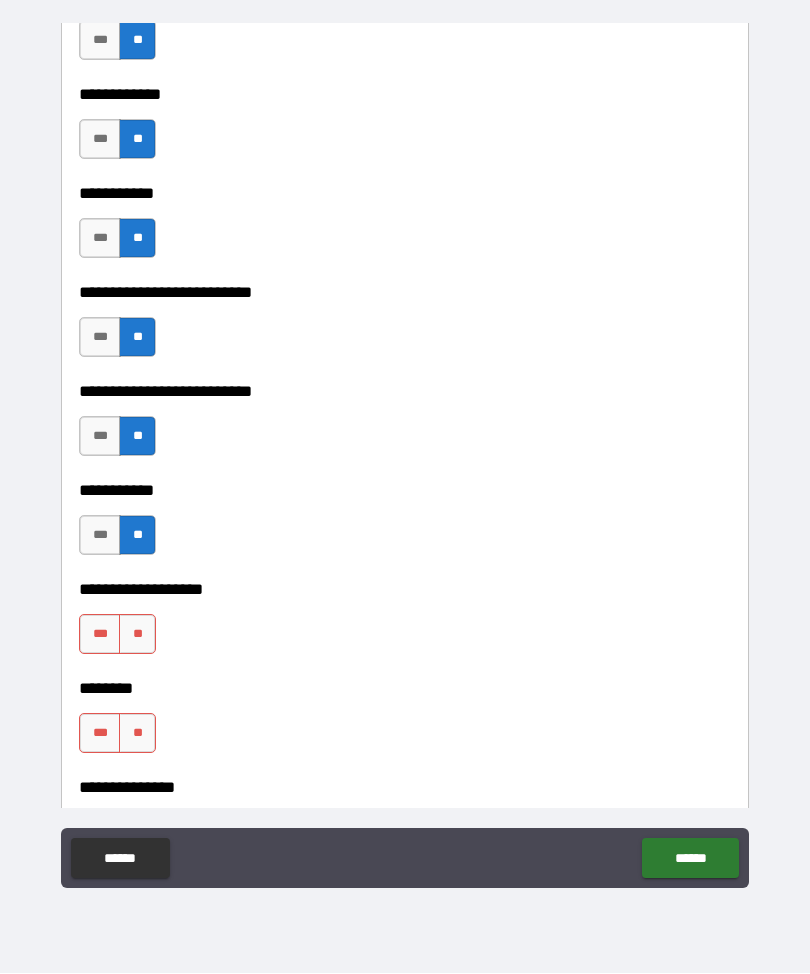 click on "**" at bounding box center (137, 635) 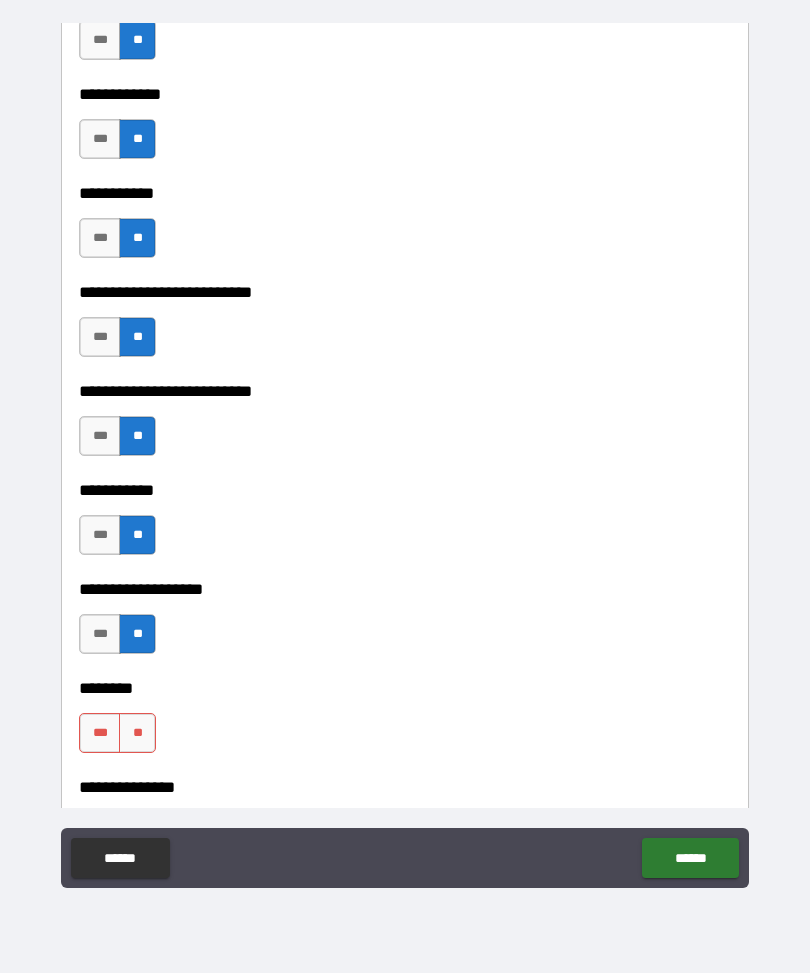 click on "**" at bounding box center (137, 734) 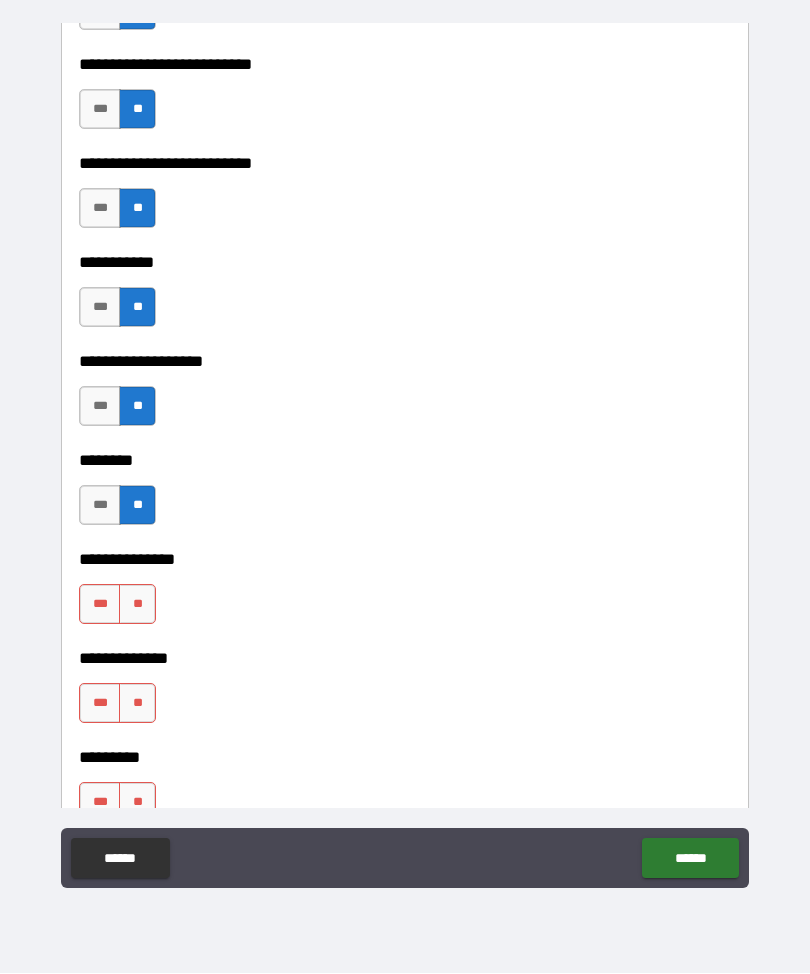 scroll, scrollTop: 5304, scrollLeft: 0, axis: vertical 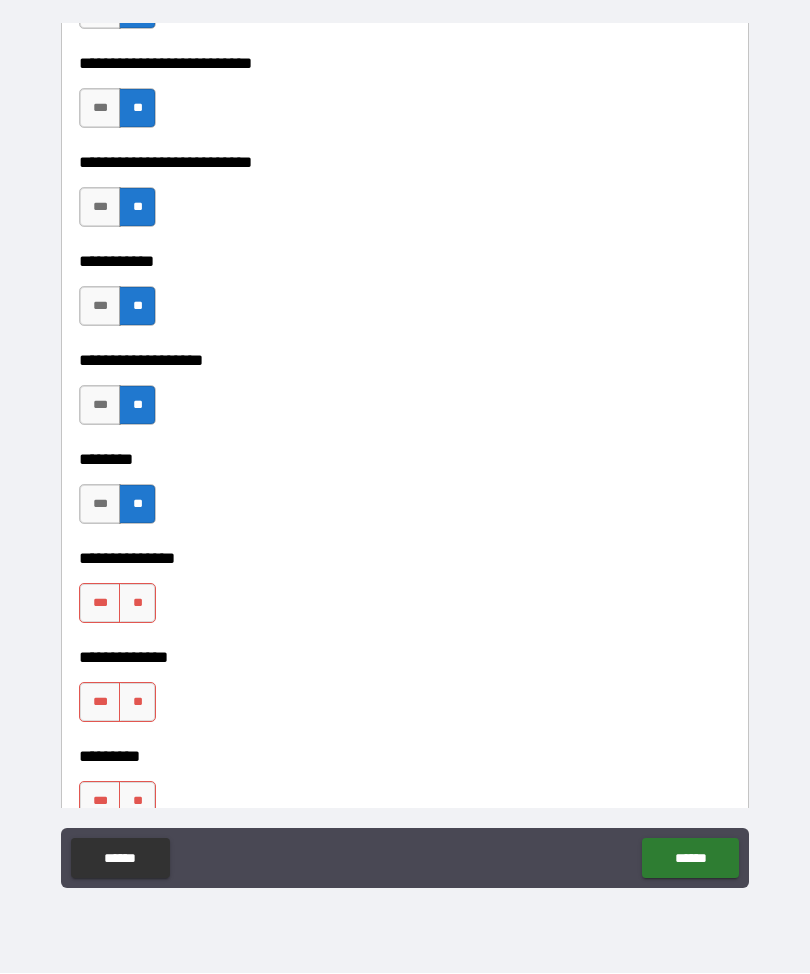 click on "**" at bounding box center [137, 604] 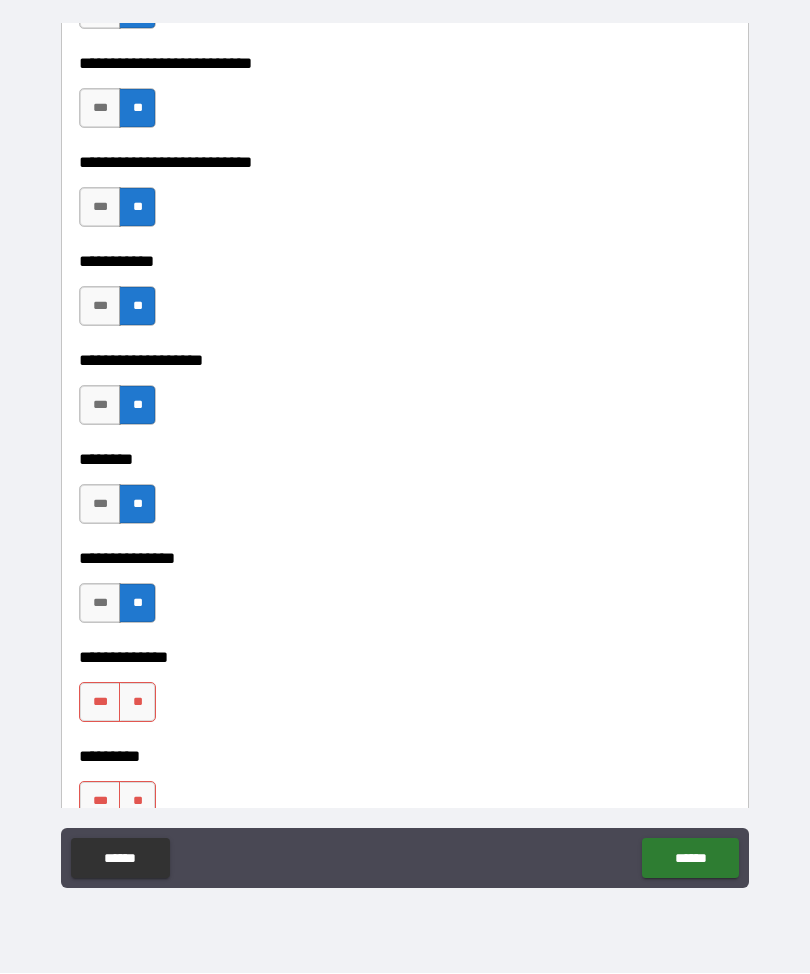 click on "**" at bounding box center (137, 703) 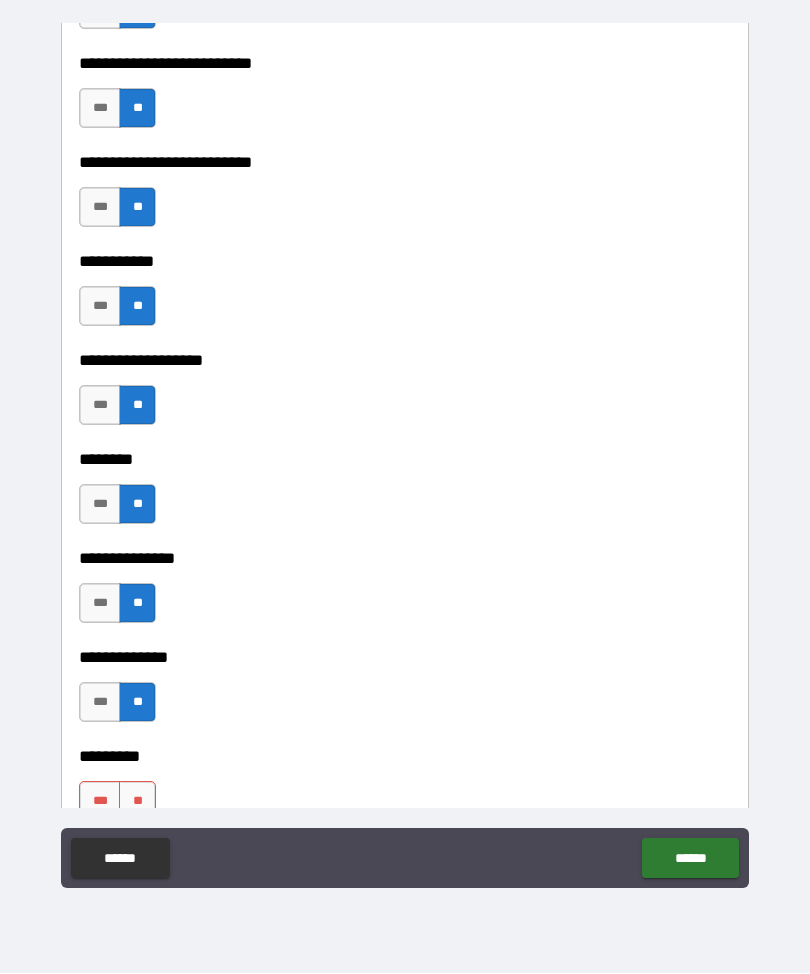 scroll, scrollTop: 5499, scrollLeft: 0, axis: vertical 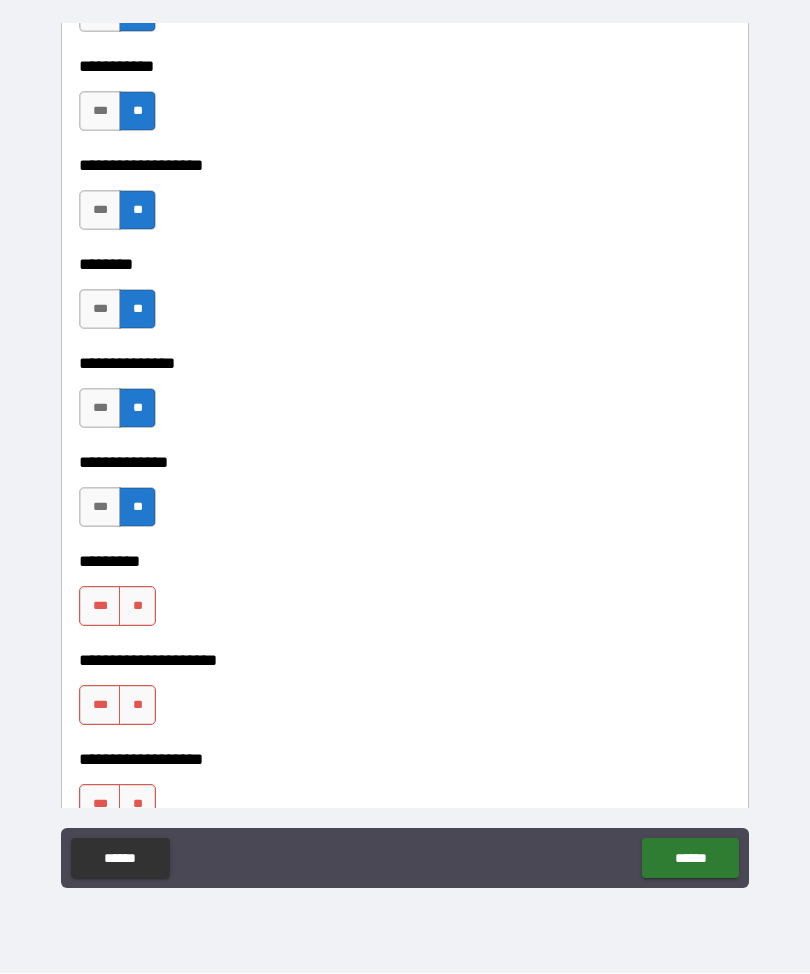 click on "**" at bounding box center (137, 607) 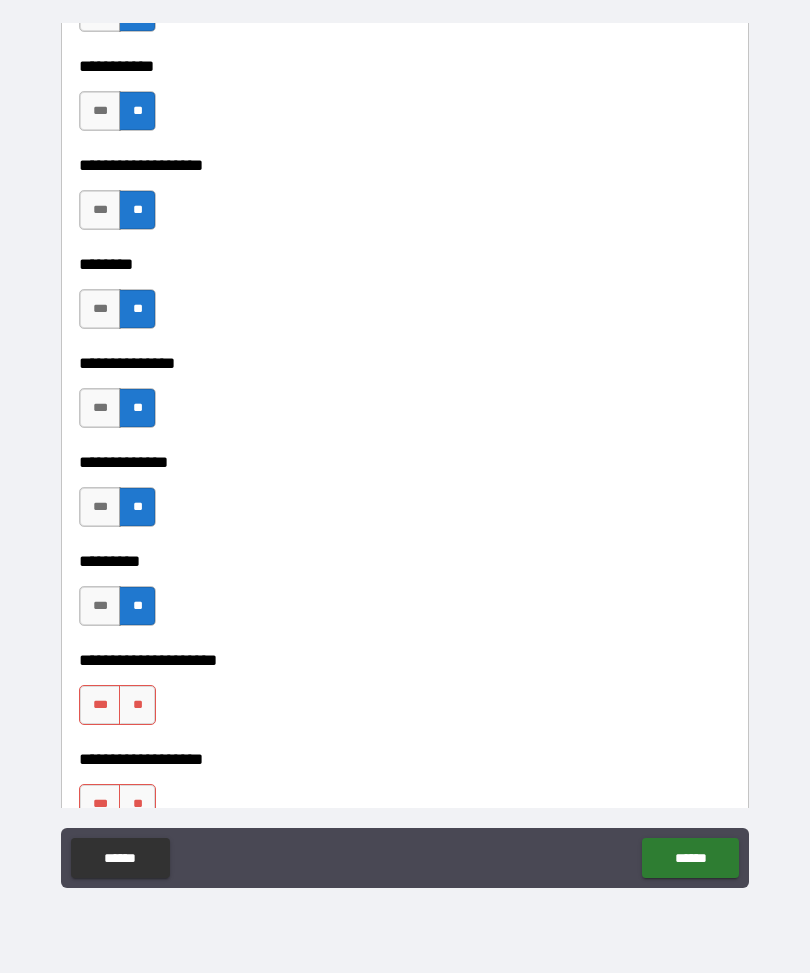 click on "**" at bounding box center [137, 706] 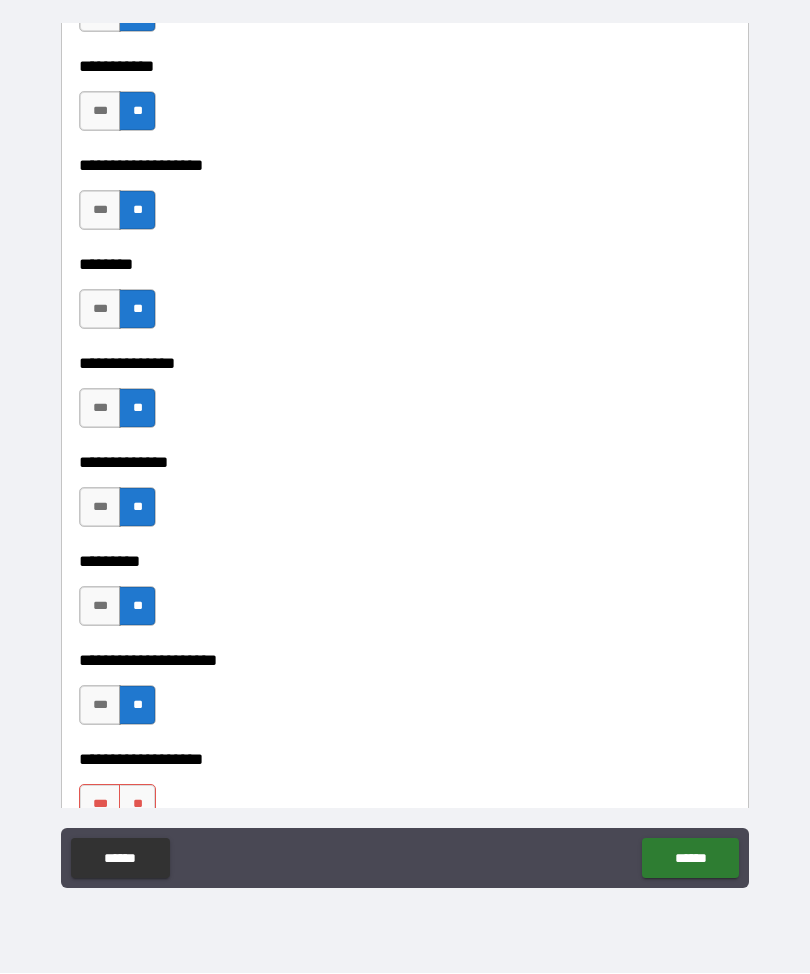 click on "**" at bounding box center (137, 805) 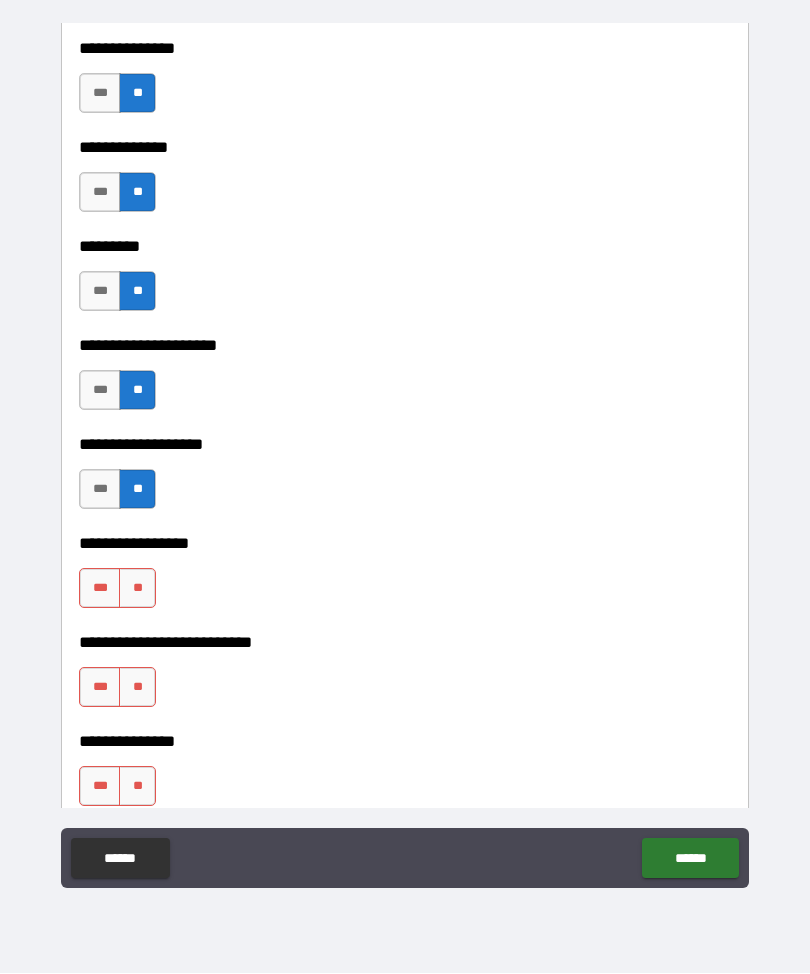 scroll, scrollTop: 5810, scrollLeft: 0, axis: vertical 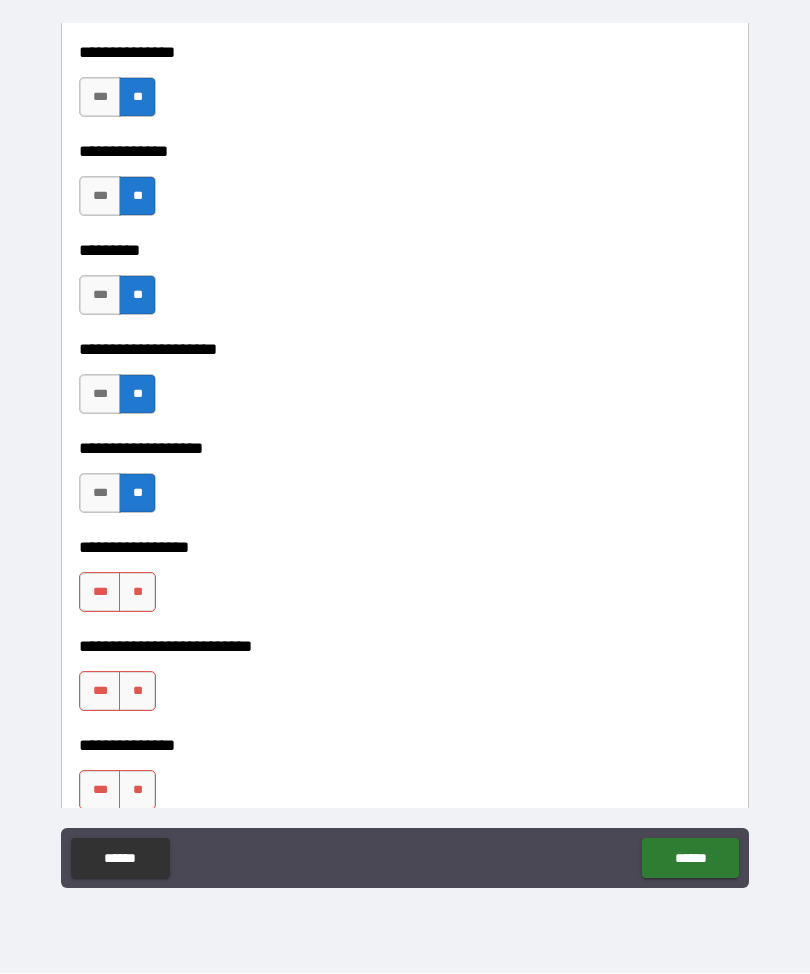 click on "**" at bounding box center [137, 593] 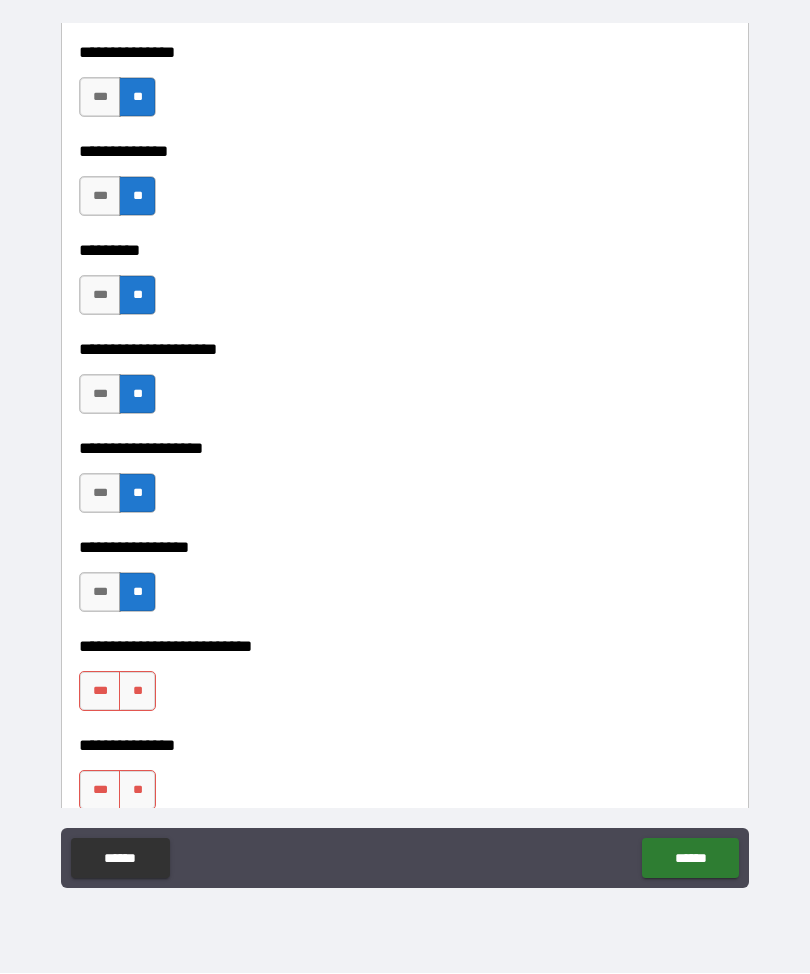 click on "**" at bounding box center (137, 692) 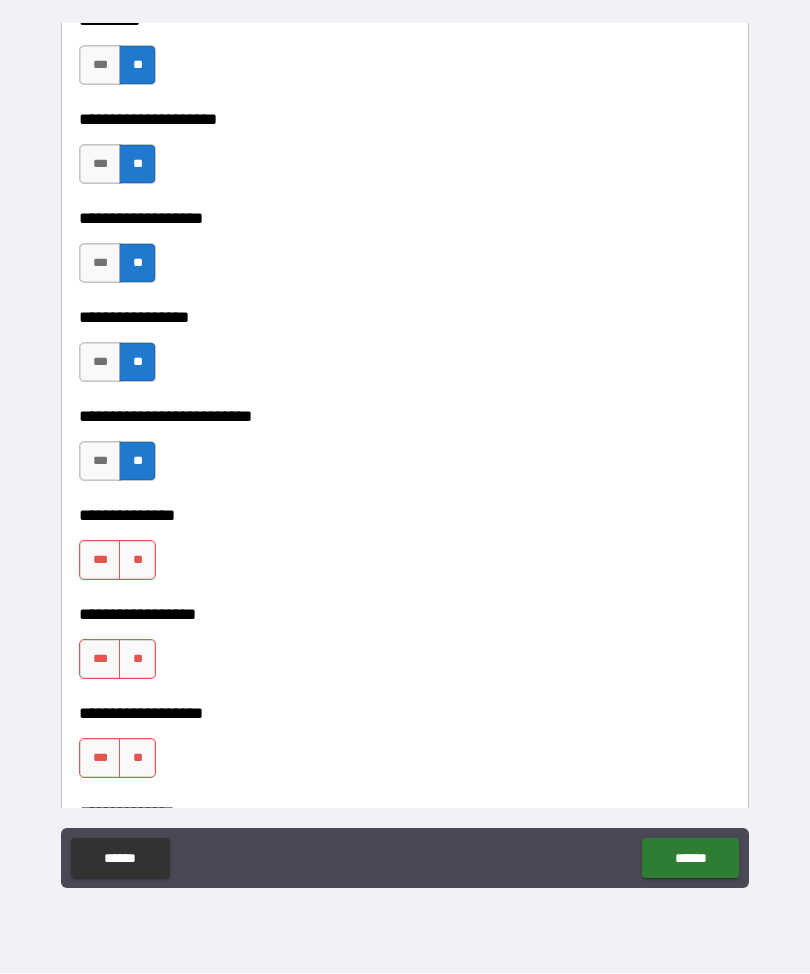 scroll, scrollTop: 6039, scrollLeft: 0, axis: vertical 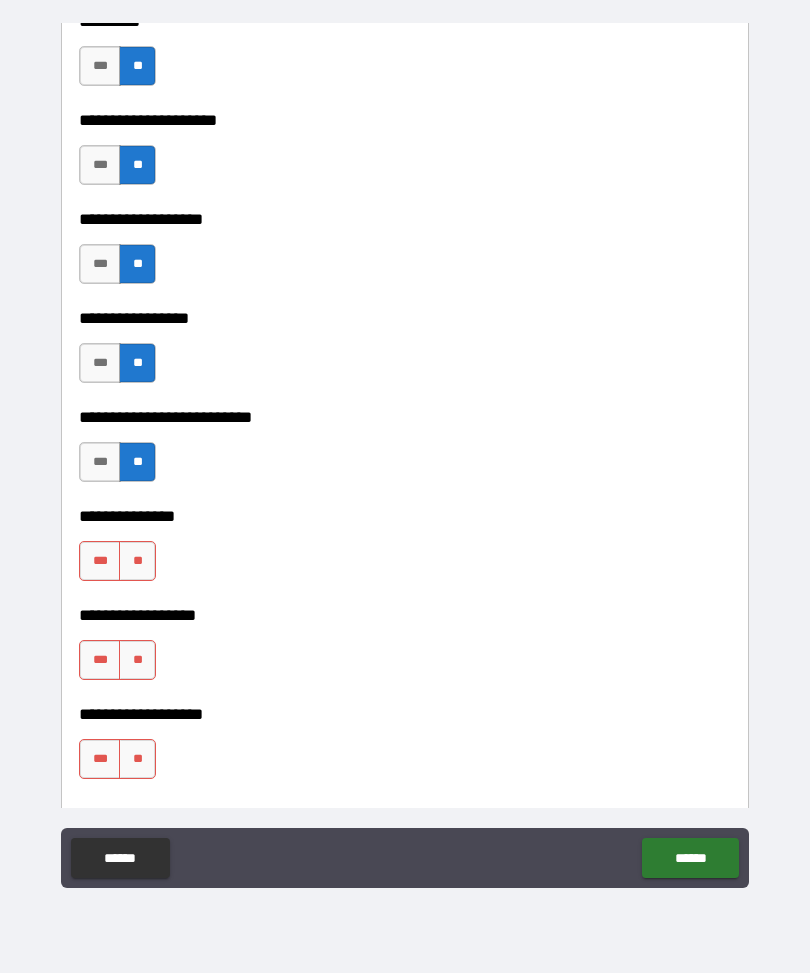 click on "**" at bounding box center [137, 562] 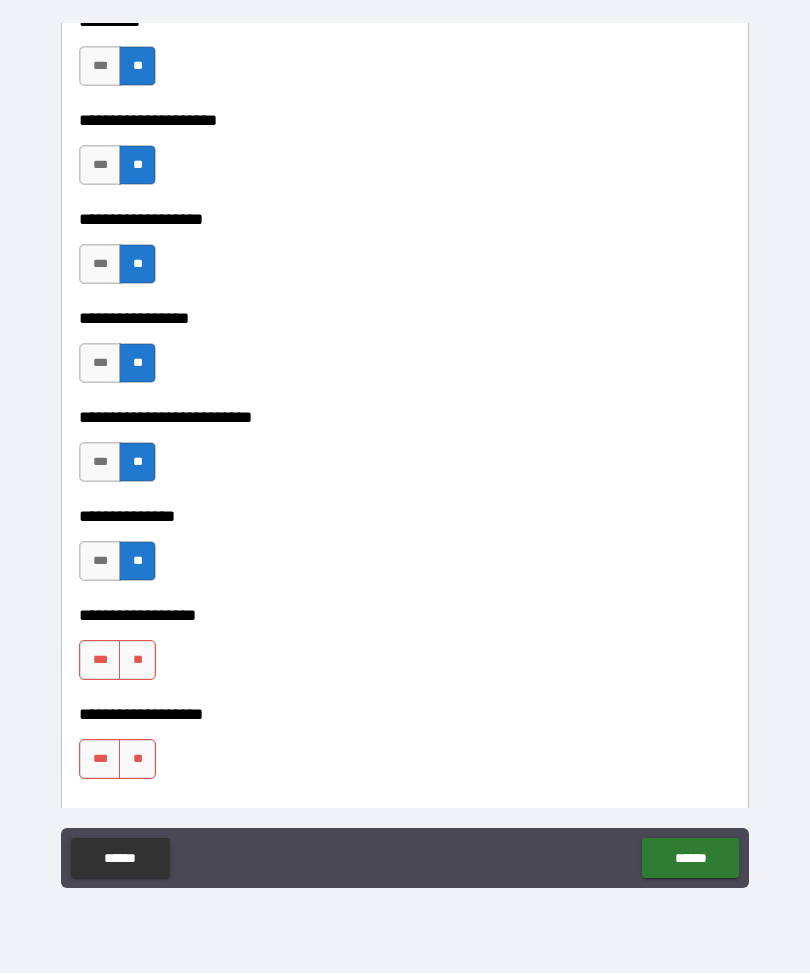 click on "**" at bounding box center [137, 661] 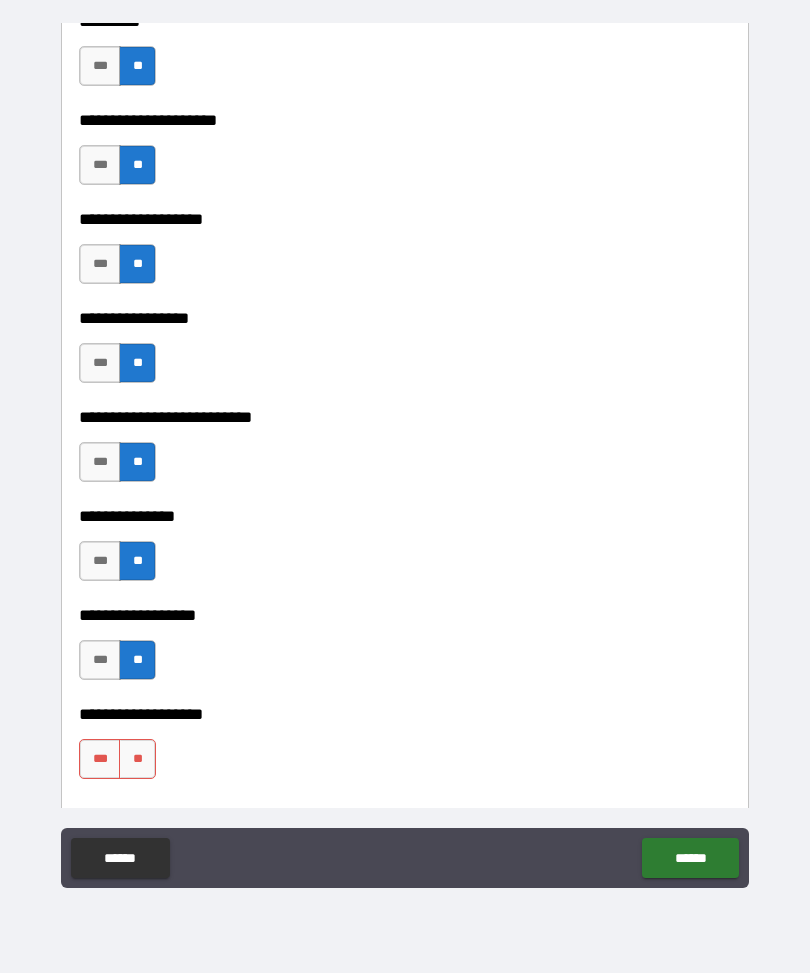 click on "**" at bounding box center (137, 760) 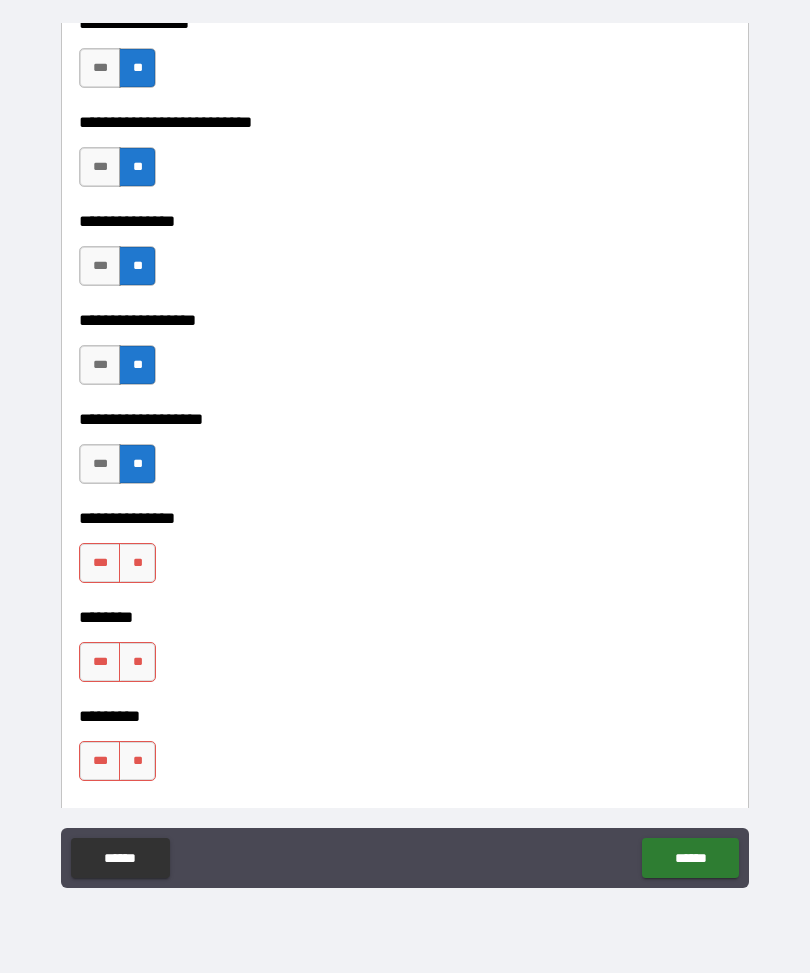 scroll, scrollTop: 6331, scrollLeft: 0, axis: vertical 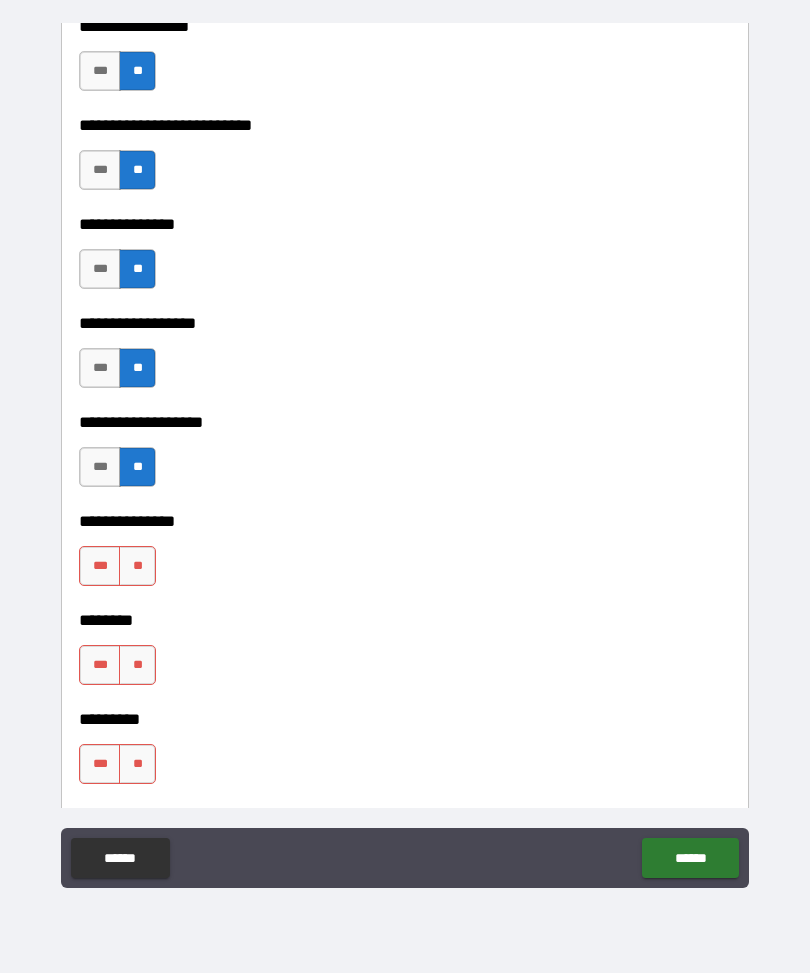 click on "**" at bounding box center [137, 567] 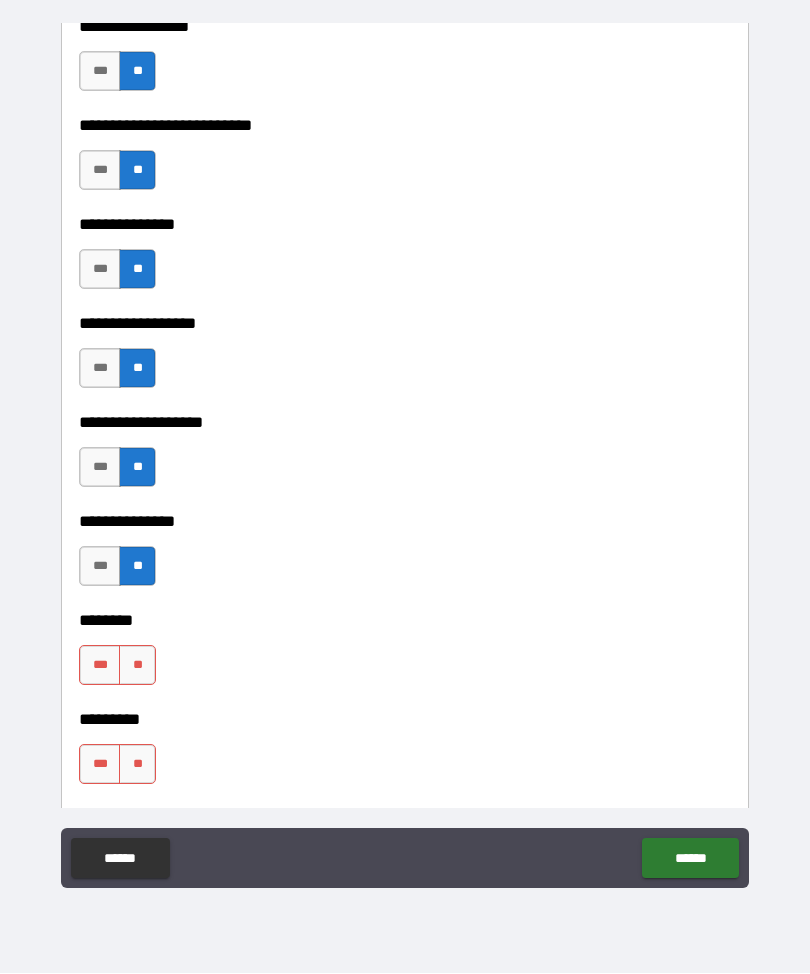 click on "**" at bounding box center (137, 666) 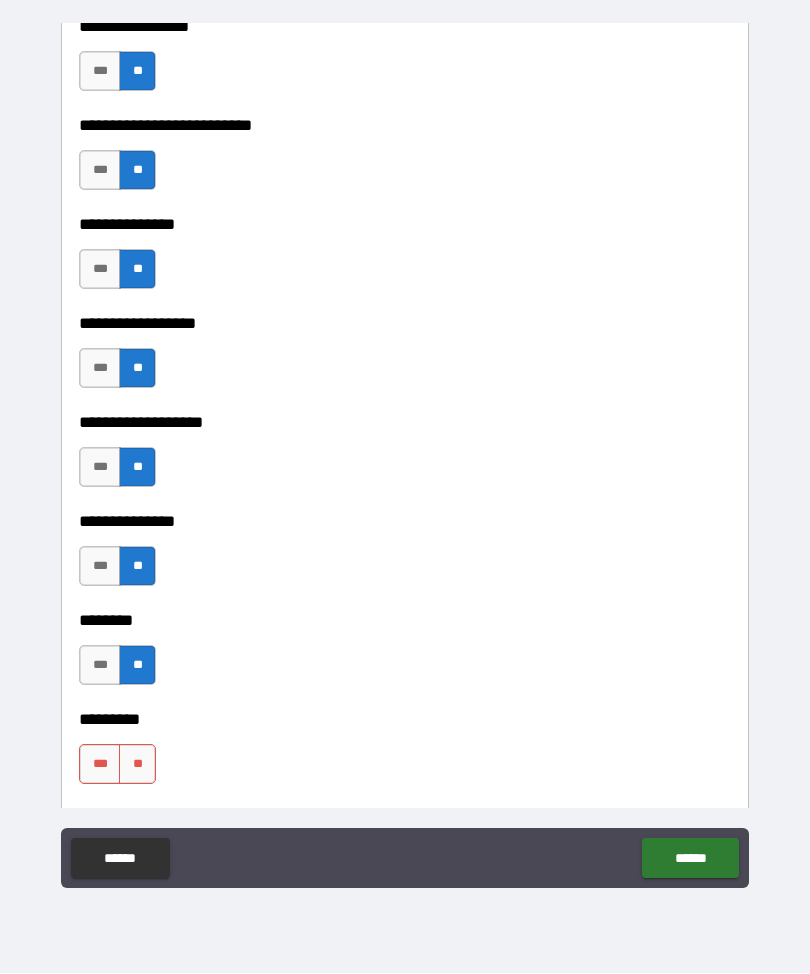 click on "**" at bounding box center (137, 765) 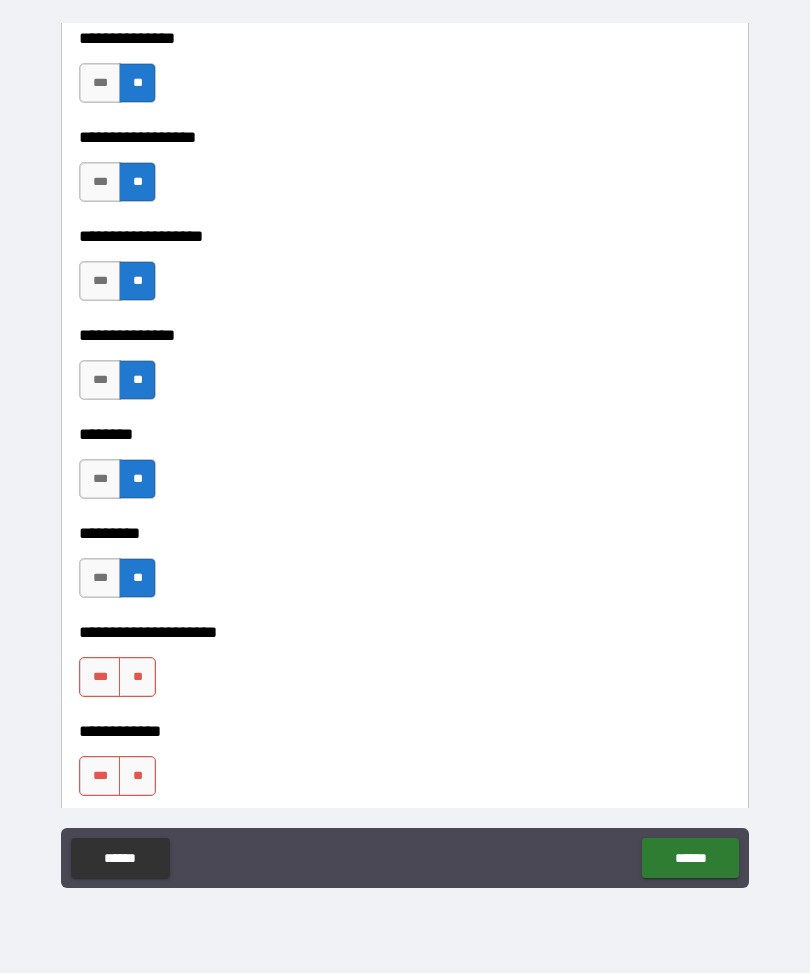 click on "**" at bounding box center [137, 777] 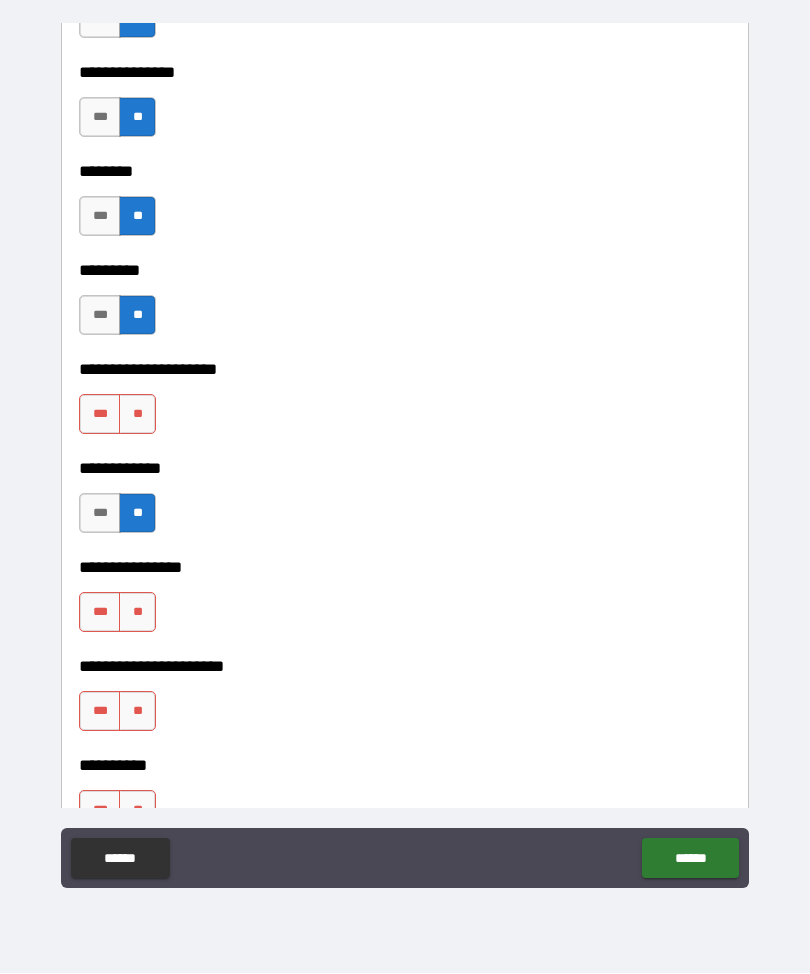 scroll, scrollTop: 6785, scrollLeft: 0, axis: vertical 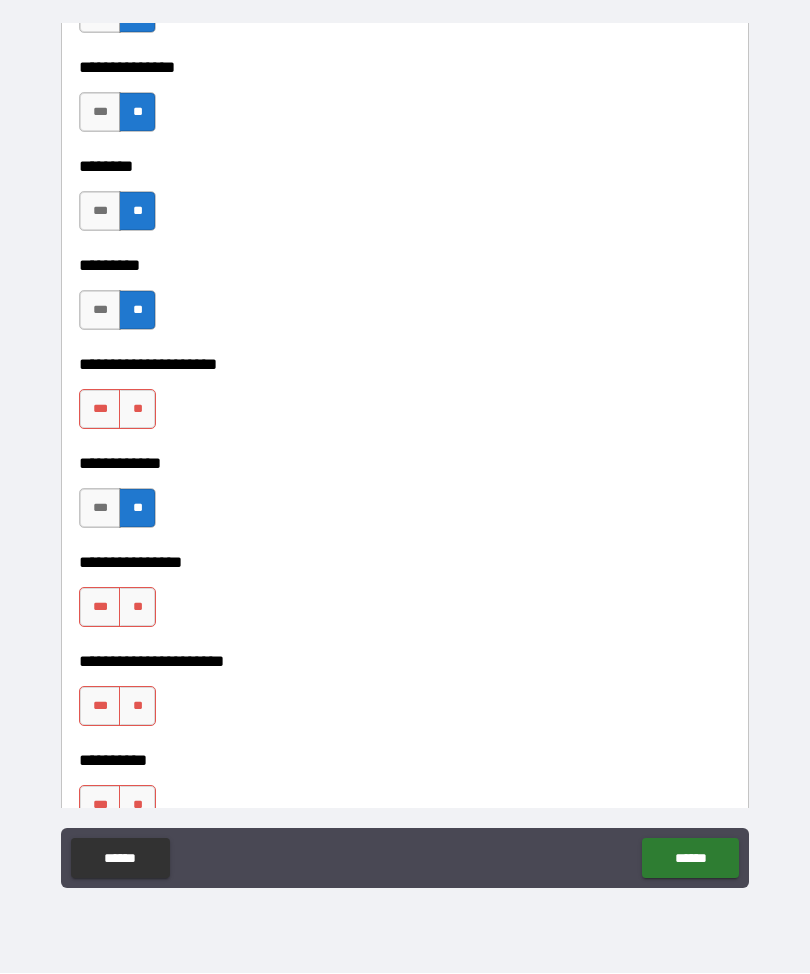 click on "**" at bounding box center (137, 410) 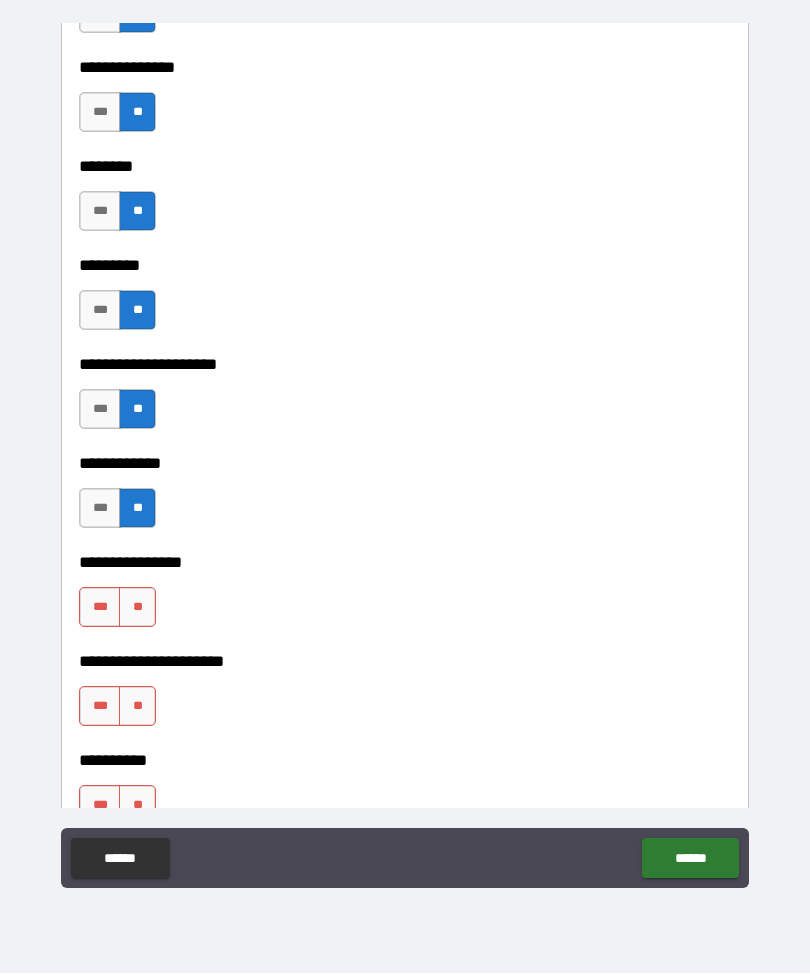click on "**" at bounding box center [137, 608] 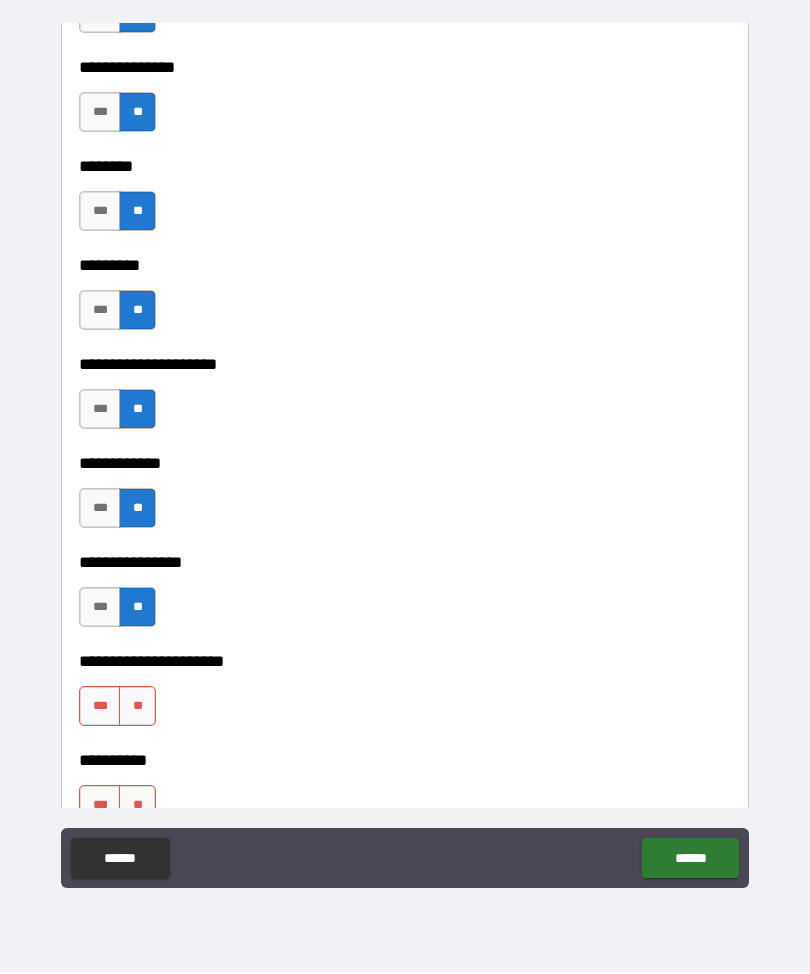 click on "**" at bounding box center [137, 707] 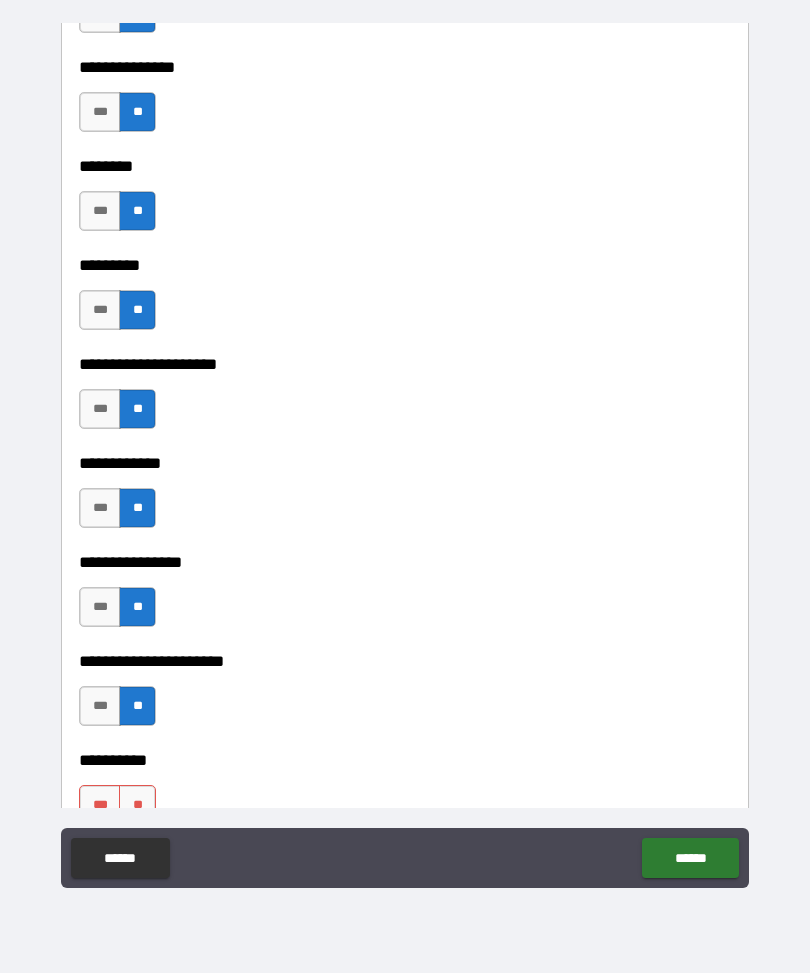 scroll, scrollTop: 6993, scrollLeft: 0, axis: vertical 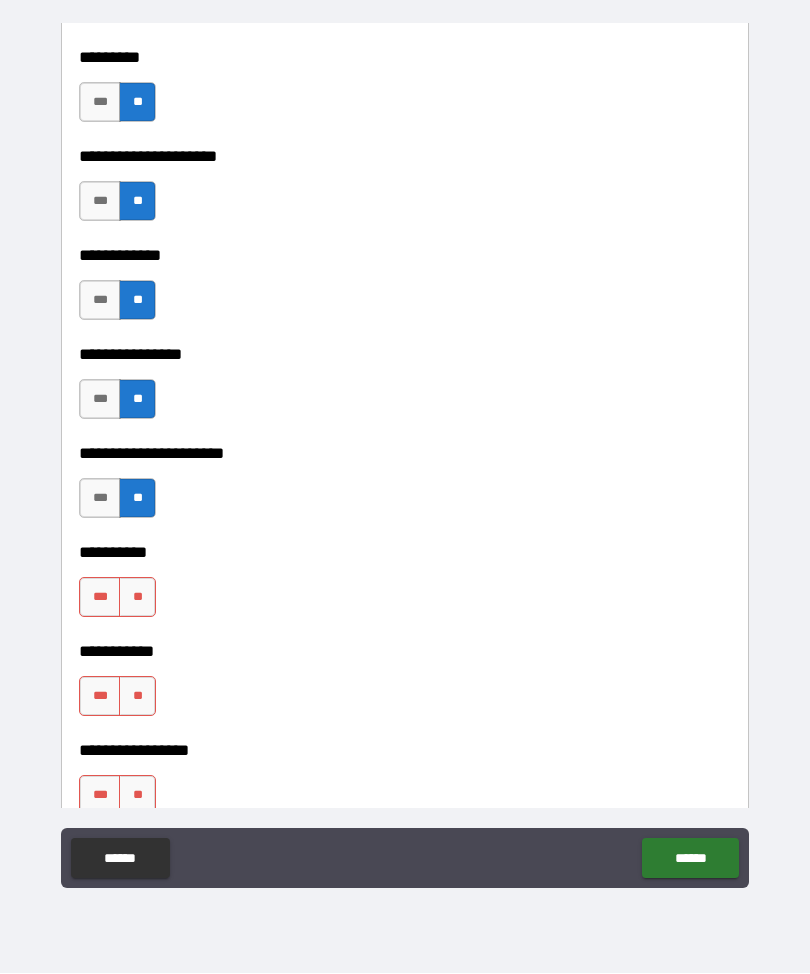 click on "**" at bounding box center (137, 598) 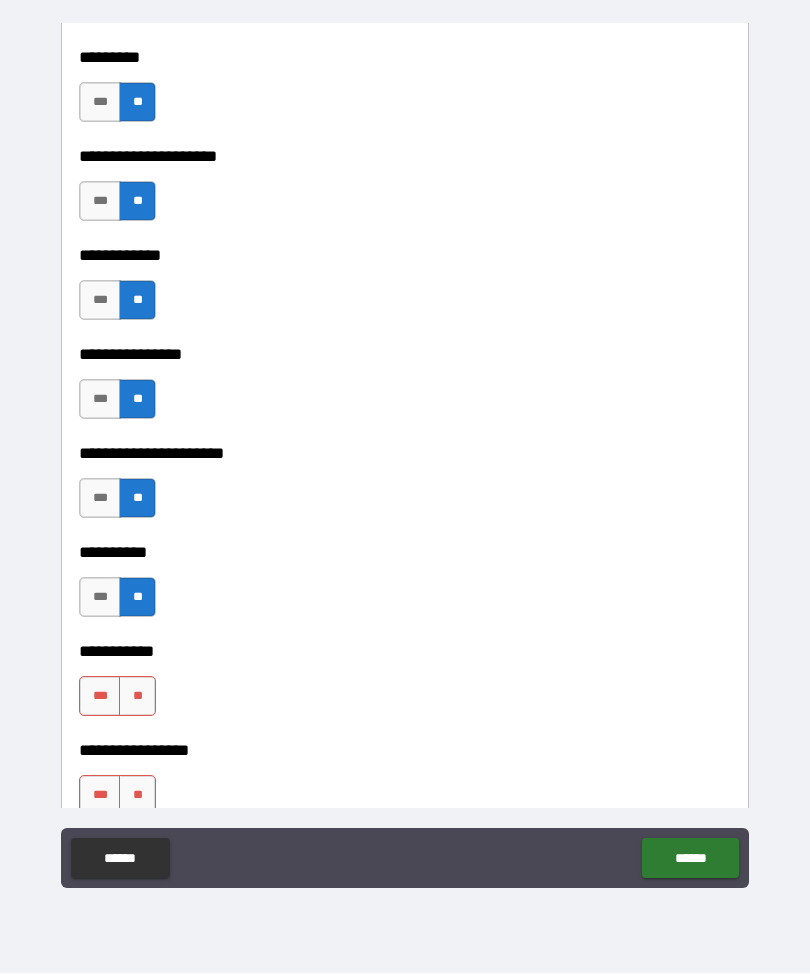 click on "**" at bounding box center (137, 697) 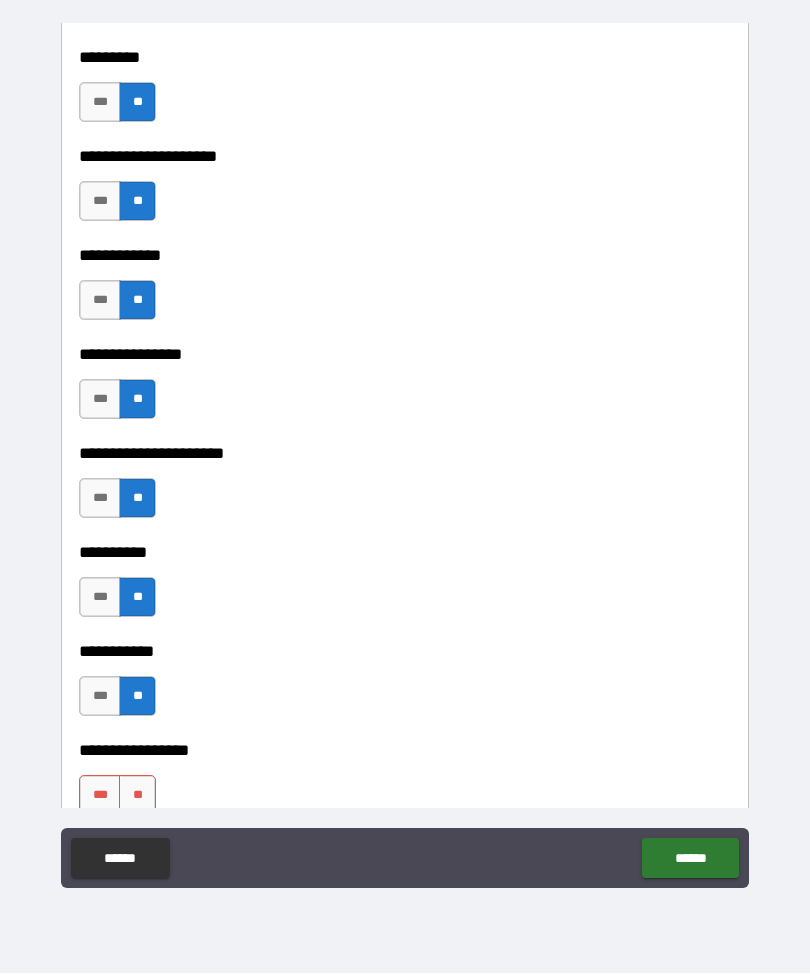 click on "**" at bounding box center (137, 796) 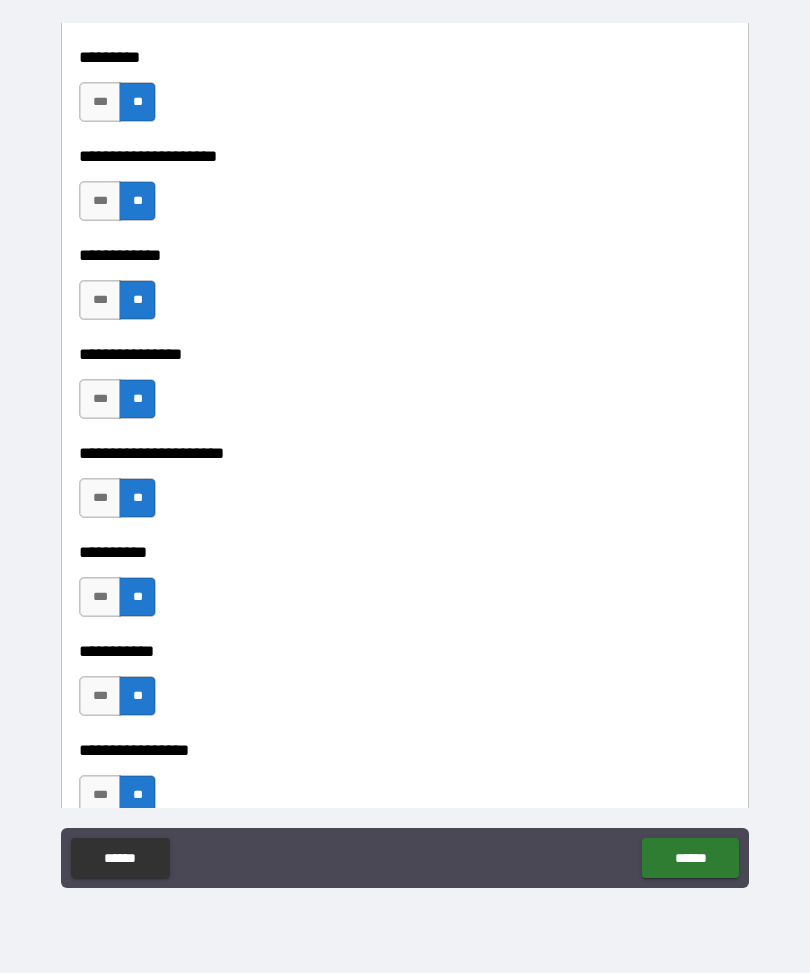 click on "**********" at bounding box center [405, 638] 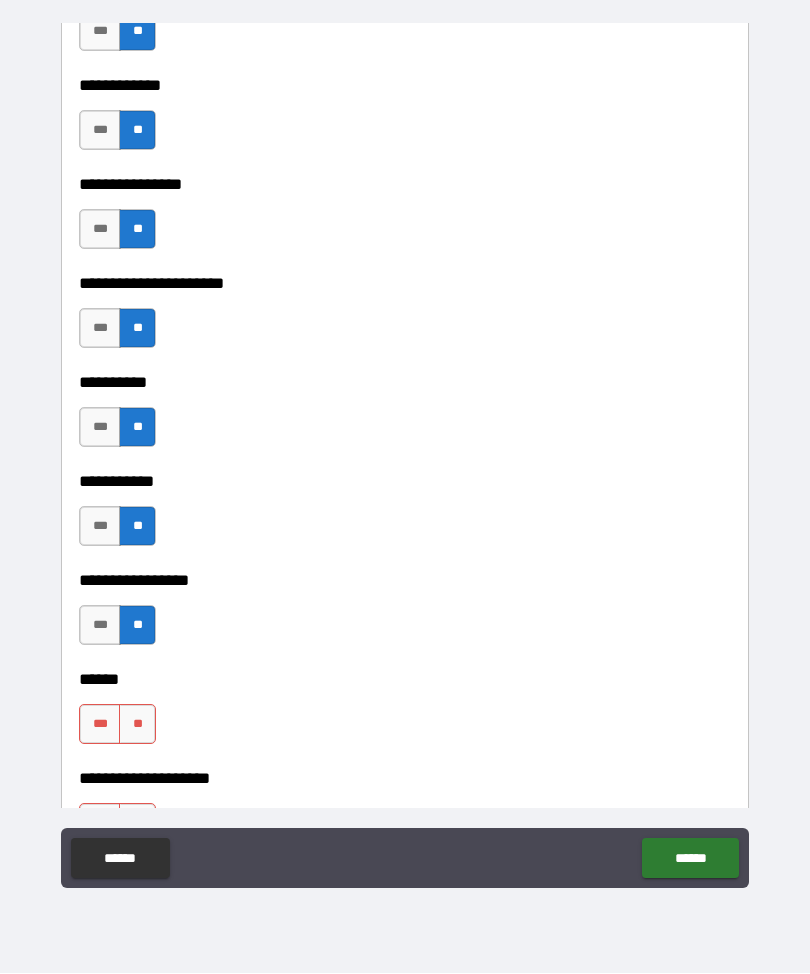 scroll, scrollTop: 7184, scrollLeft: 0, axis: vertical 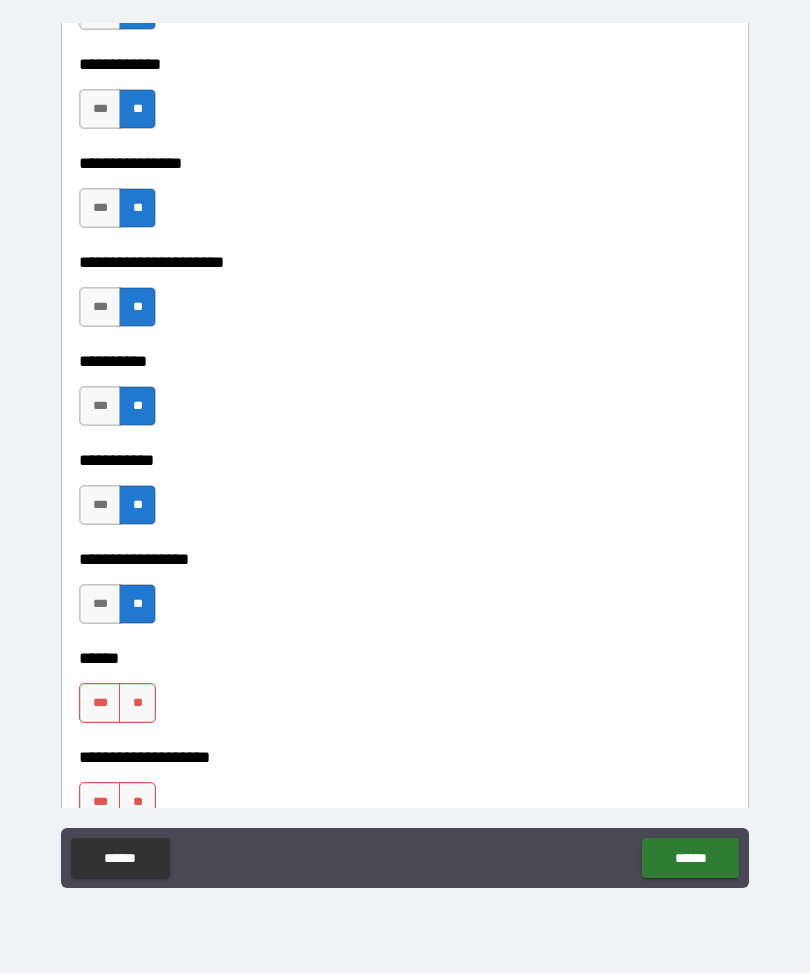 click on "**" at bounding box center (137, 704) 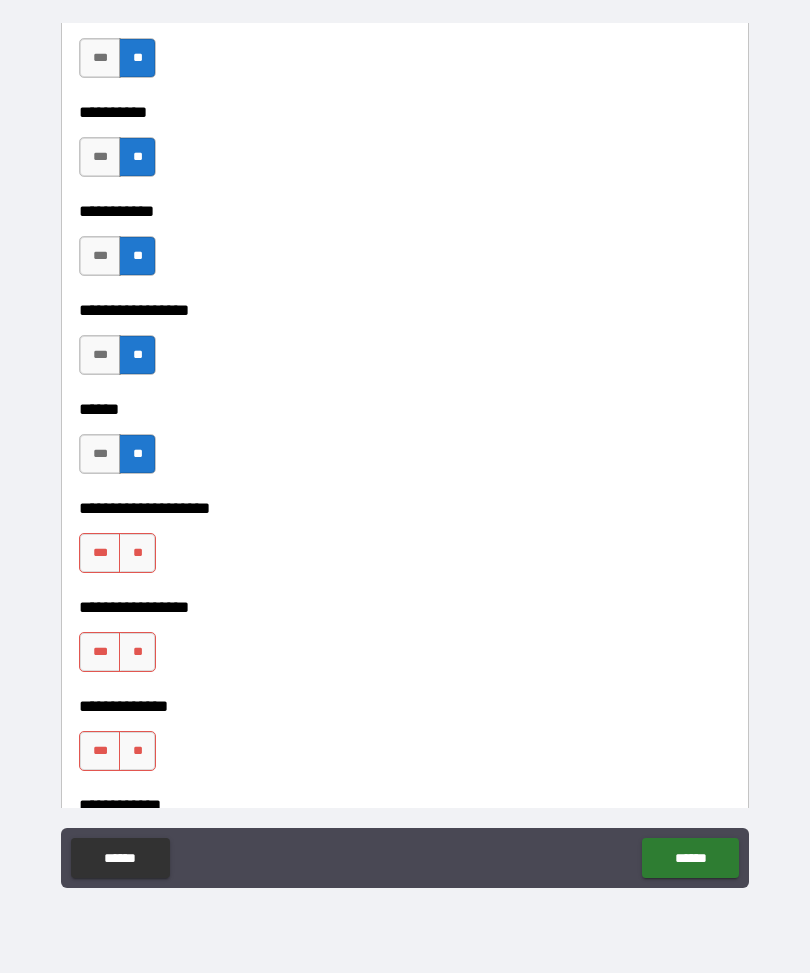 scroll, scrollTop: 7435, scrollLeft: 0, axis: vertical 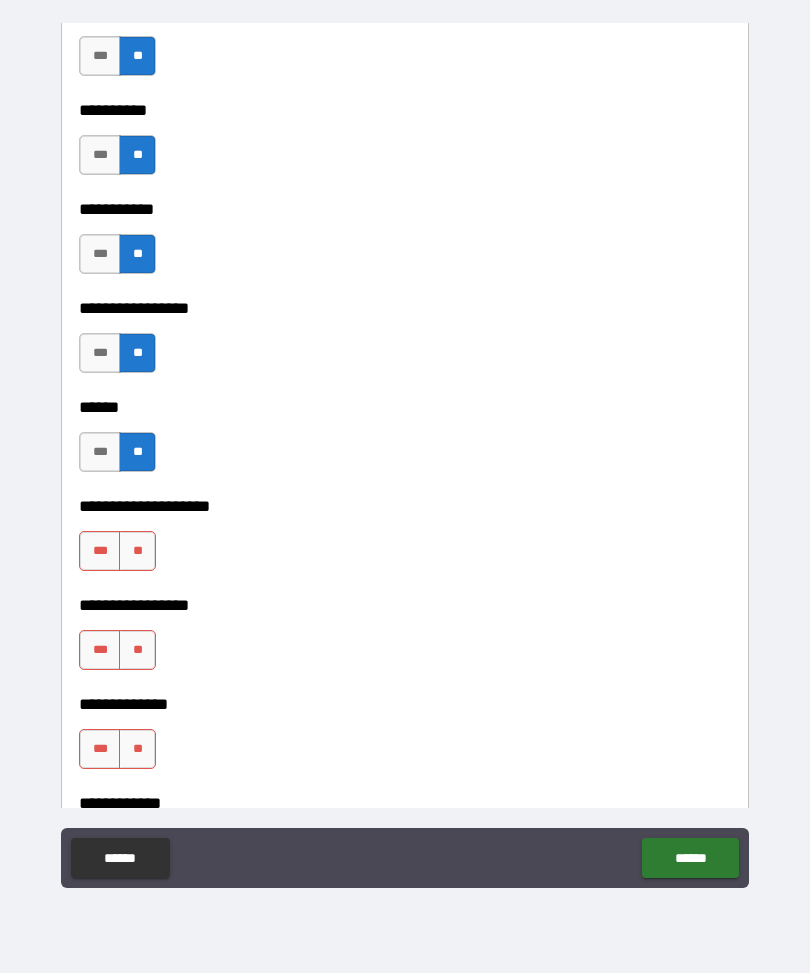 click on "**" at bounding box center [137, 552] 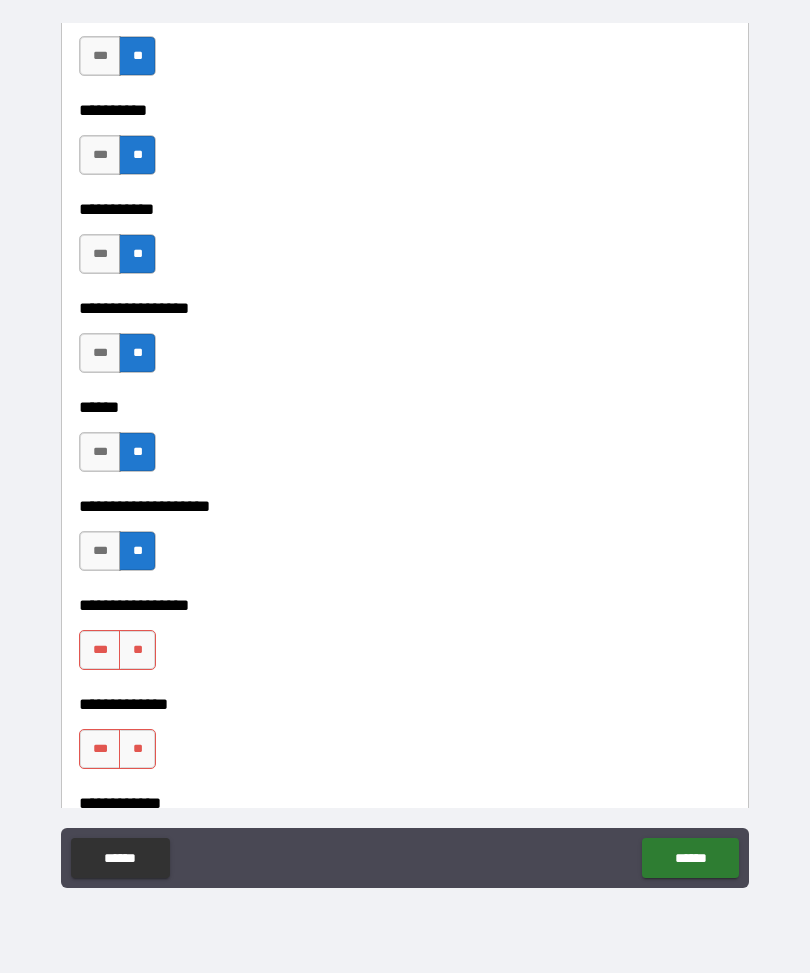 click on "**" at bounding box center (137, 651) 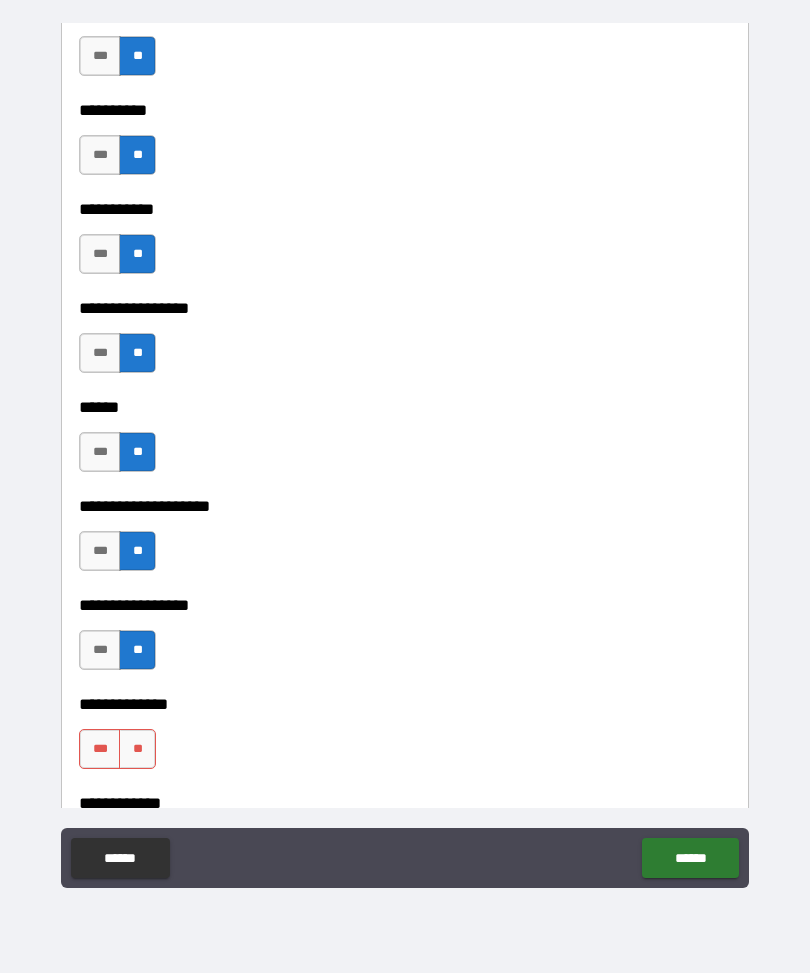 click on "**" at bounding box center (137, 750) 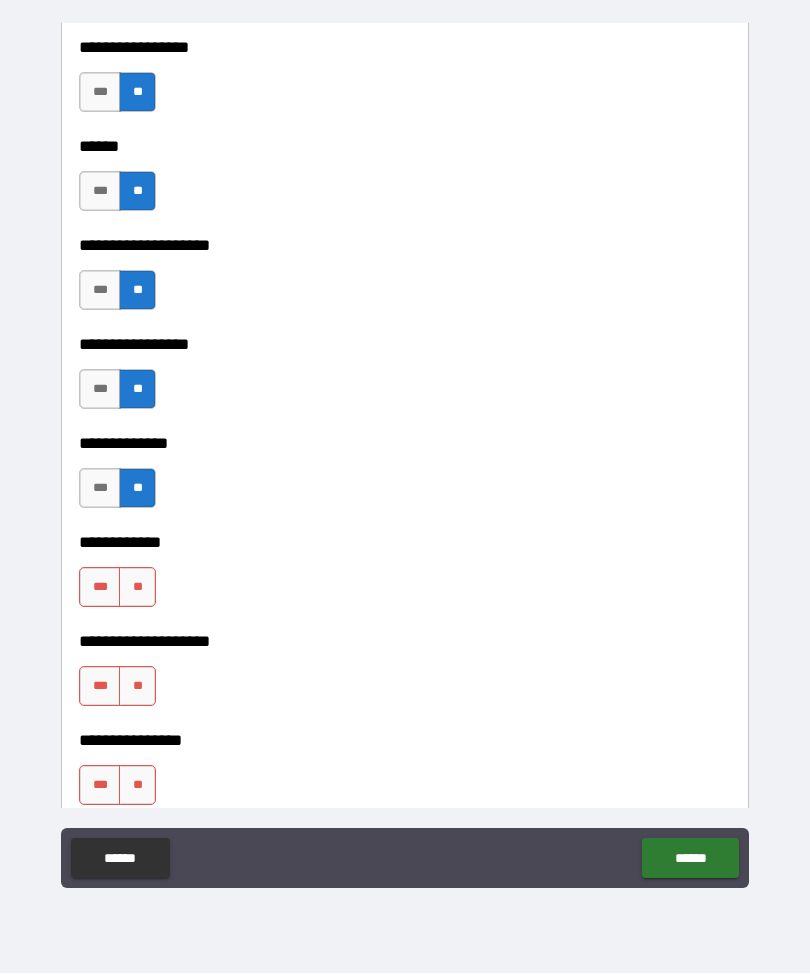 scroll, scrollTop: 7703, scrollLeft: 0, axis: vertical 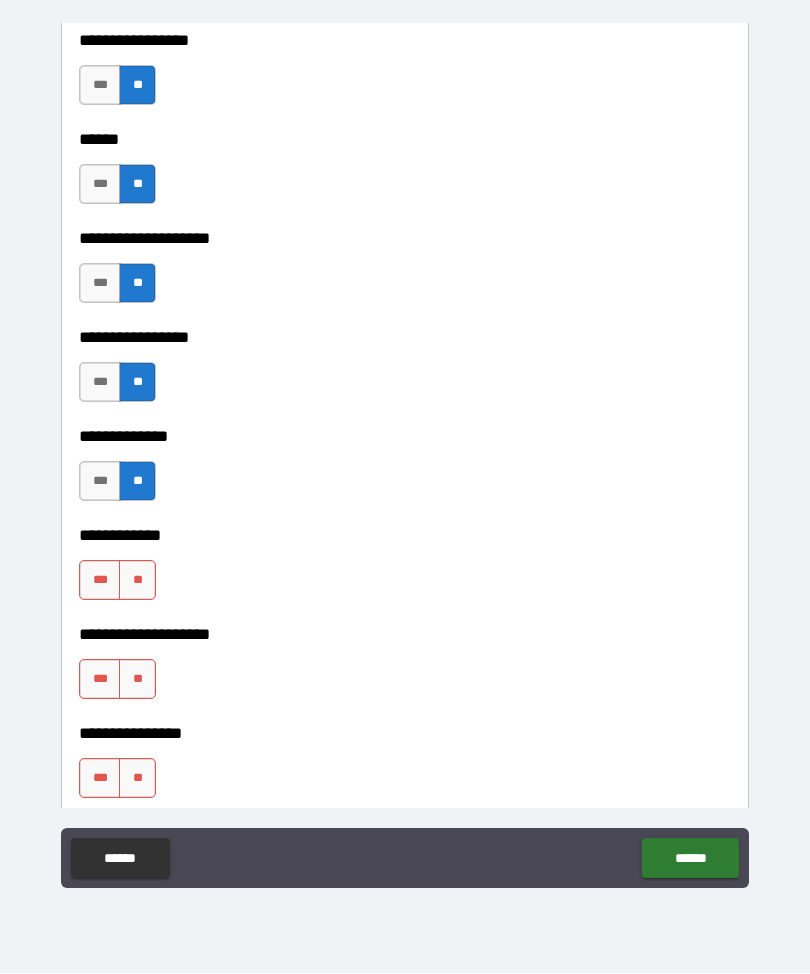 click on "**" at bounding box center [137, 581] 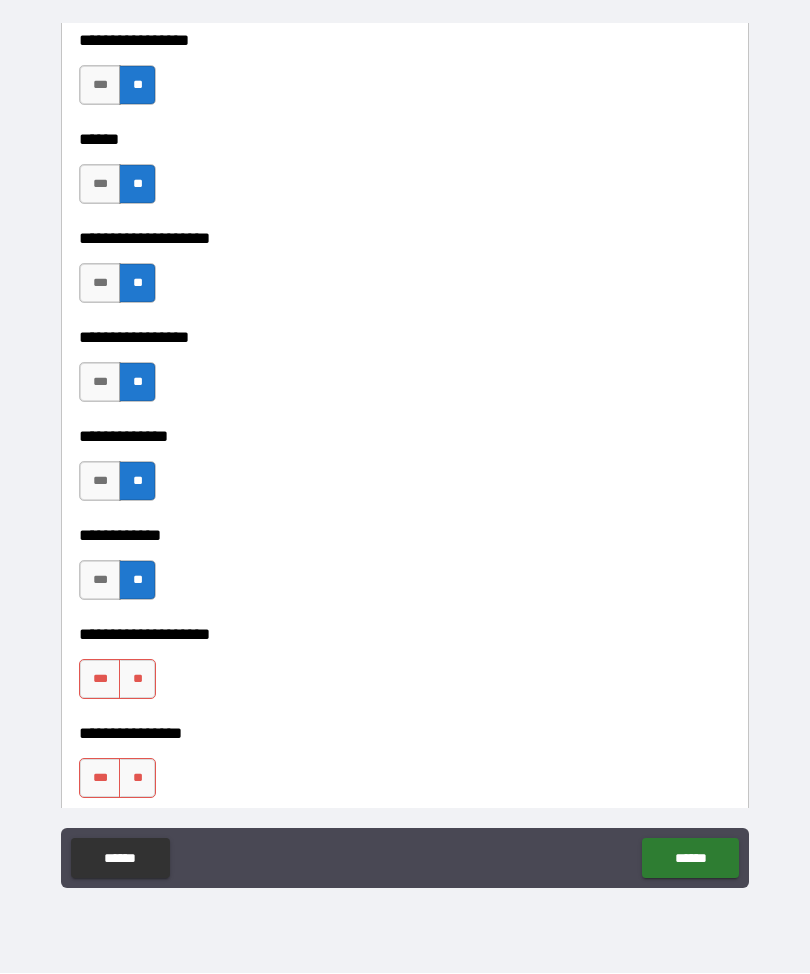 click on "**" at bounding box center [137, 680] 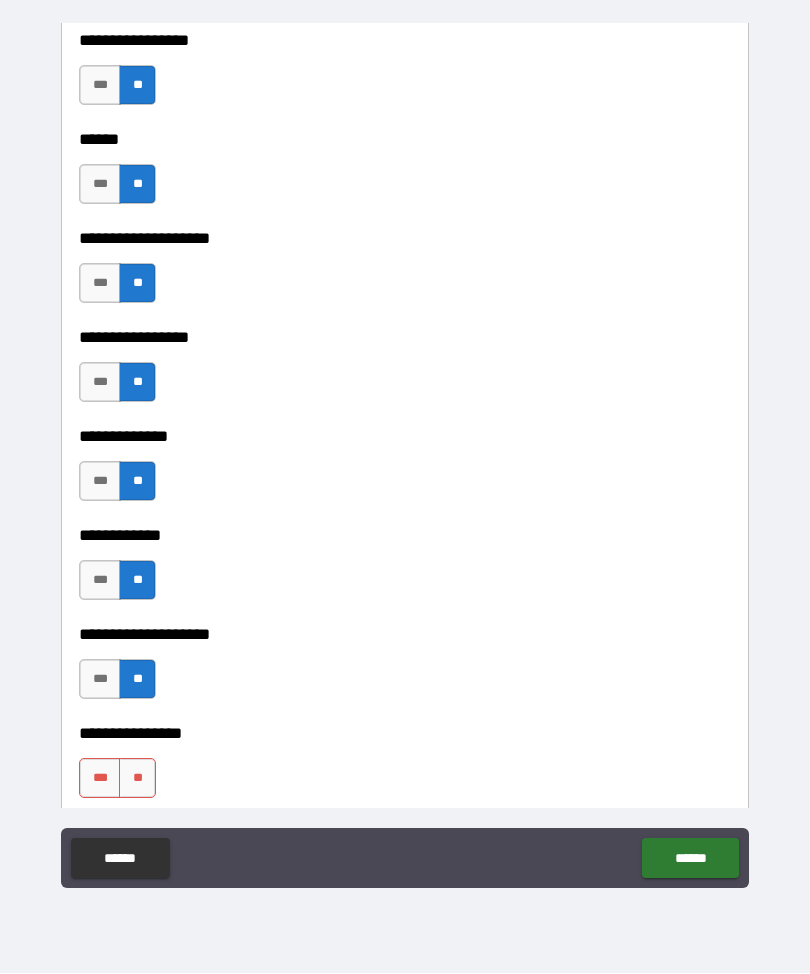 click on "**" at bounding box center (137, 779) 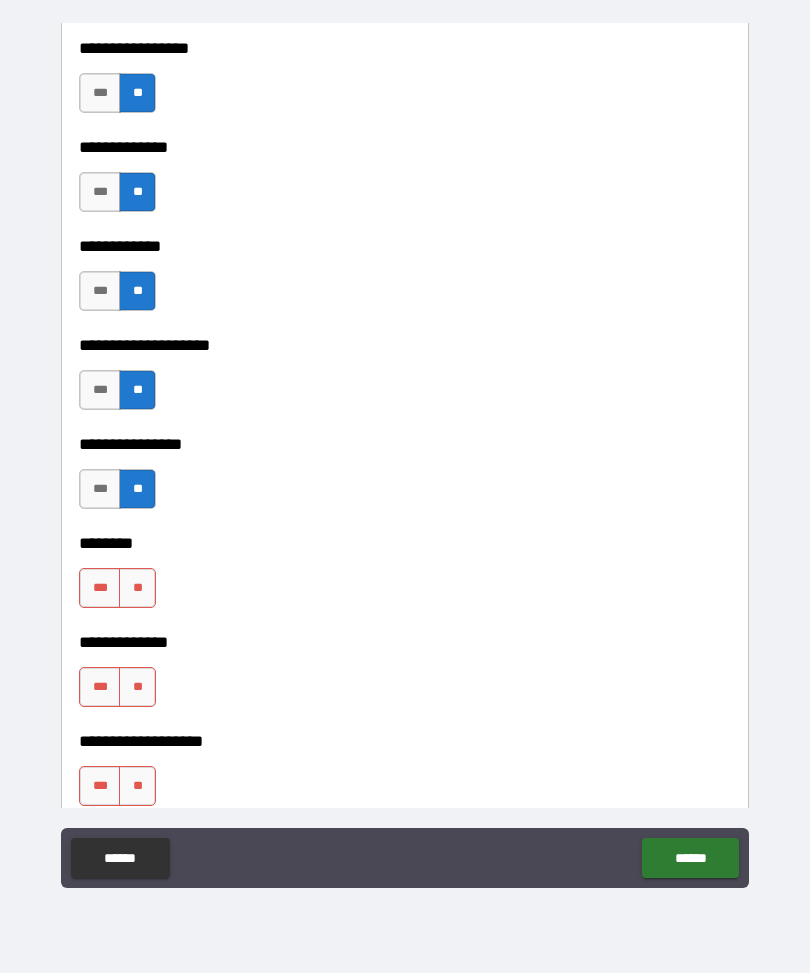 scroll, scrollTop: 7998, scrollLeft: 0, axis: vertical 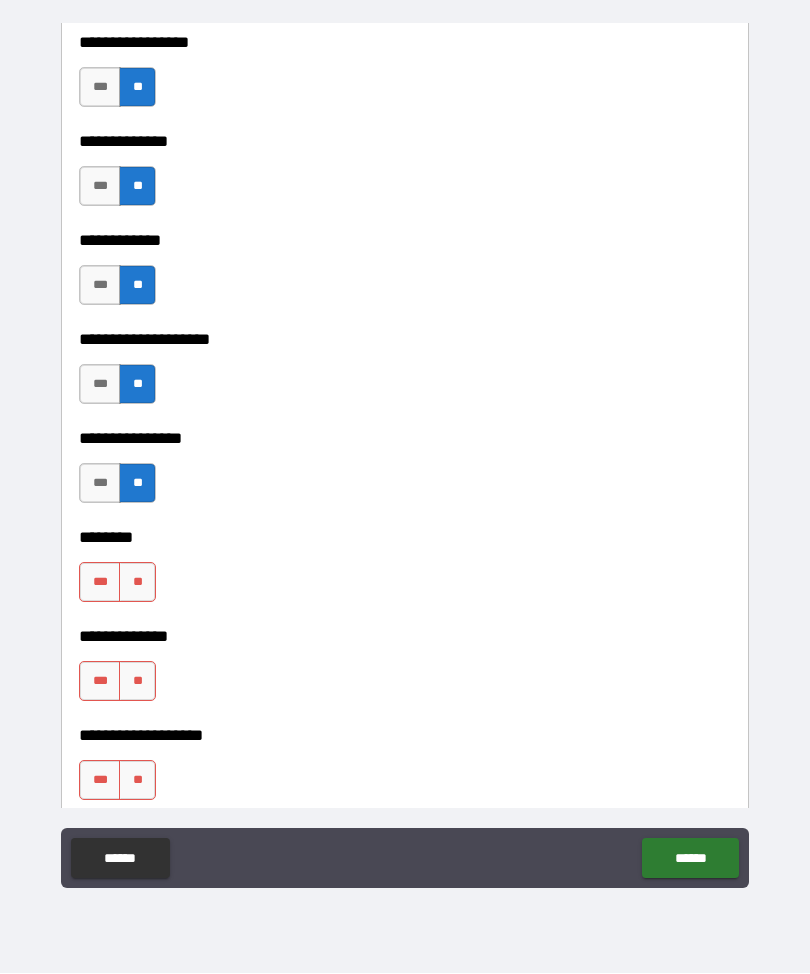 click on "**" at bounding box center [137, 583] 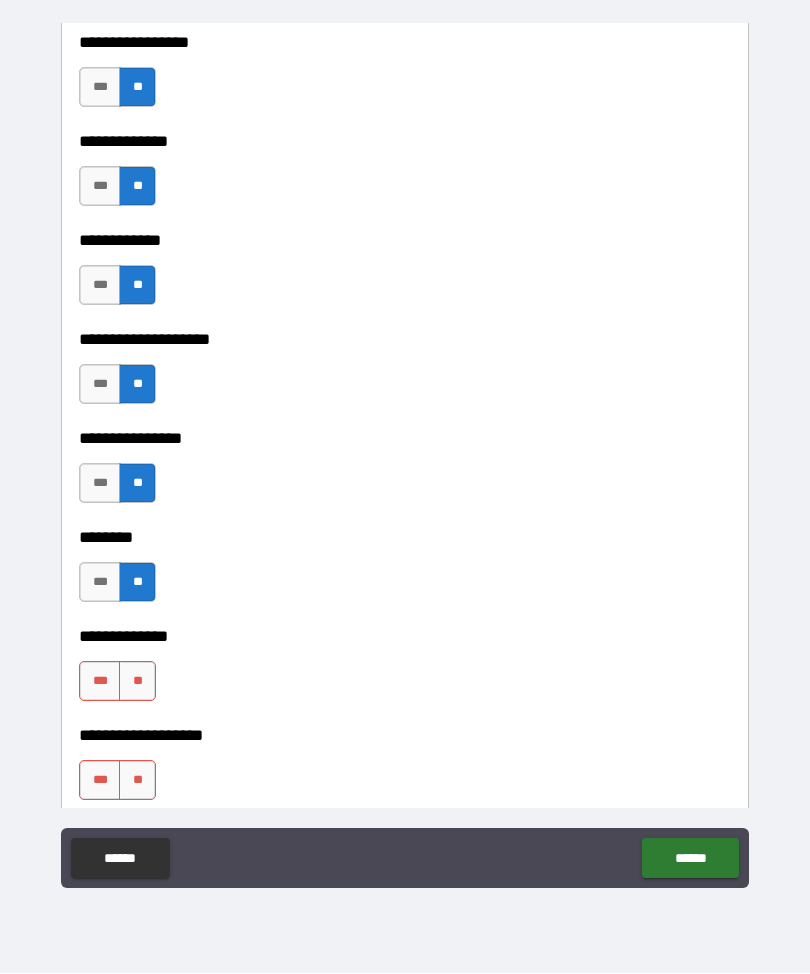 click on "**" at bounding box center [137, 682] 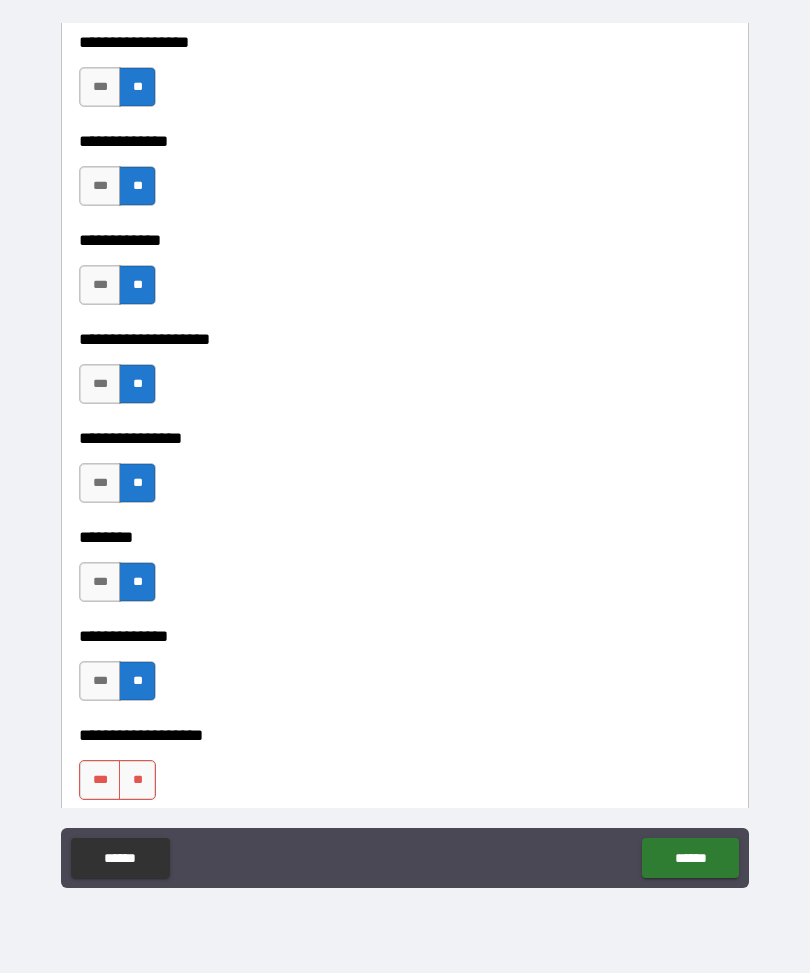 click on "**" at bounding box center (137, 781) 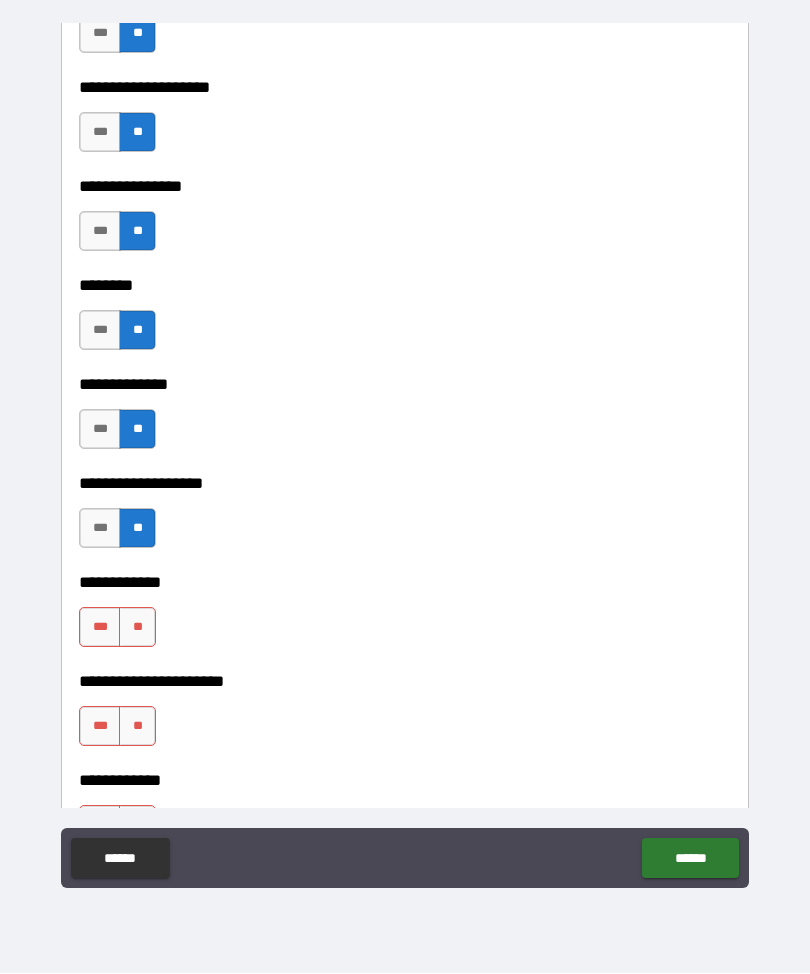 scroll, scrollTop: 8268, scrollLeft: 0, axis: vertical 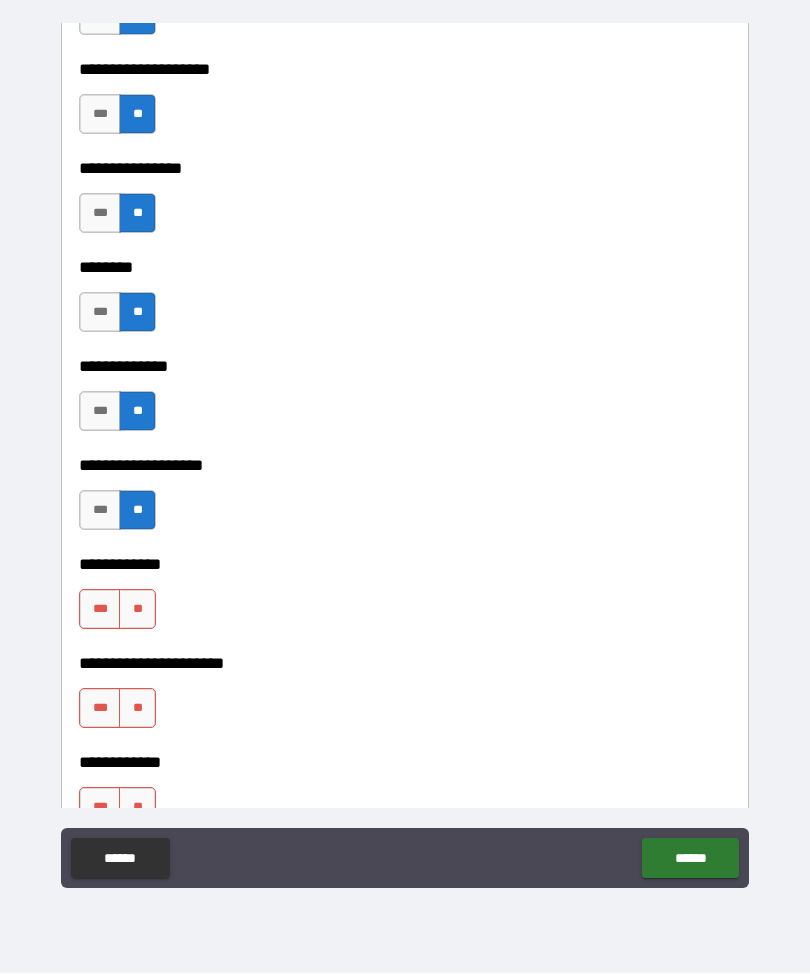 click on "**" at bounding box center (137, 610) 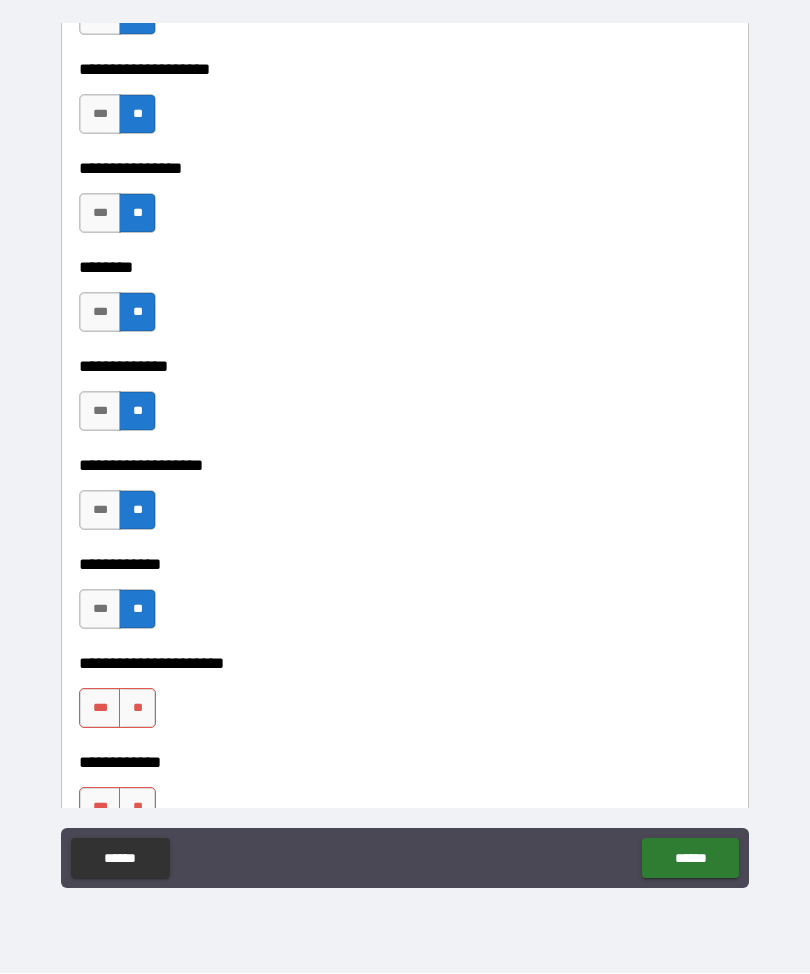 click on "**" at bounding box center [137, 709] 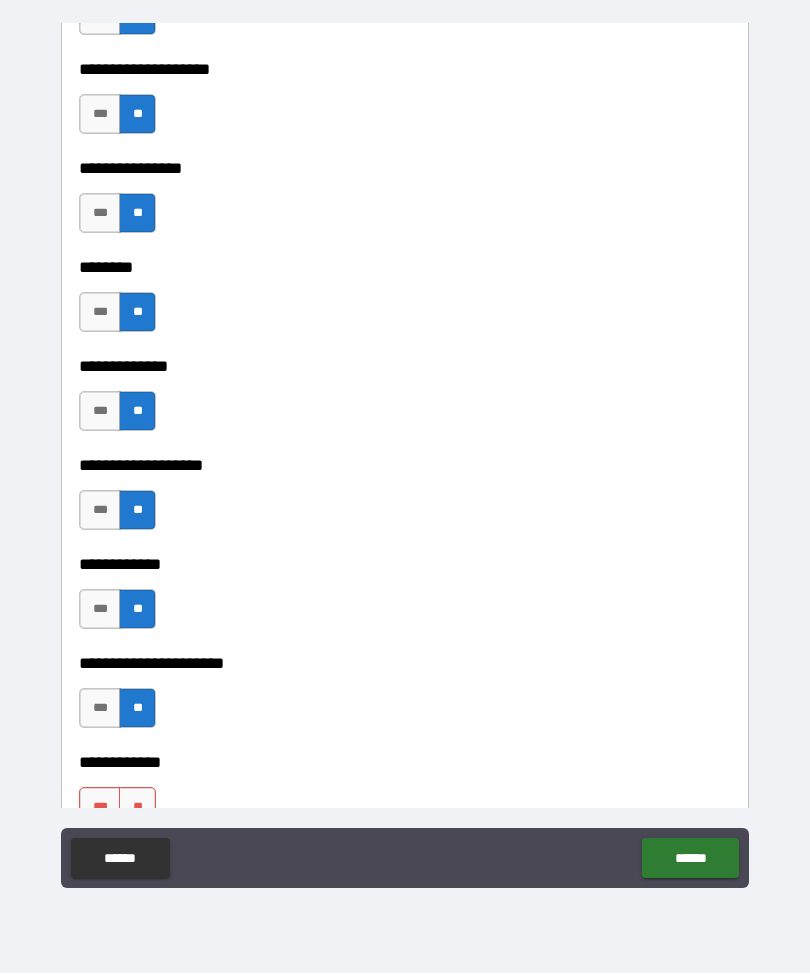 click on "**********" at bounding box center [405, 749] 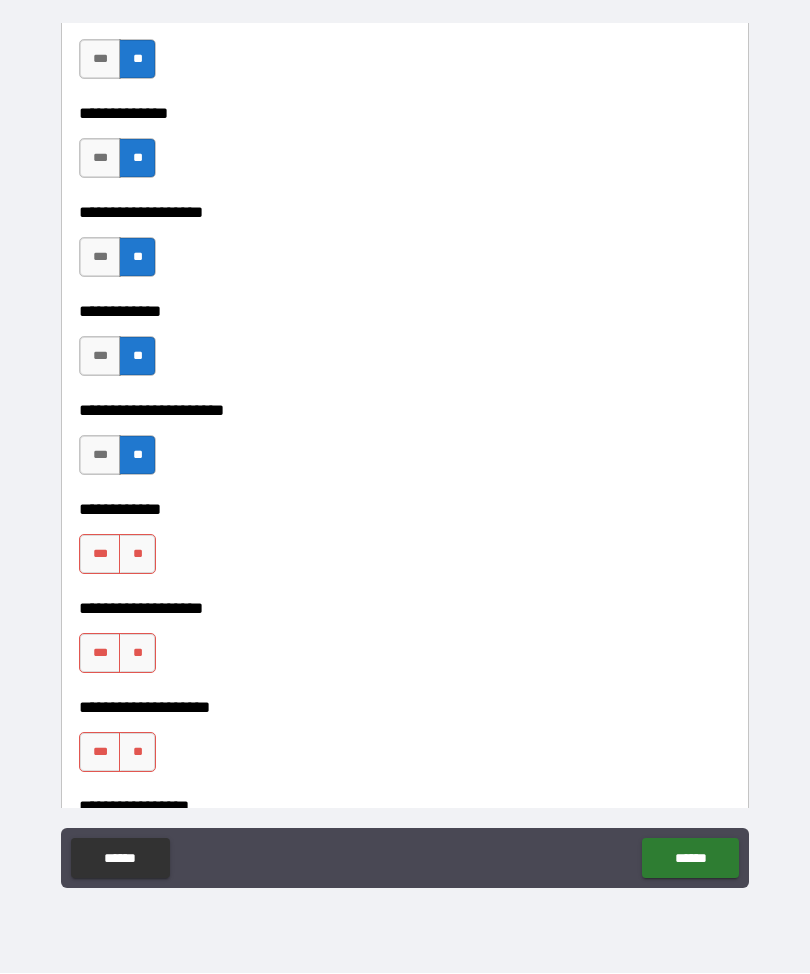 click on "**" at bounding box center [137, 555] 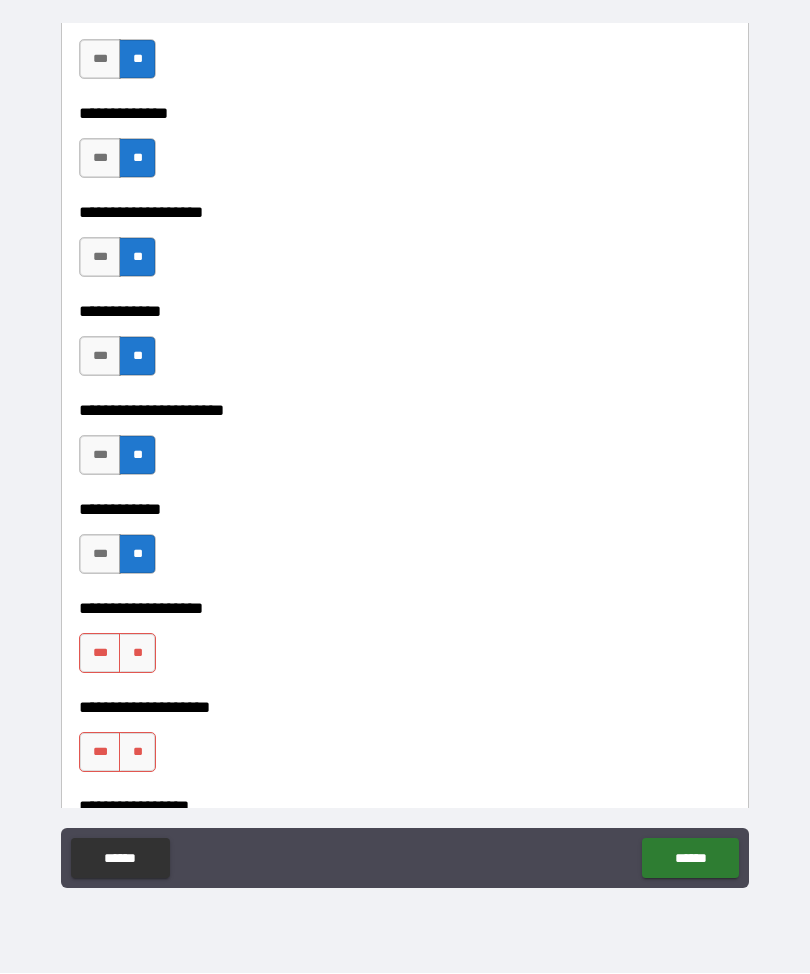 click on "**" at bounding box center [137, 654] 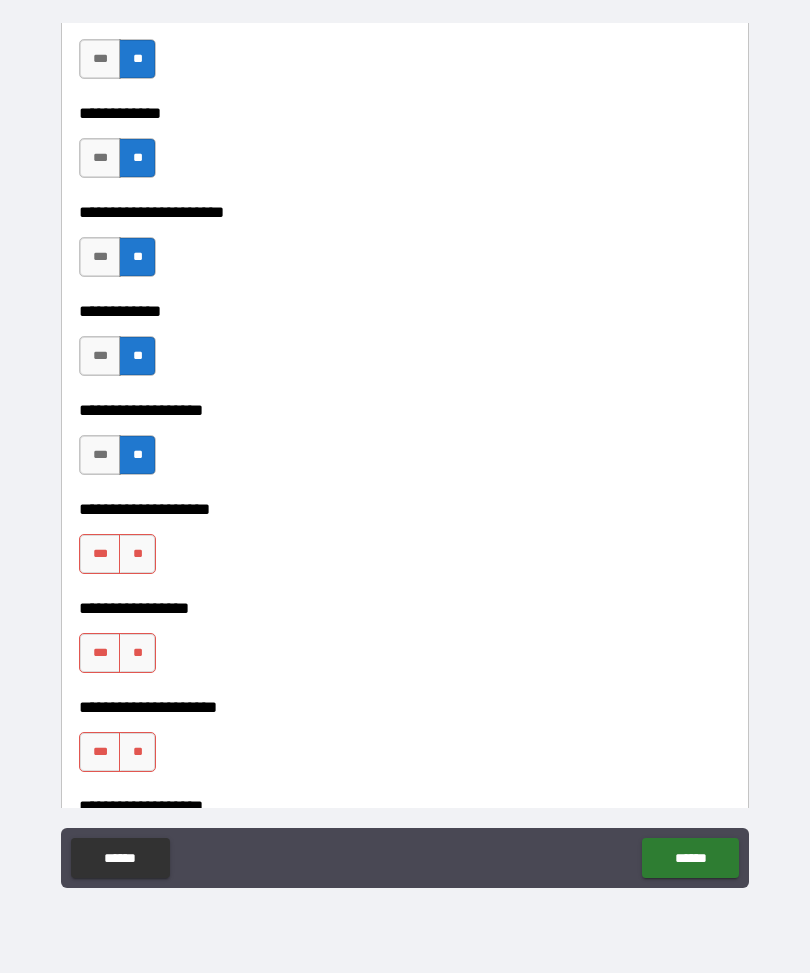 scroll, scrollTop: 8722, scrollLeft: 0, axis: vertical 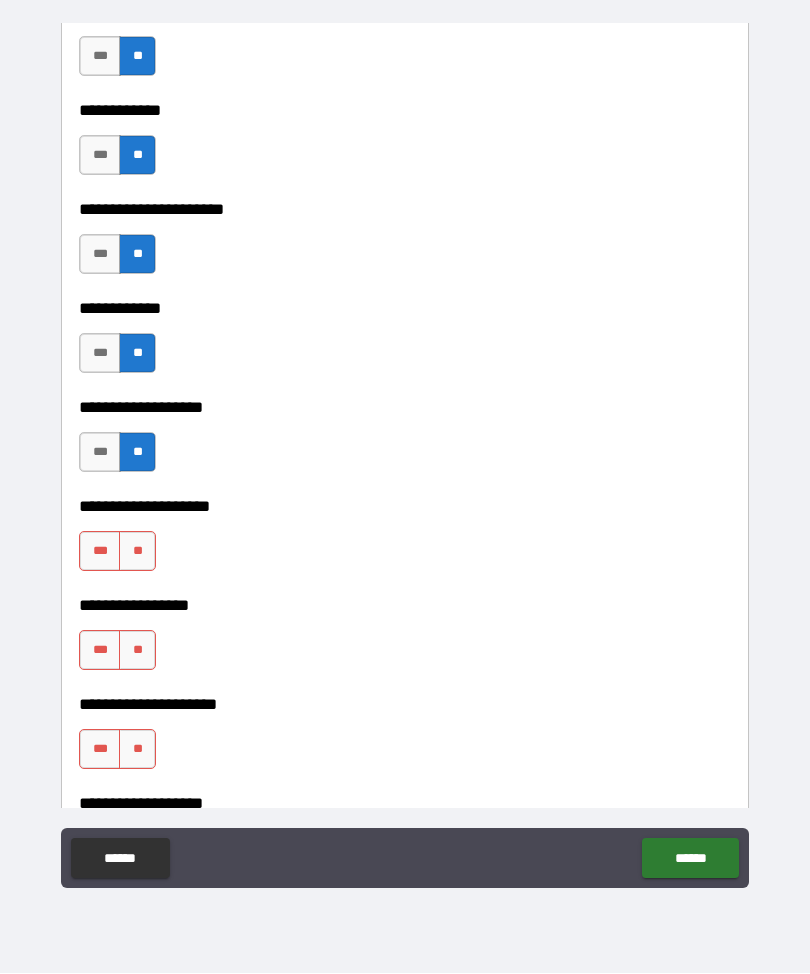 click on "**" at bounding box center (137, 552) 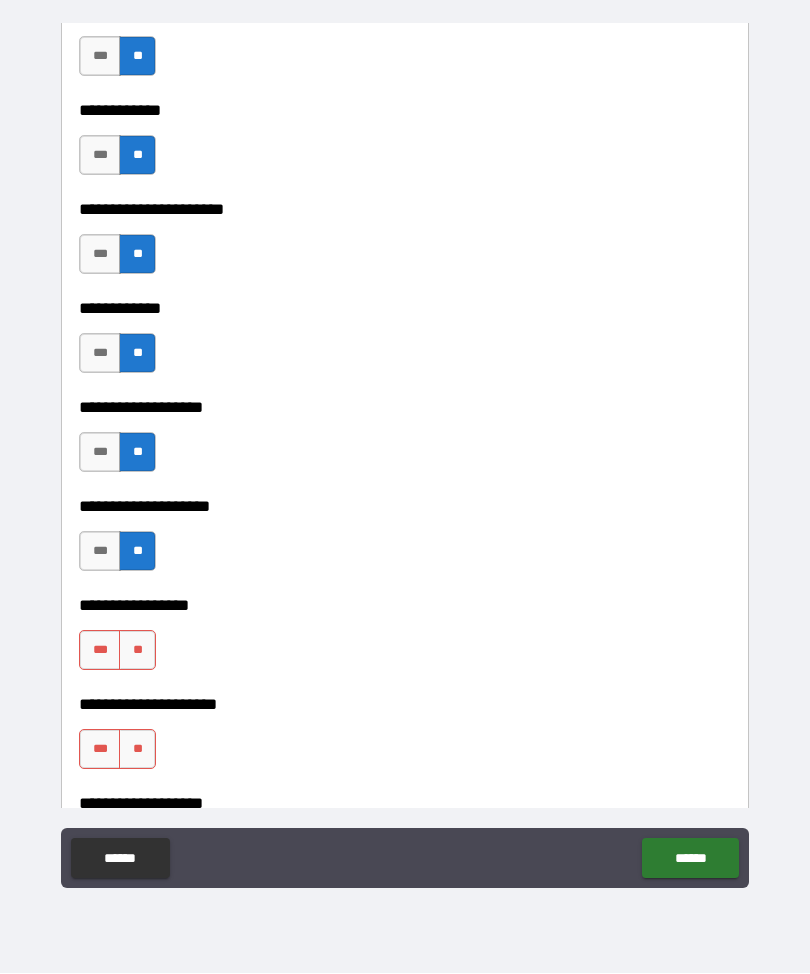 click on "**" at bounding box center [137, 651] 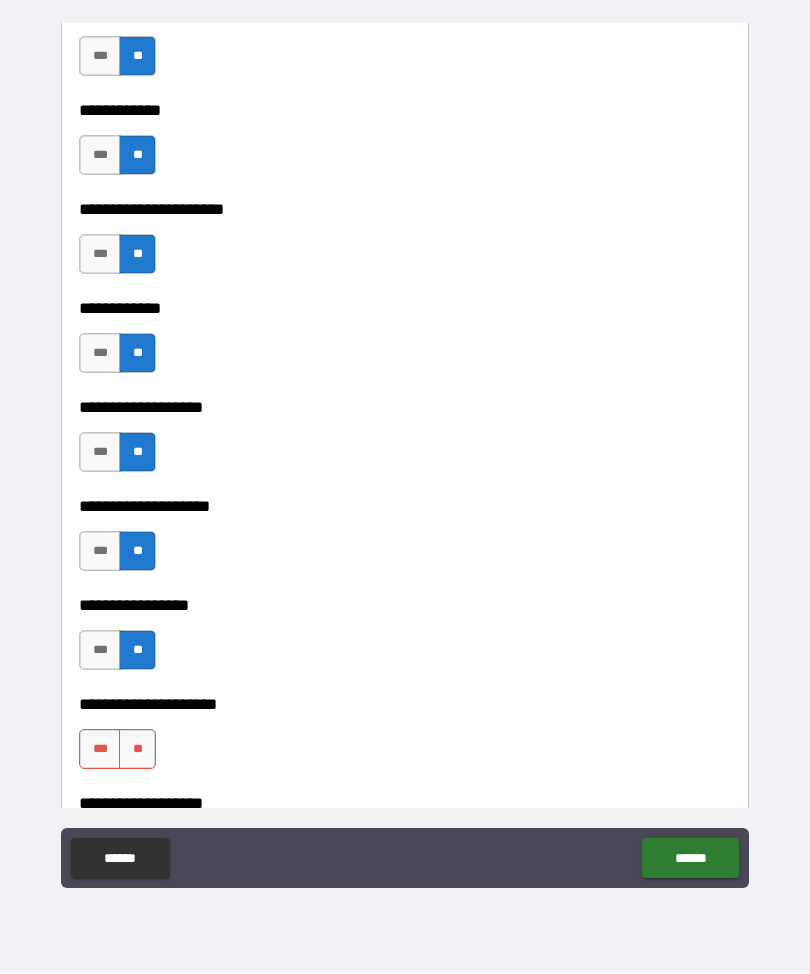 click on "**" at bounding box center [137, 750] 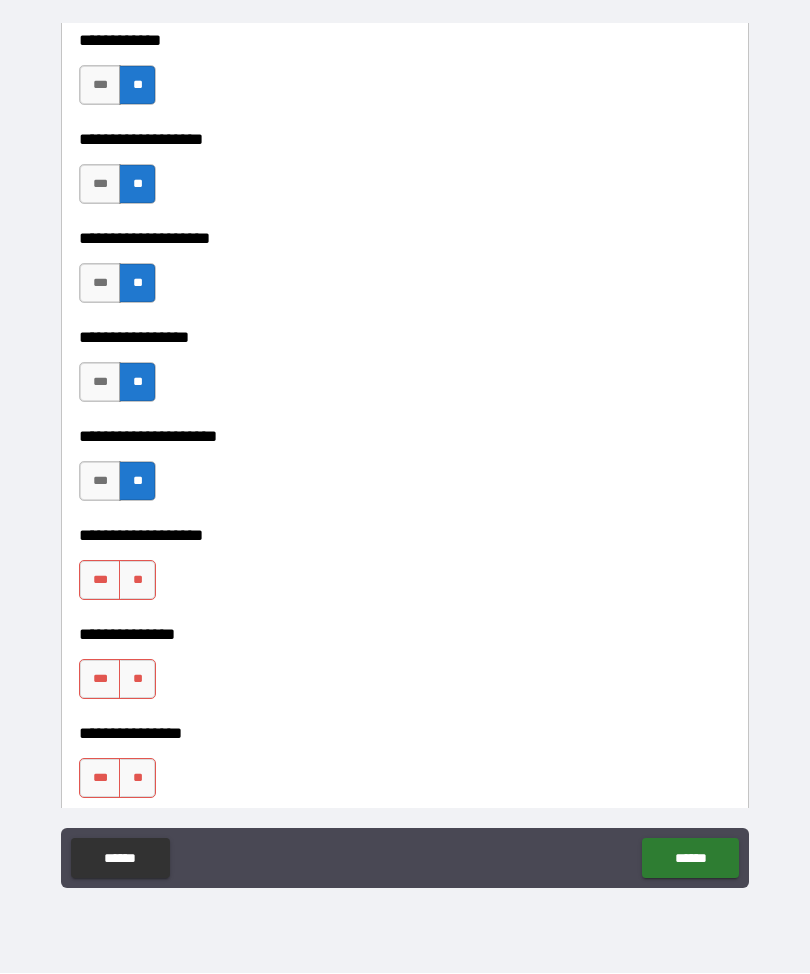 scroll, scrollTop: 8989, scrollLeft: 0, axis: vertical 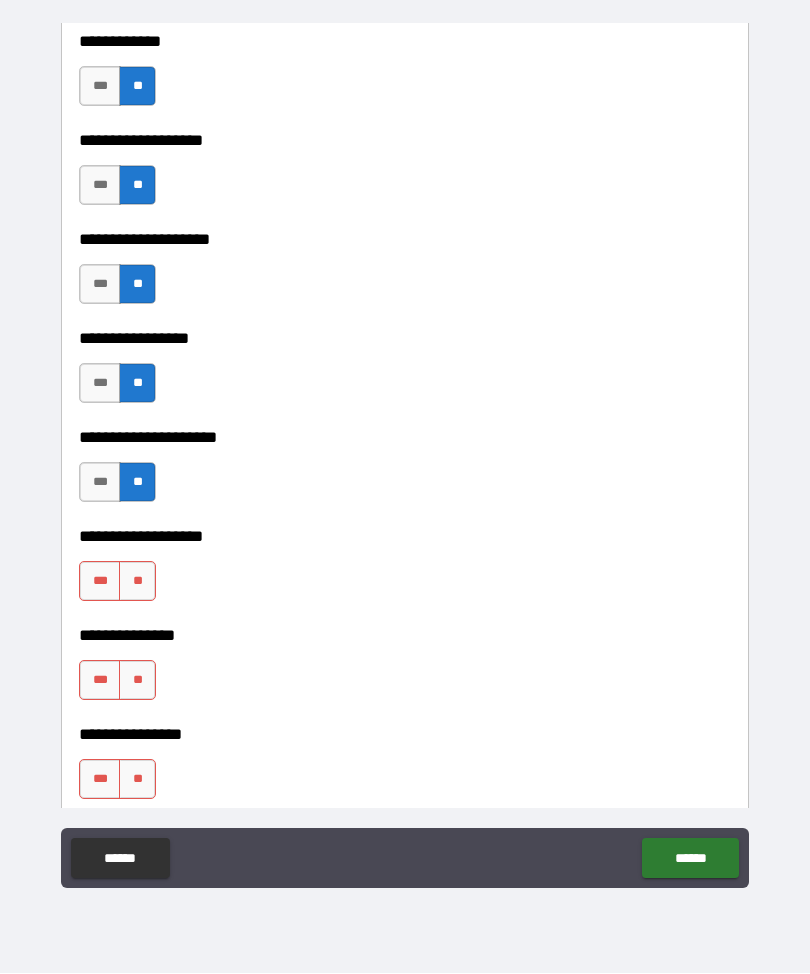 click on "**" at bounding box center (137, 582) 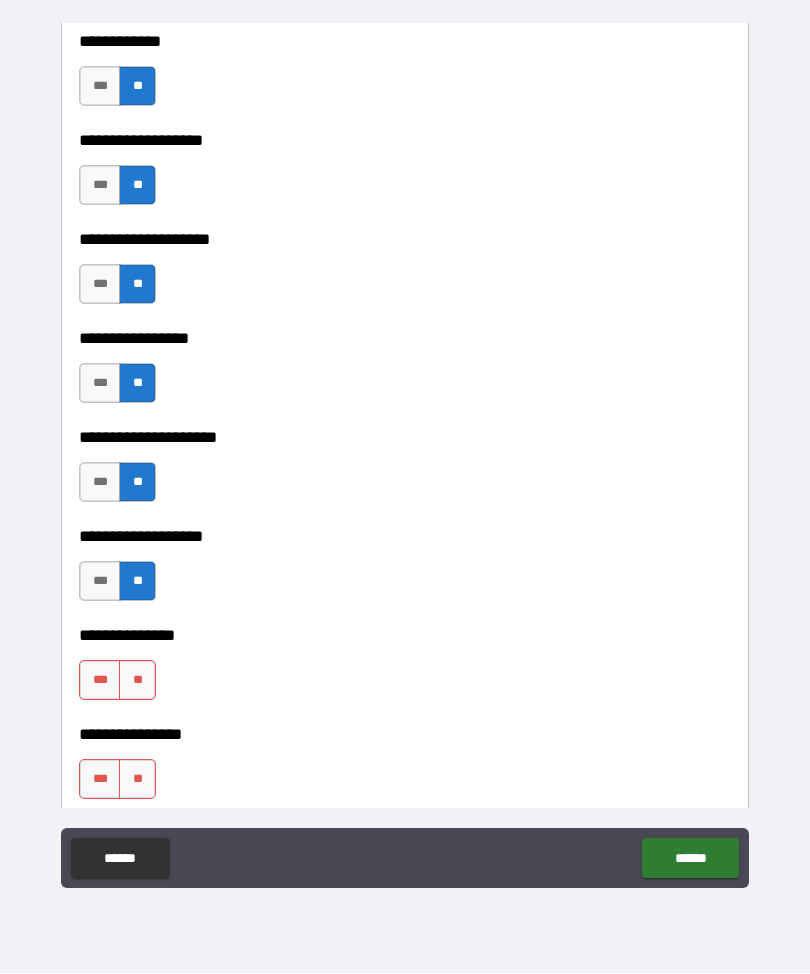 click on "**" at bounding box center (137, 681) 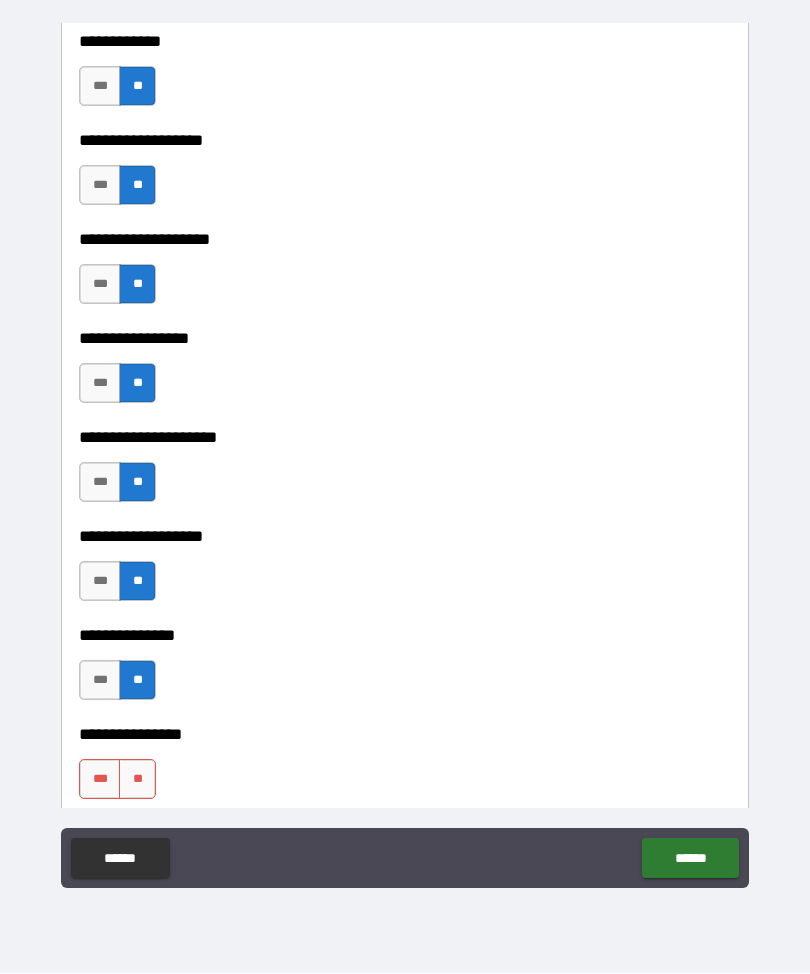 click on "**" at bounding box center (137, 780) 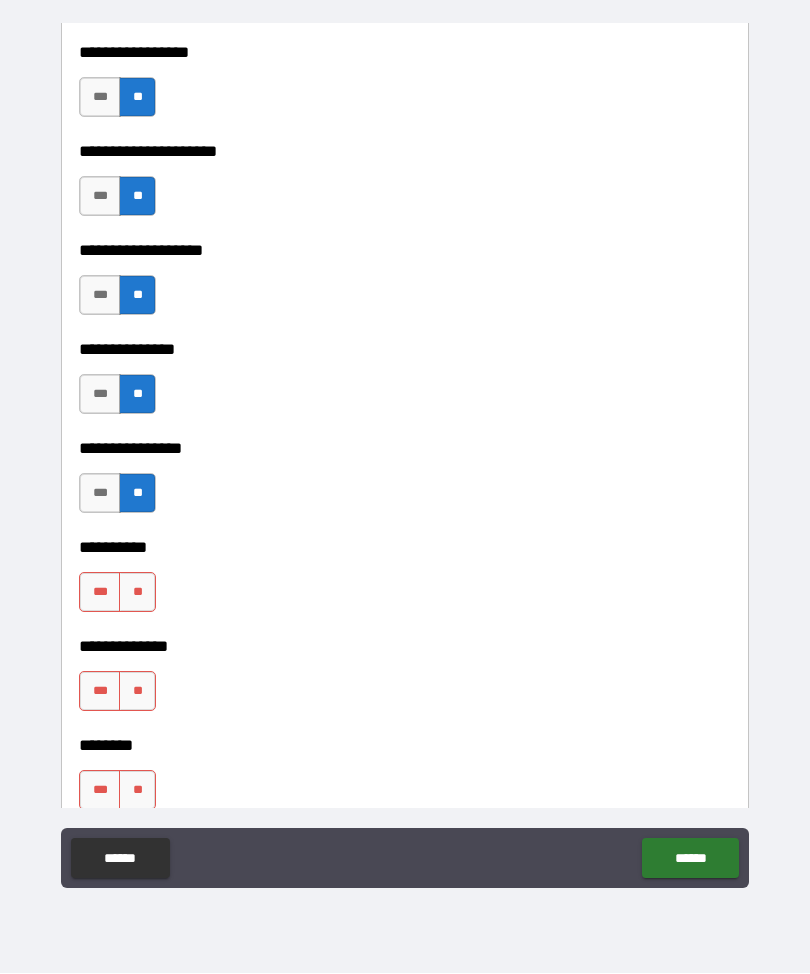 scroll, scrollTop: 9274, scrollLeft: 0, axis: vertical 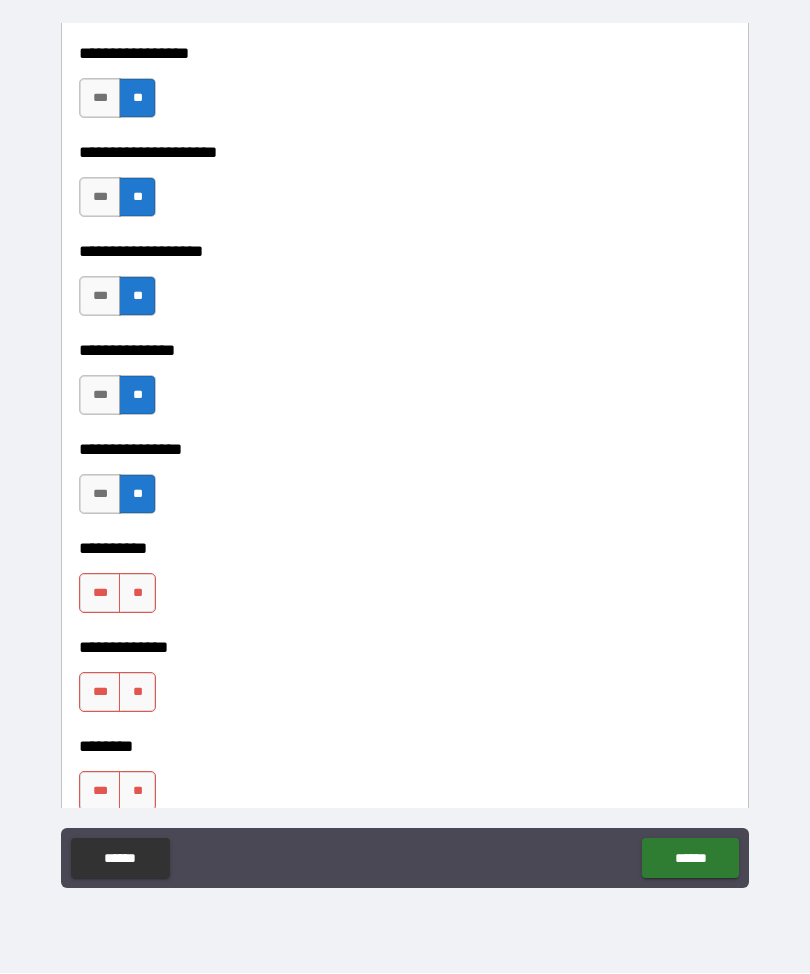 click on "**" at bounding box center (137, 594) 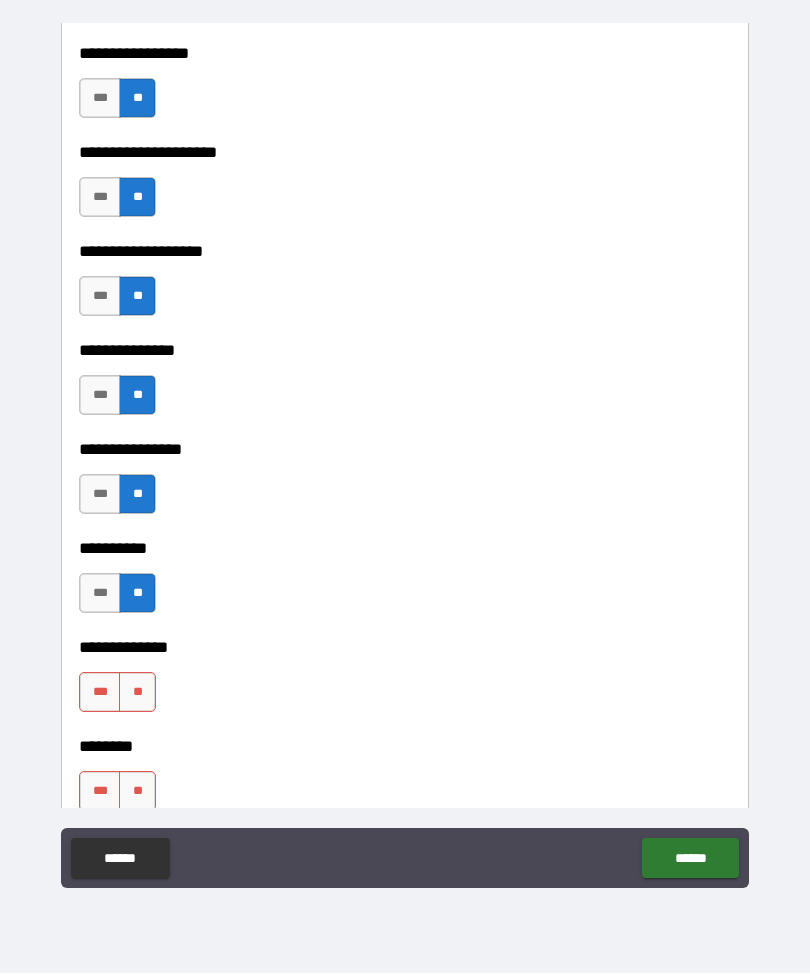 click on "**" at bounding box center (137, 693) 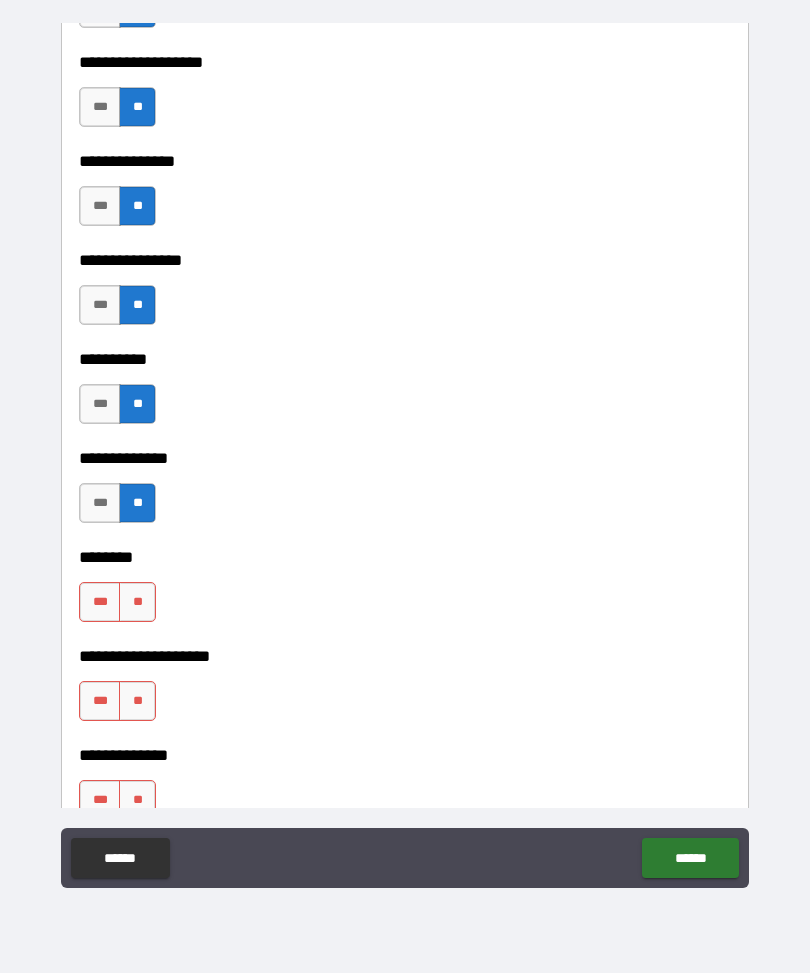 scroll 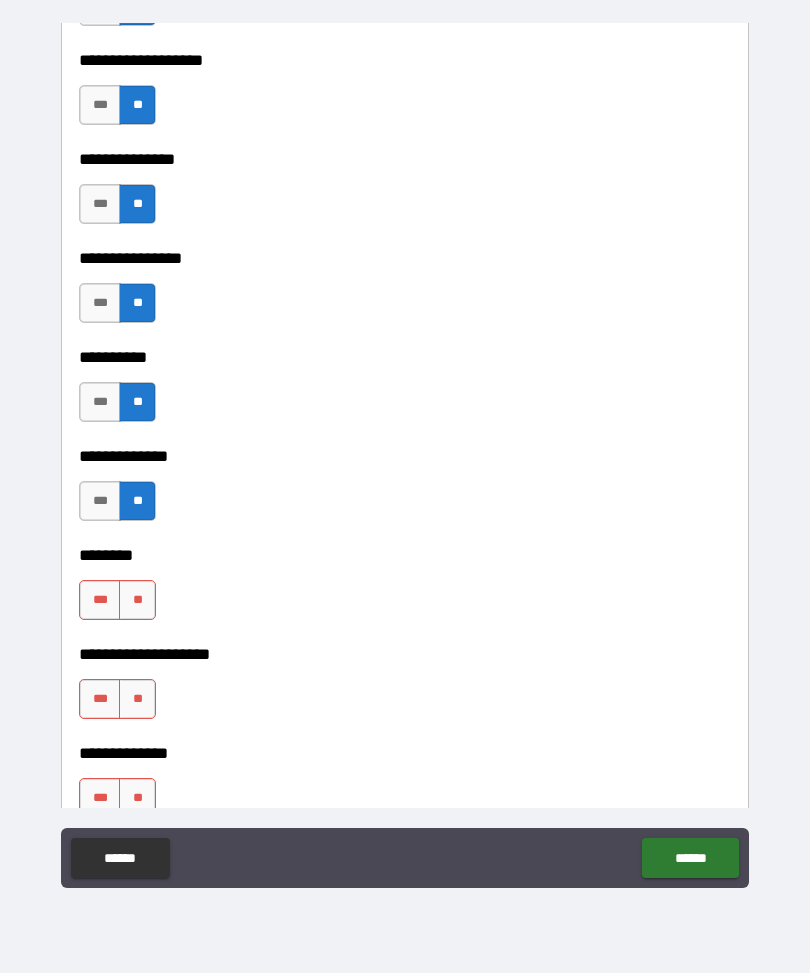 click on "**" at bounding box center [137, 601] 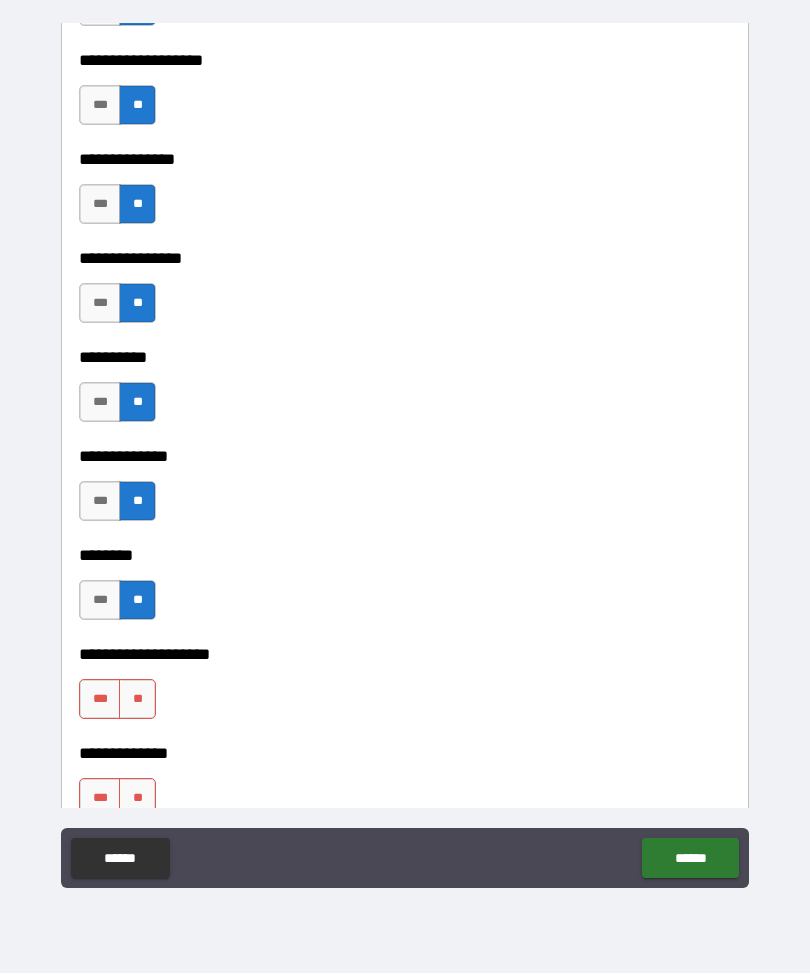 click on "**" at bounding box center [137, 700] 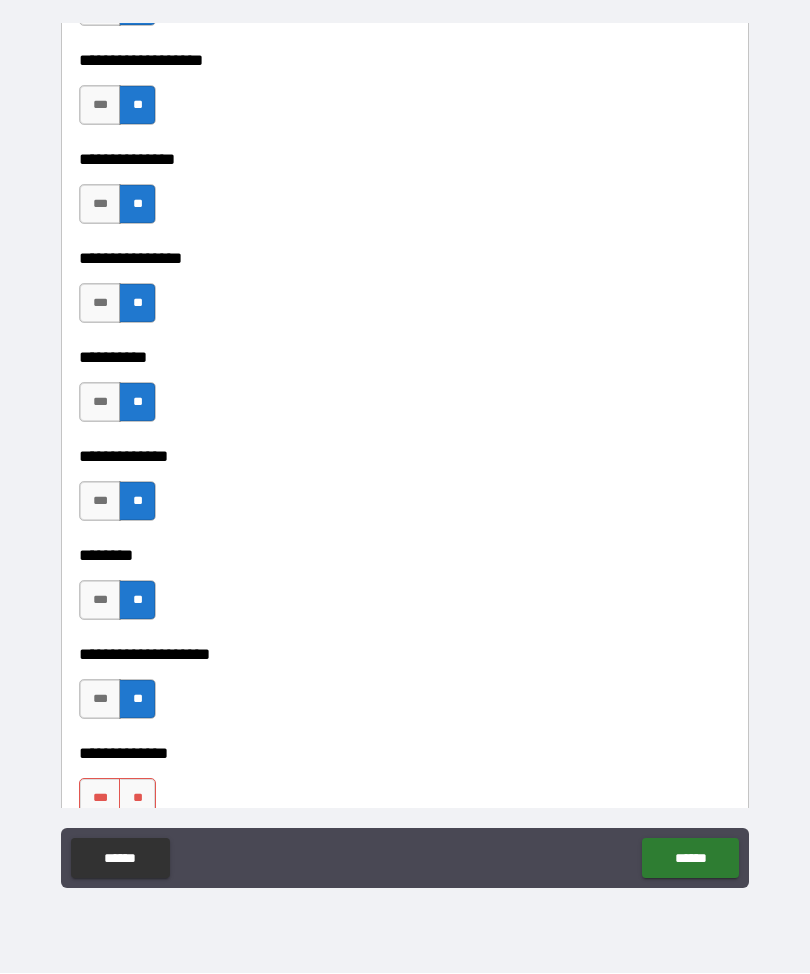click on "**" at bounding box center [137, 799] 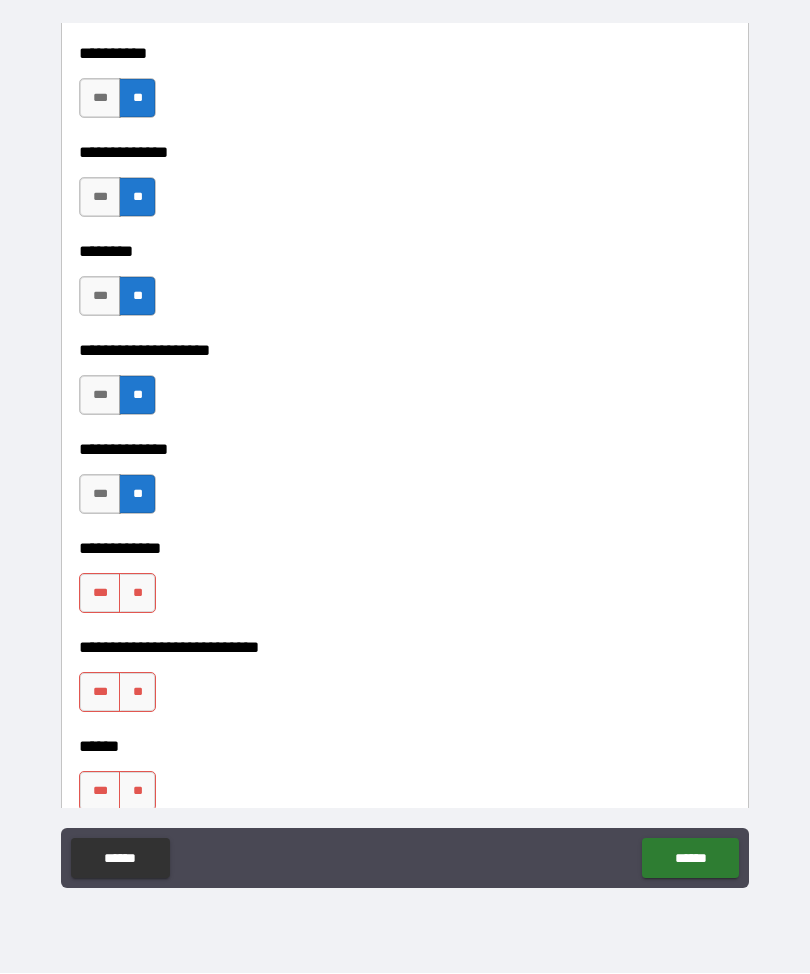 click on "**" at bounding box center (137, 594) 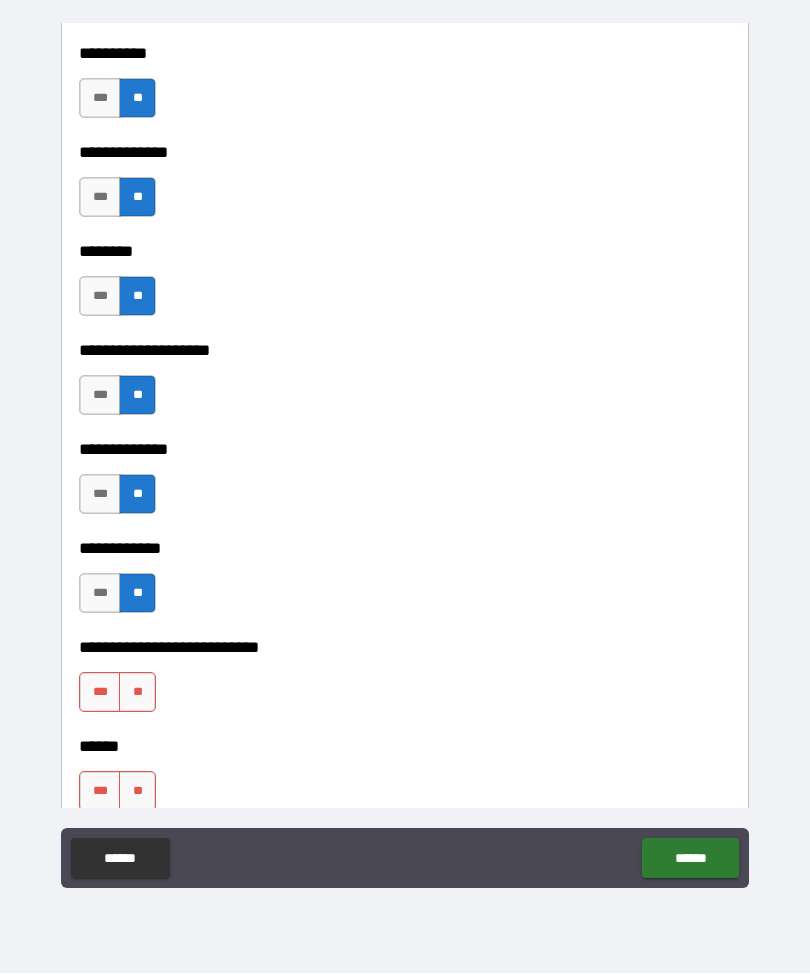 click on "**" at bounding box center [137, 693] 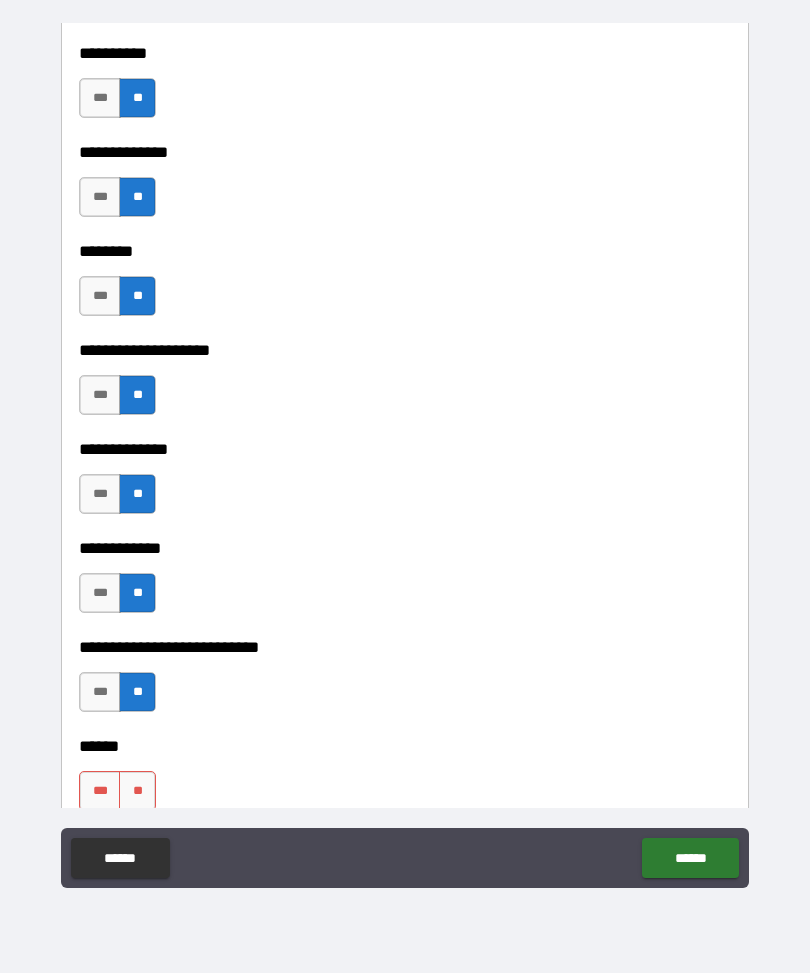click on "***" at bounding box center (100, 495) 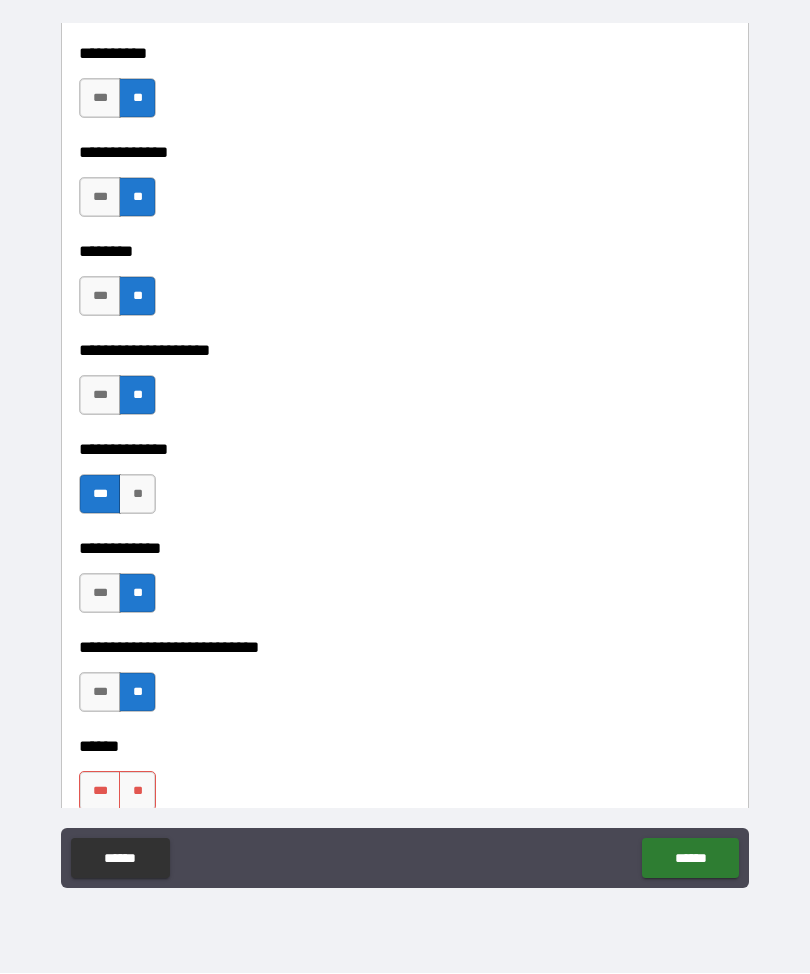 click on "**" at bounding box center [137, 792] 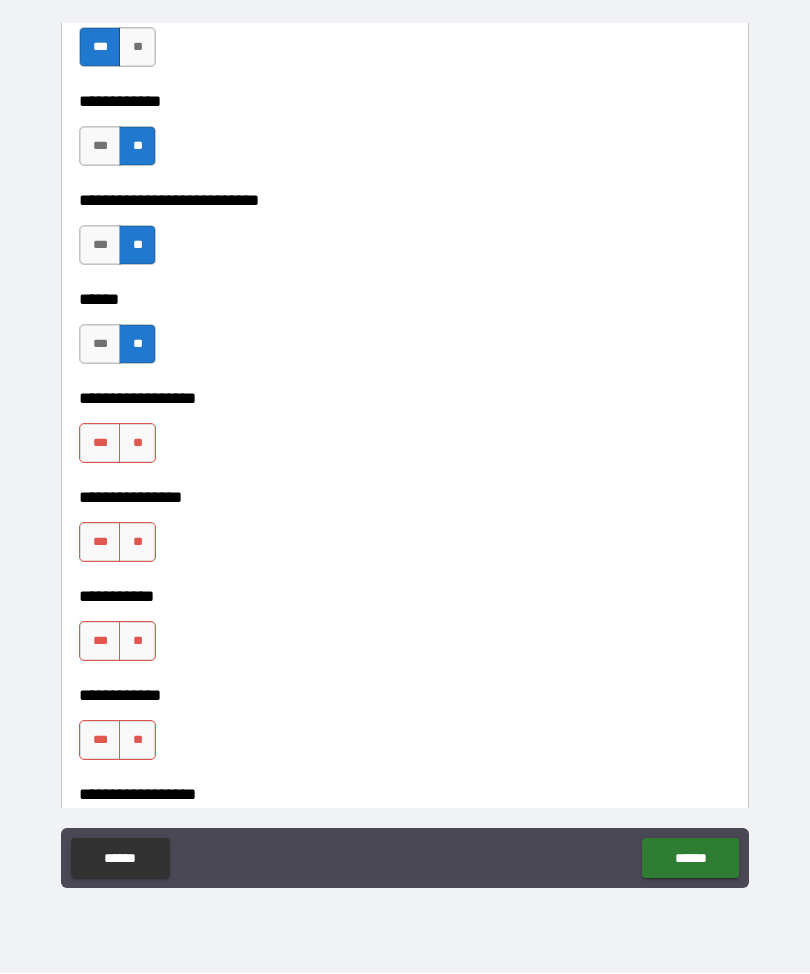 click on "**" at bounding box center [137, 444] 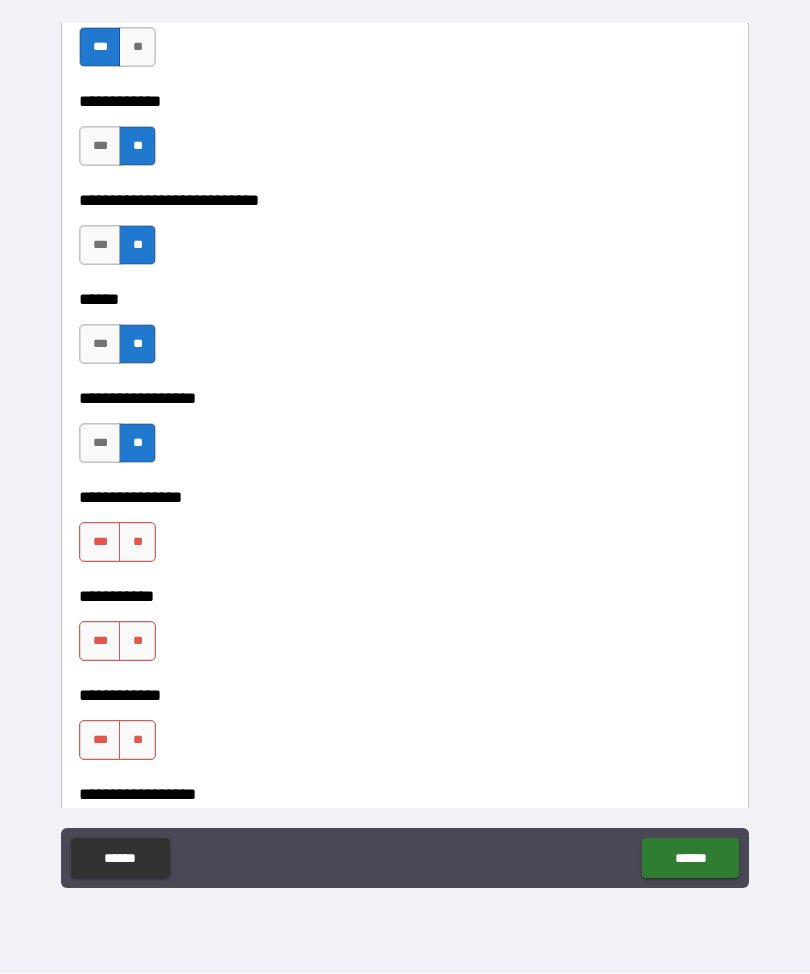 click on "**" at bounding box center (137, 543) 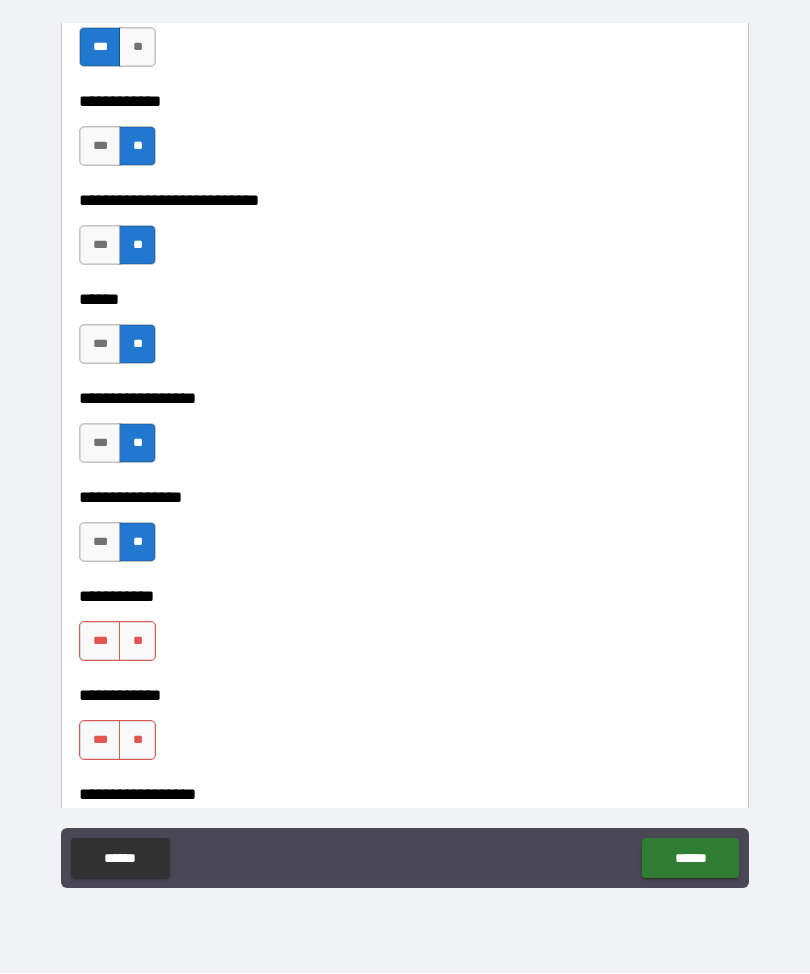 click on "**" at bounding box center (137, 642) 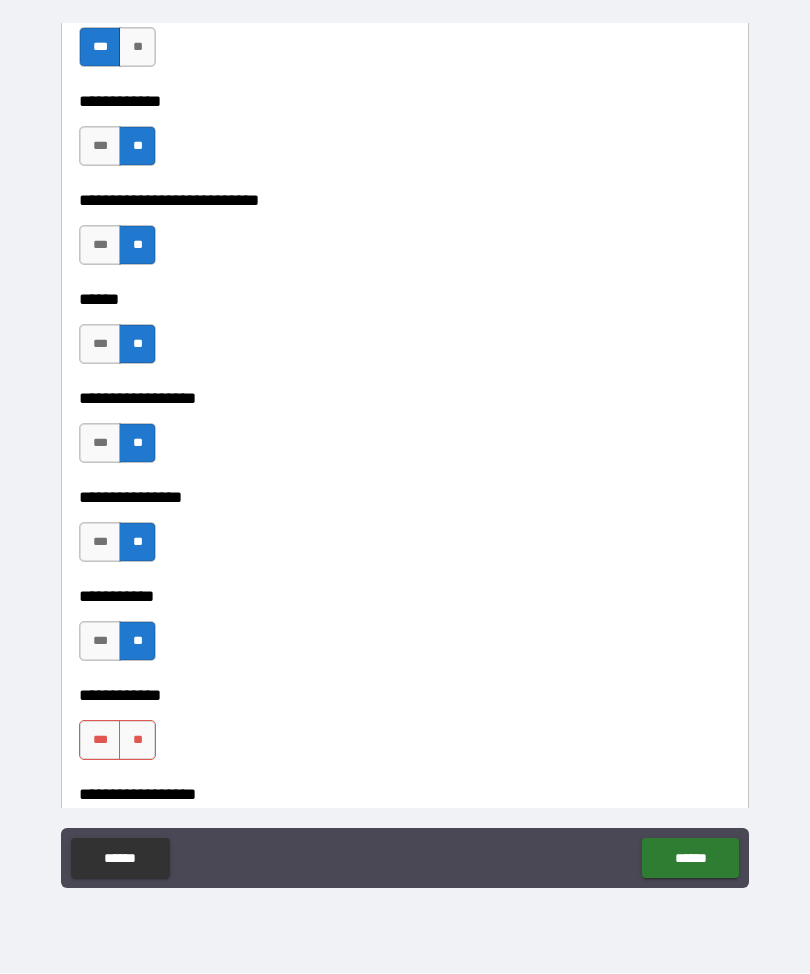 click on "**" at bounding box center [137, 741] 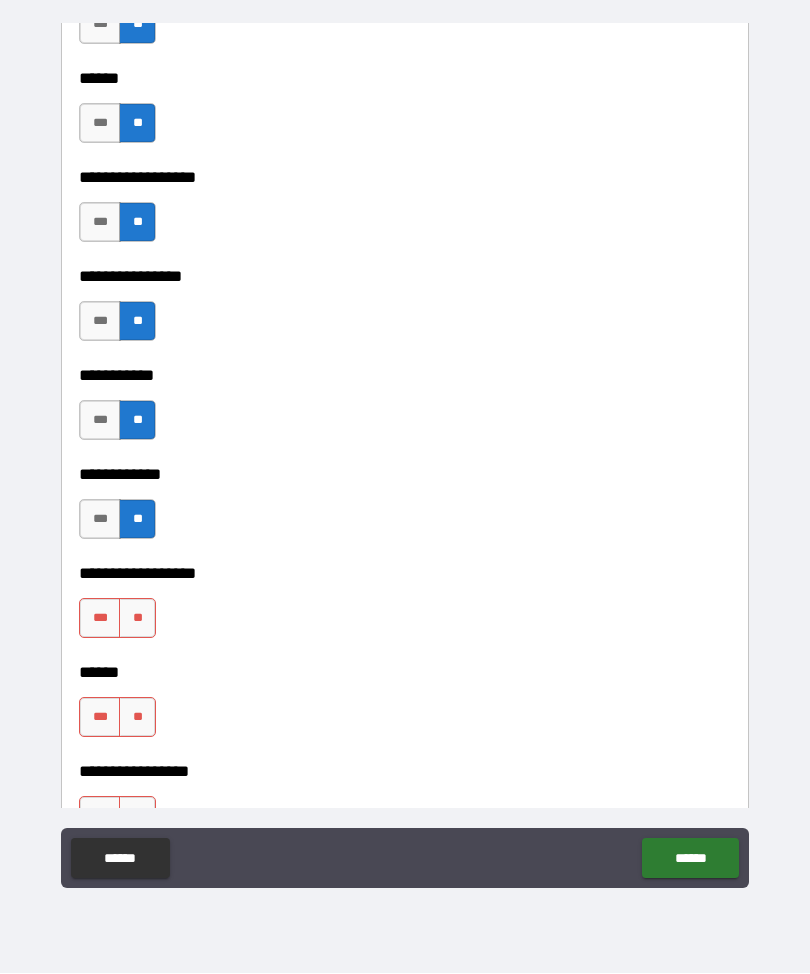 click on "**" at bounding box center (137, 619) 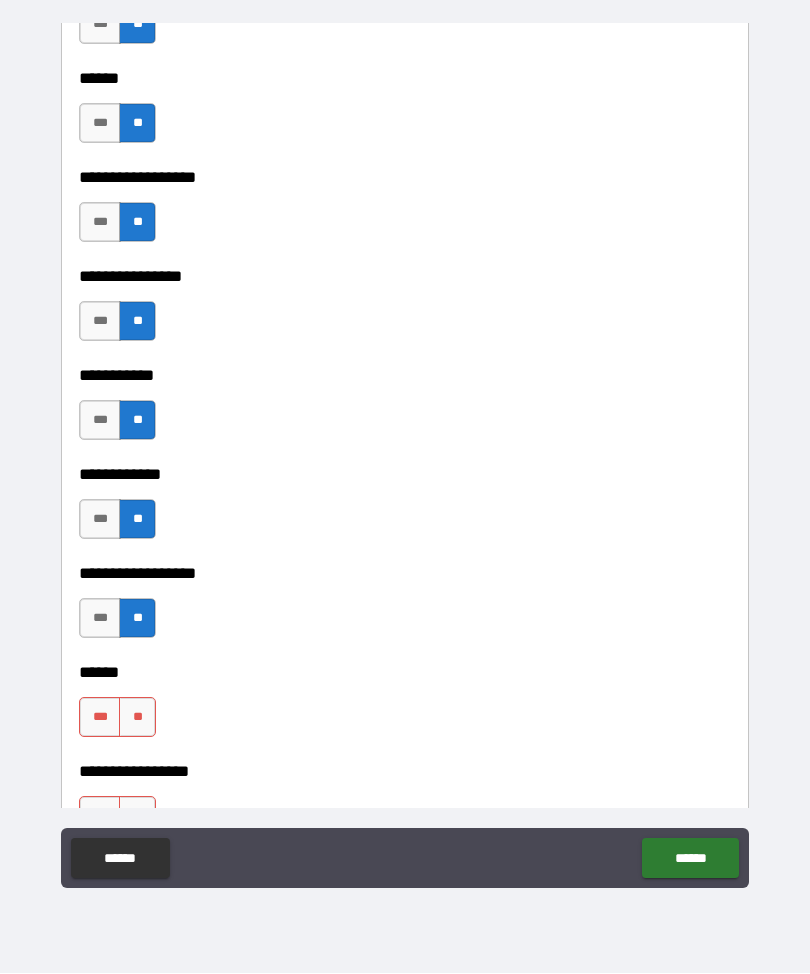 click on "**" at bounding box center [137, 718] 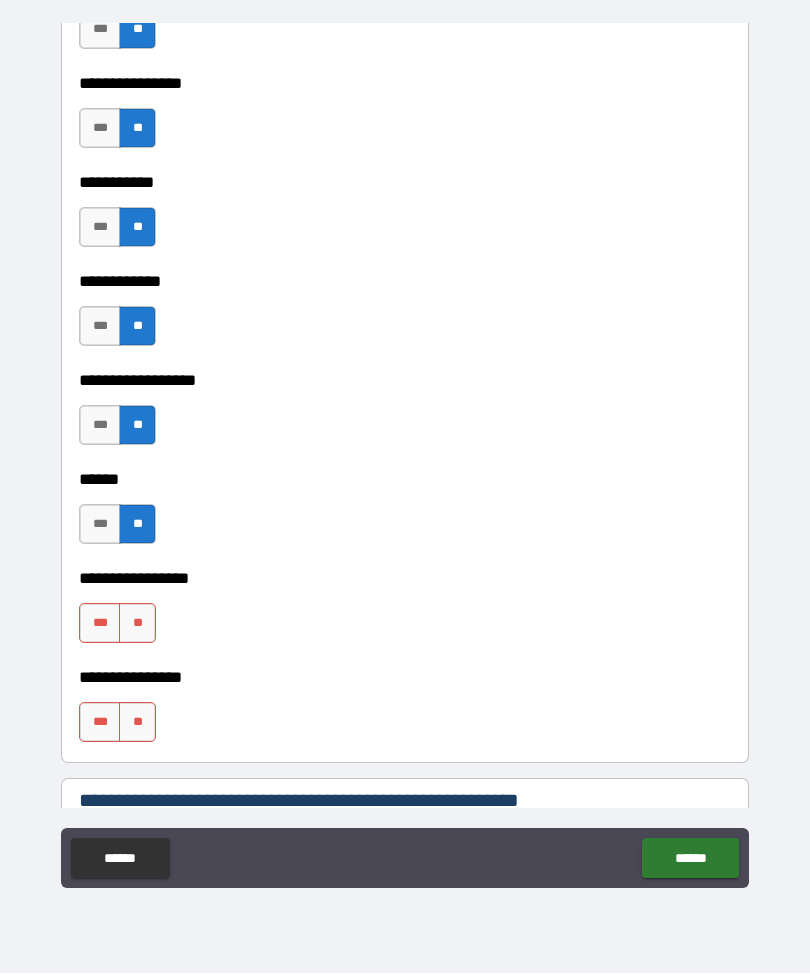 click on "**" at bounding box center [137, 624] 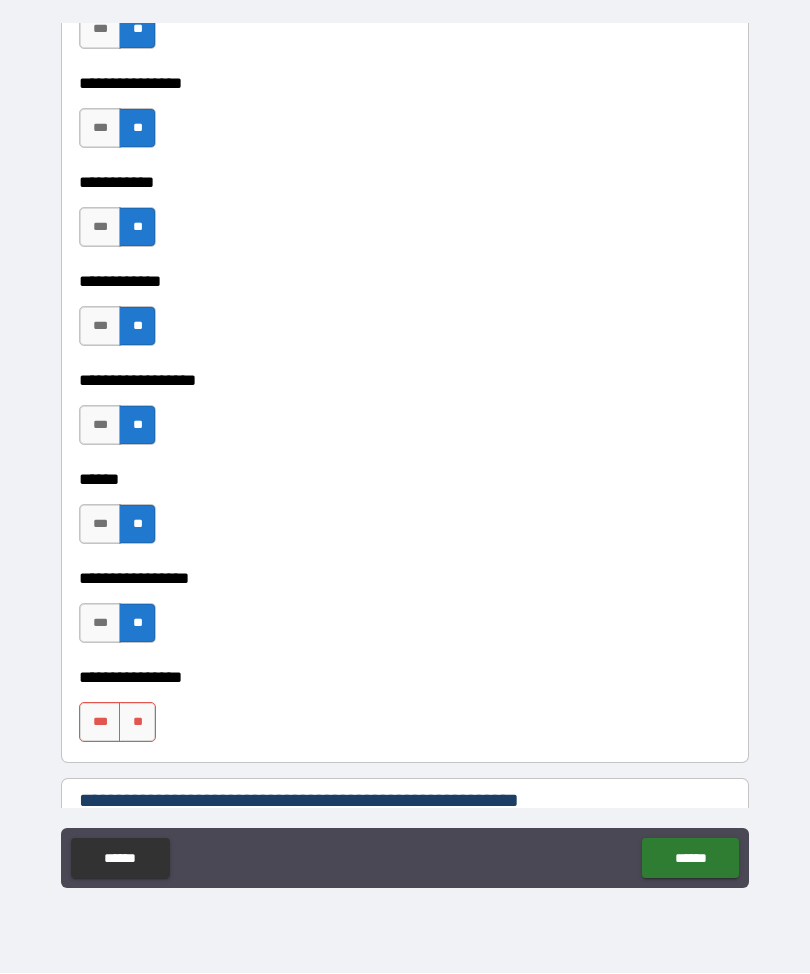 click on "**" at bounding box center (137, 723) 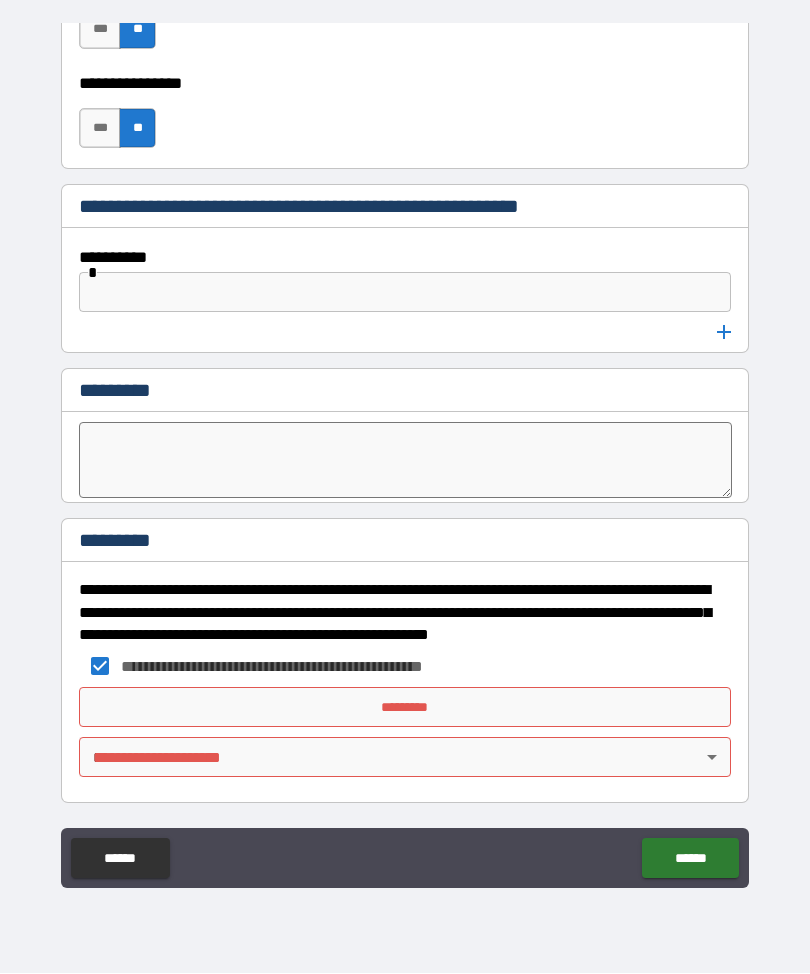 click on "*********" at bounding box center [405, 708] 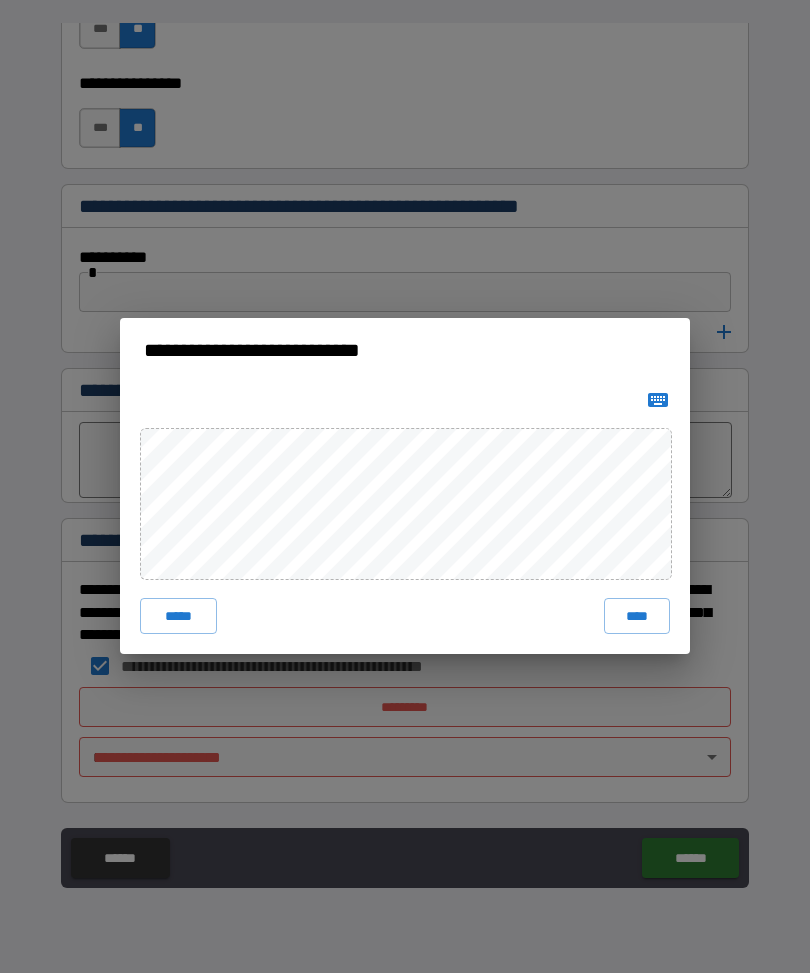 click on "****" at bounding box center [637, 617] 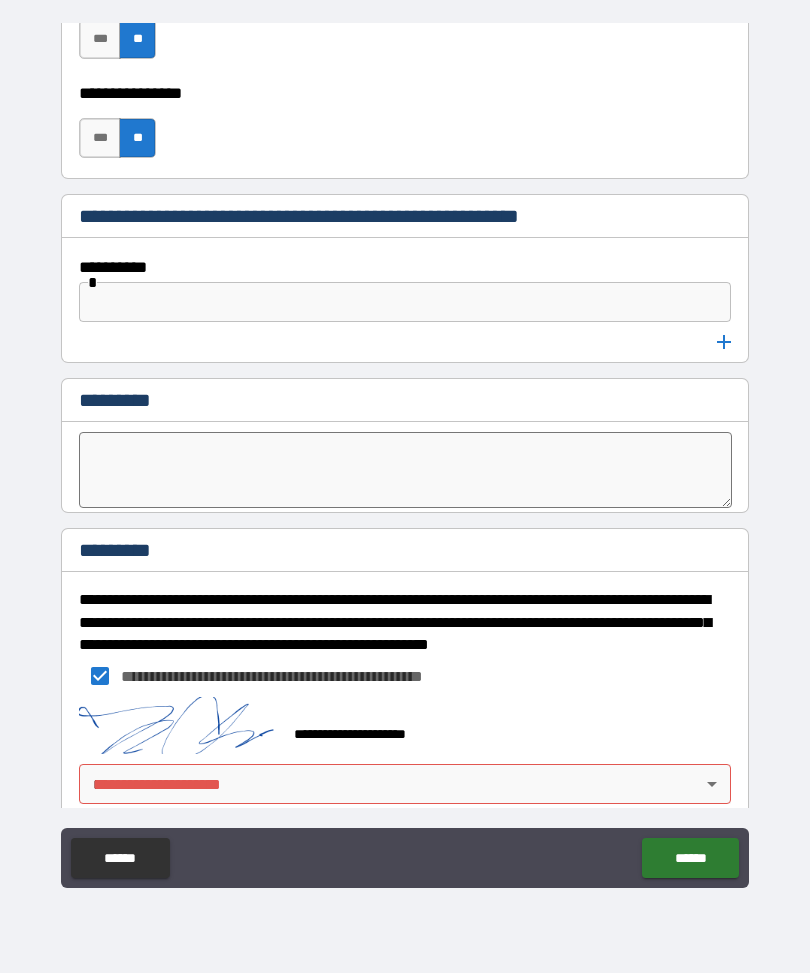 click on "**********" at bounding box center (405, 454) 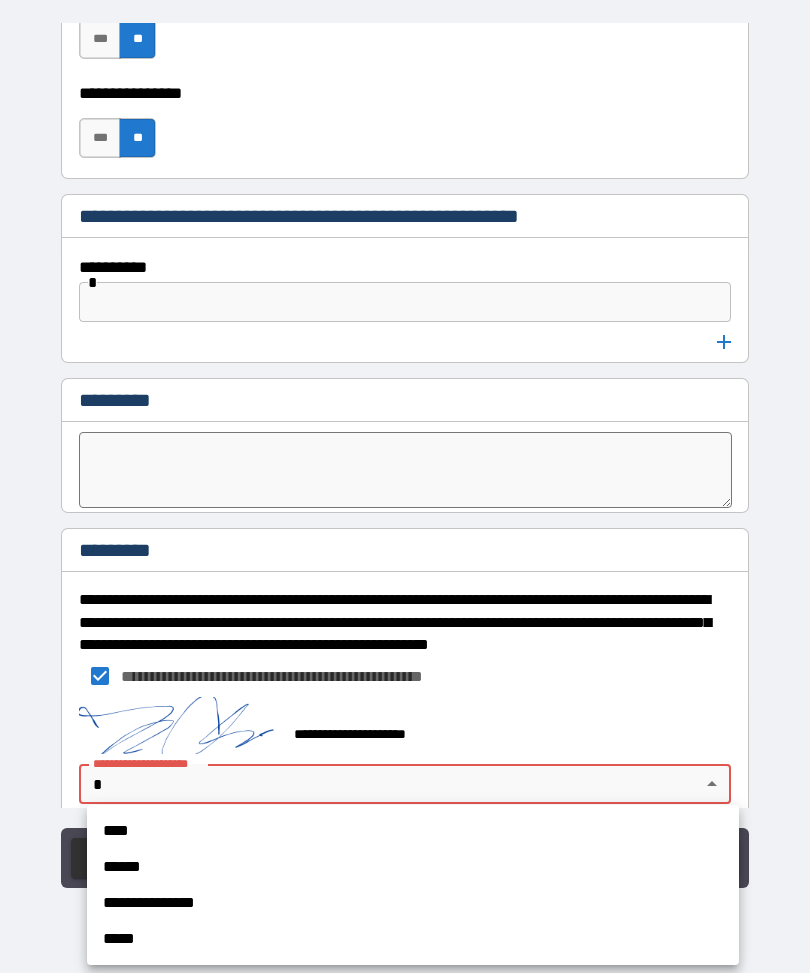 click on "****" at bounding box center [413, 832] 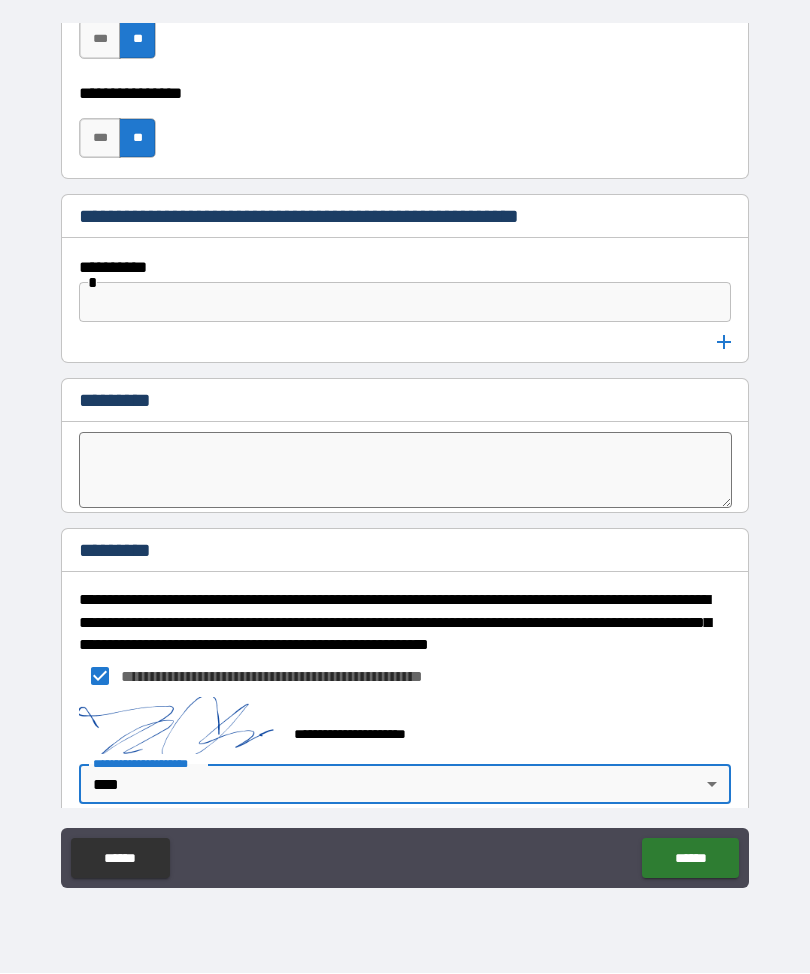 click on "******" at bounding box center (690, 859) 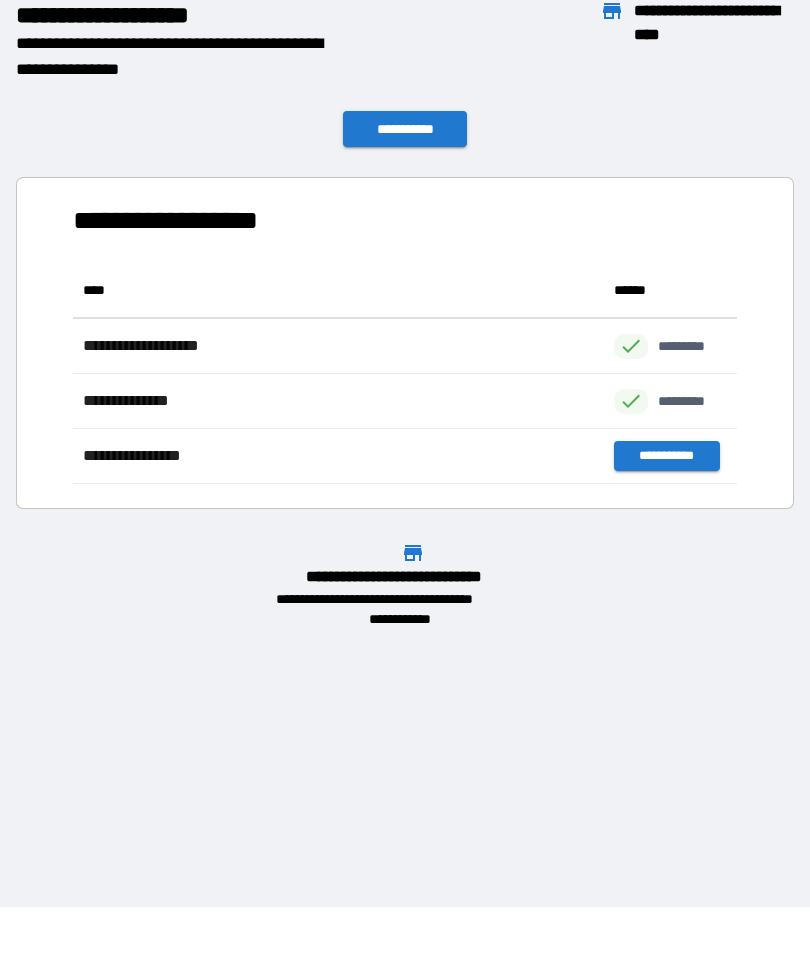 scroll, scrollTop: 221, scrollLeft: 664, axis: both 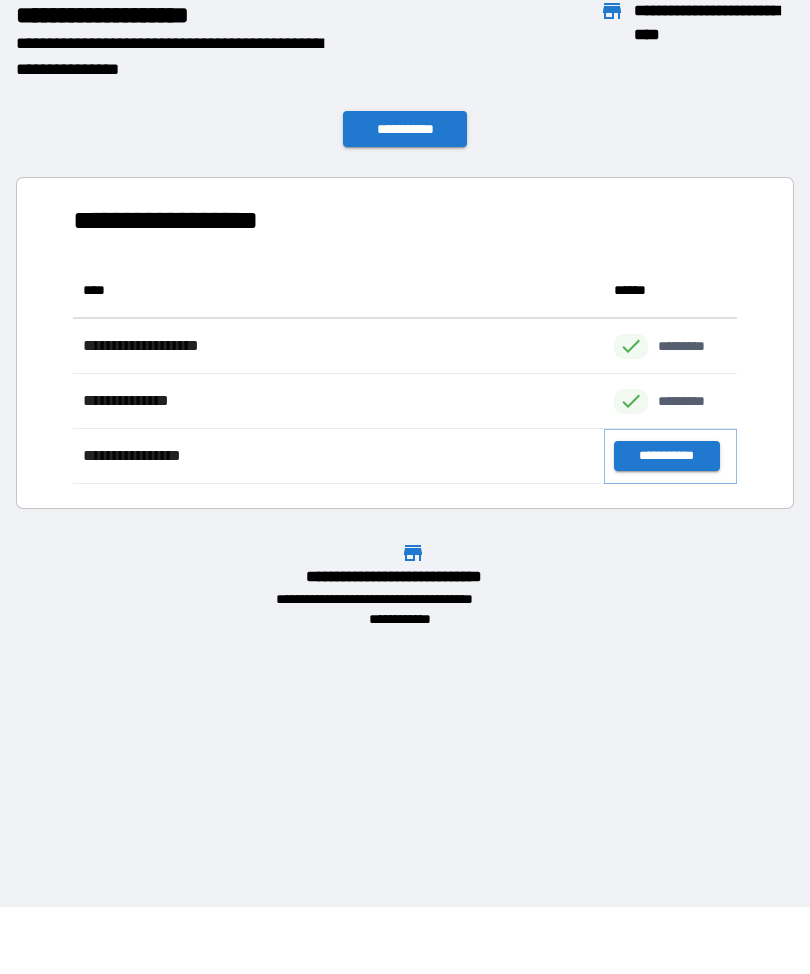 click on "**********" at bounding box center (666, 457) 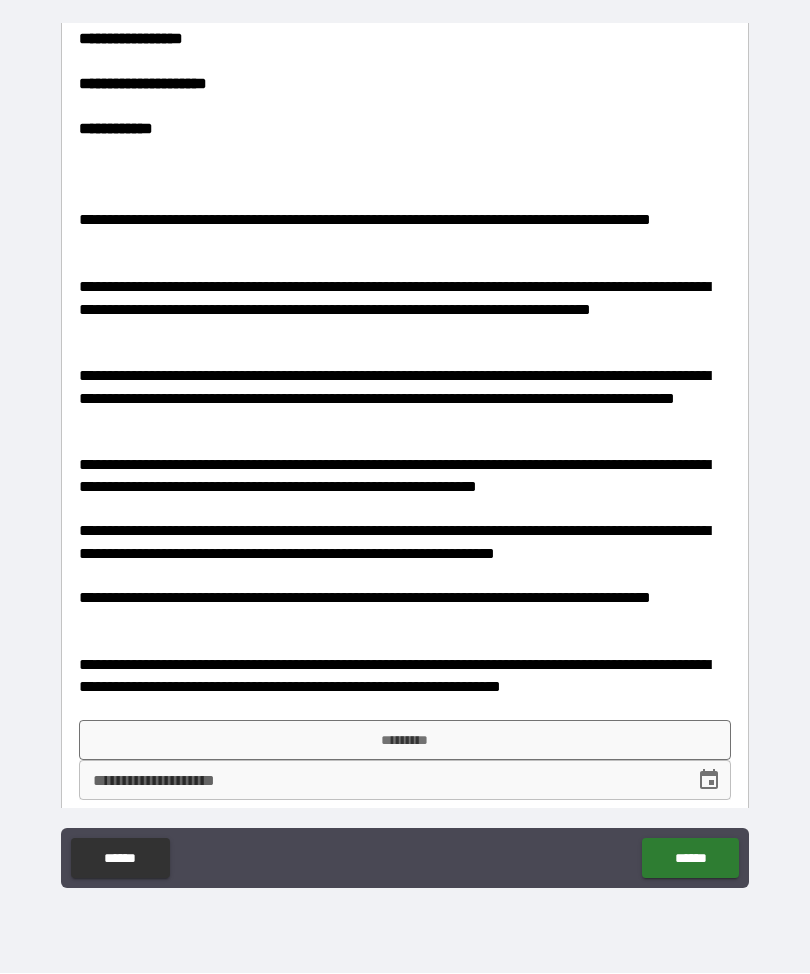 scroll, scrollTop: 116, scrollLeft: 0, axis: vertical 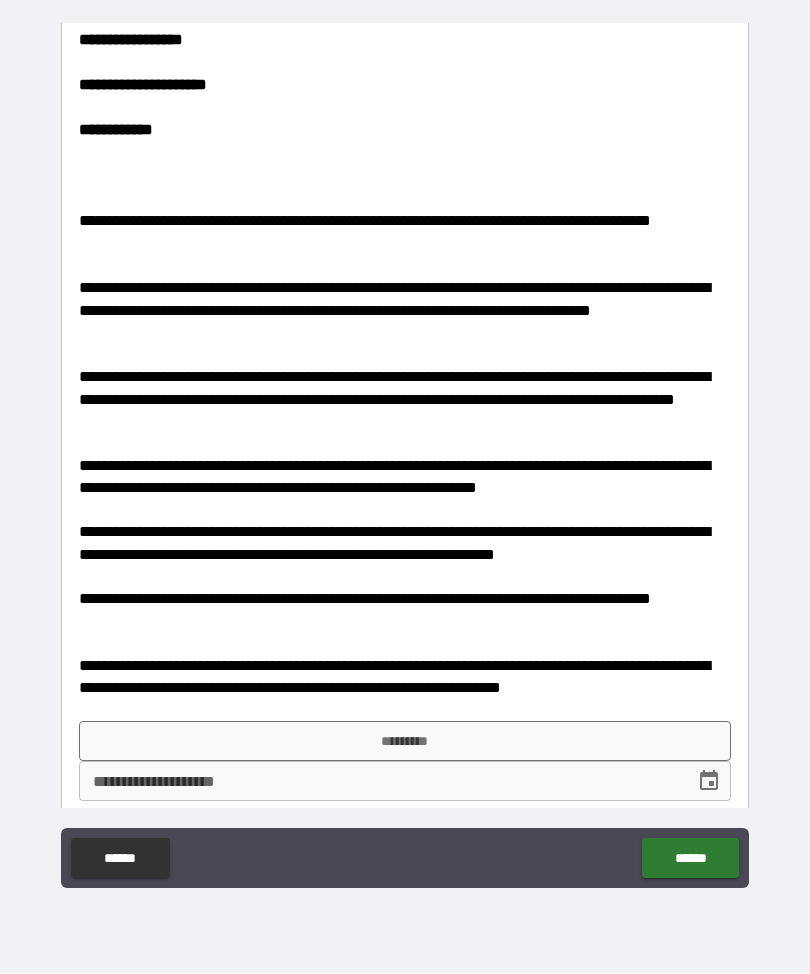 click on "*********" at bounding box center [405, 742] 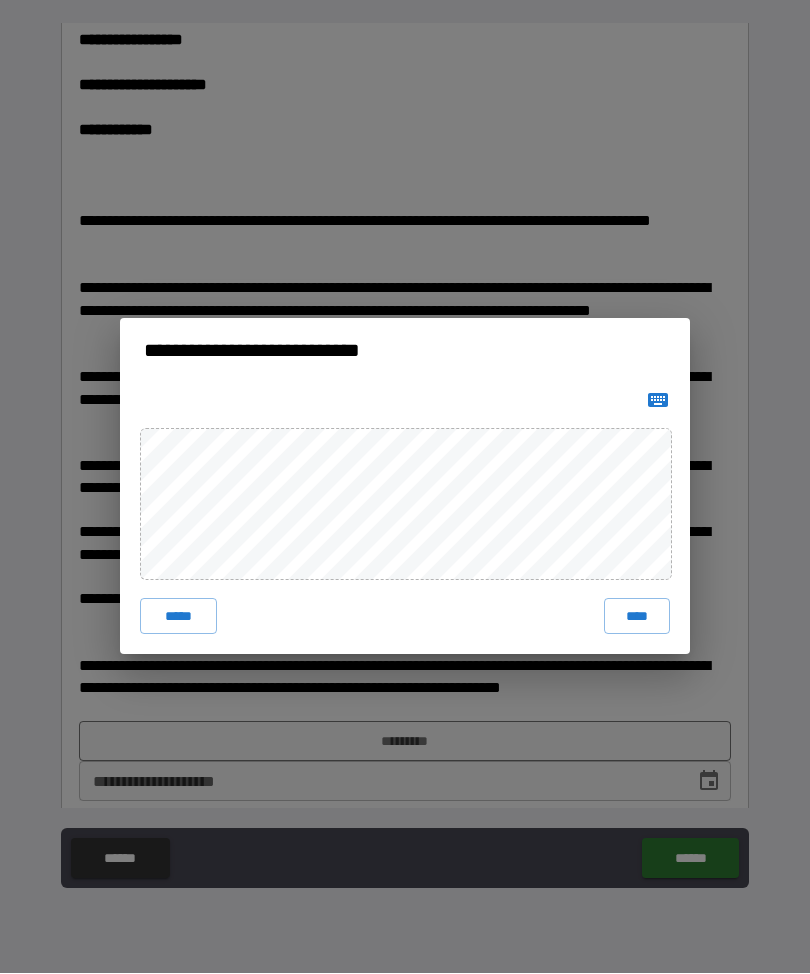 click on "****" at bounding box center (637, 617) 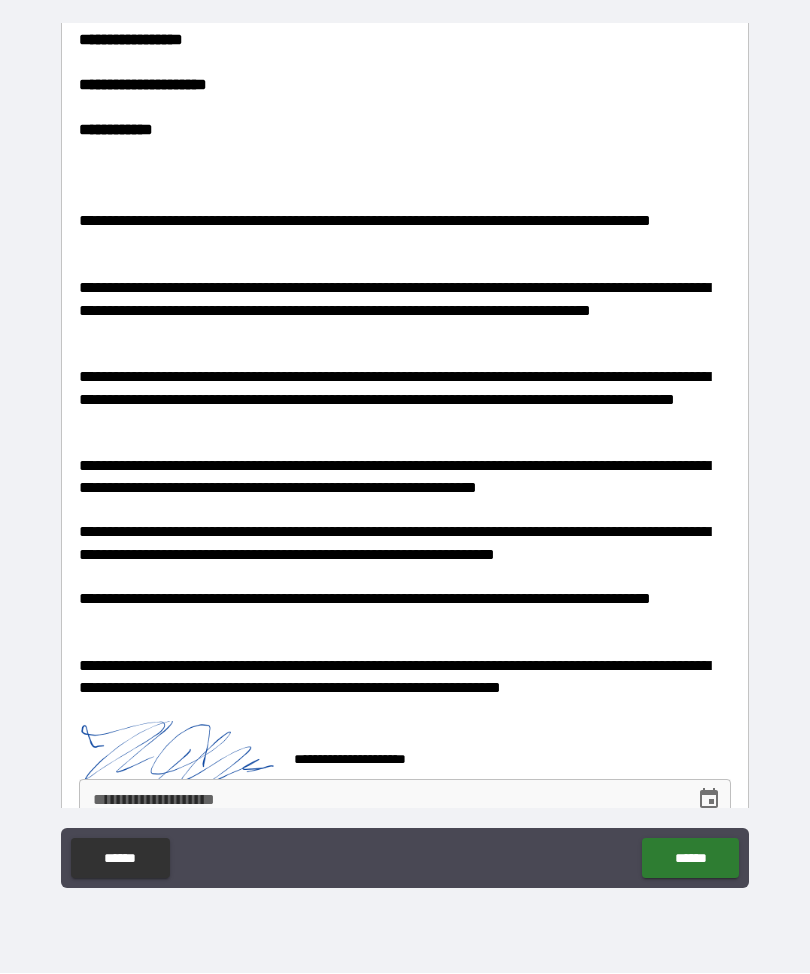 scroll, scrollTop: 106, scrollLeft: 0, axis: vertical 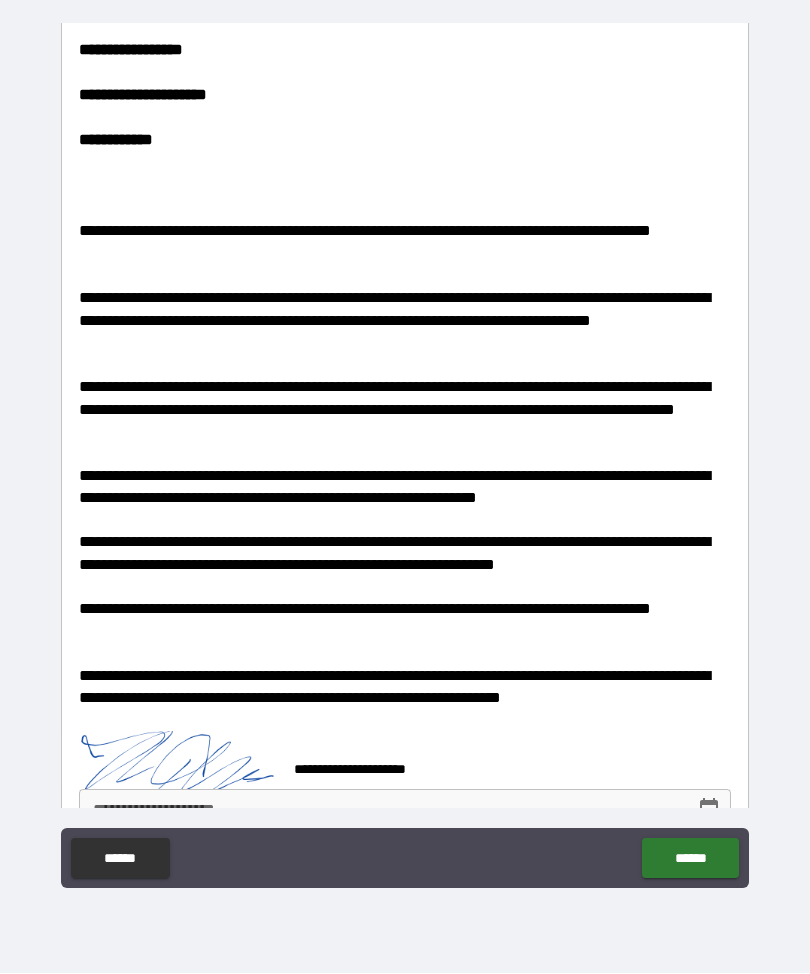 click on "******" at bounding box center [690, 859] 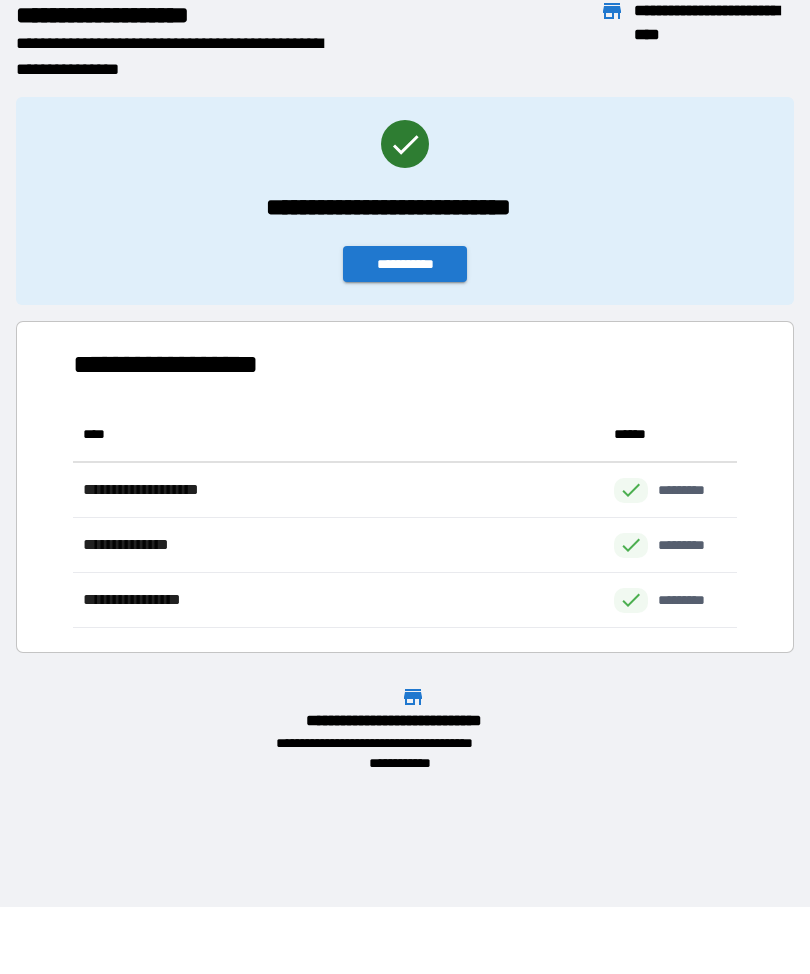 scroll, scrollTop: 1, scrollLeft: 1, axis: both 